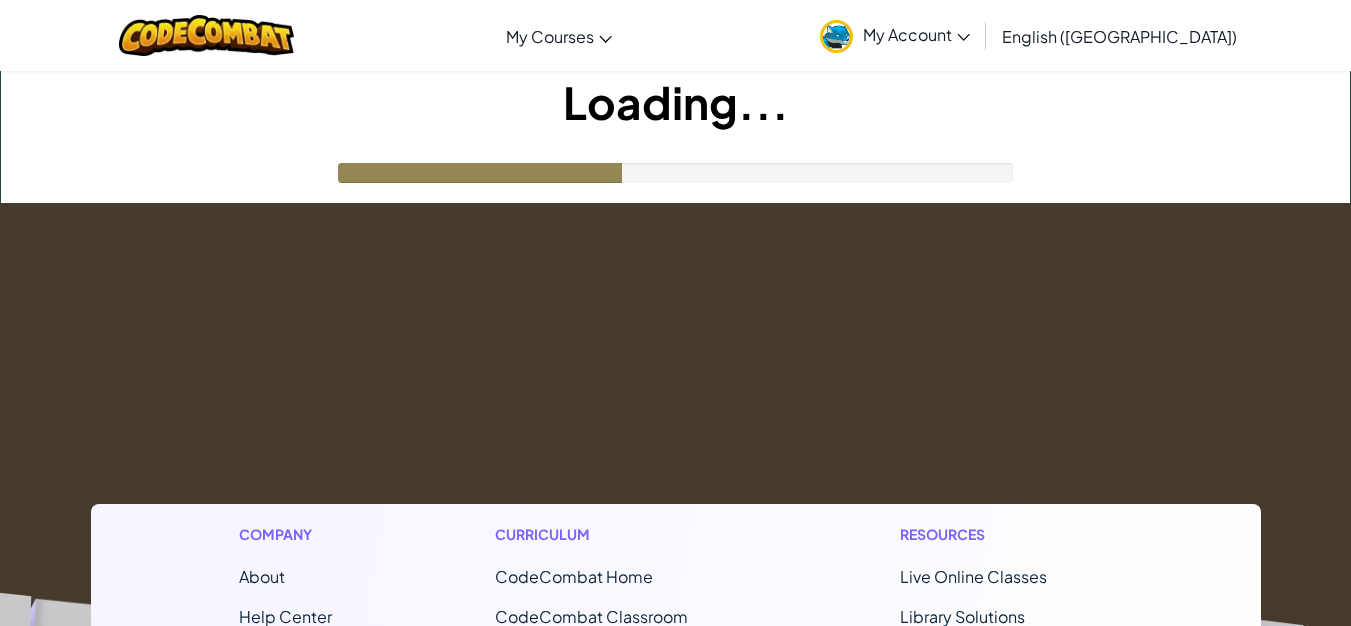 scroll, scrollTop: 0, scrollLeft: 0, axis: both 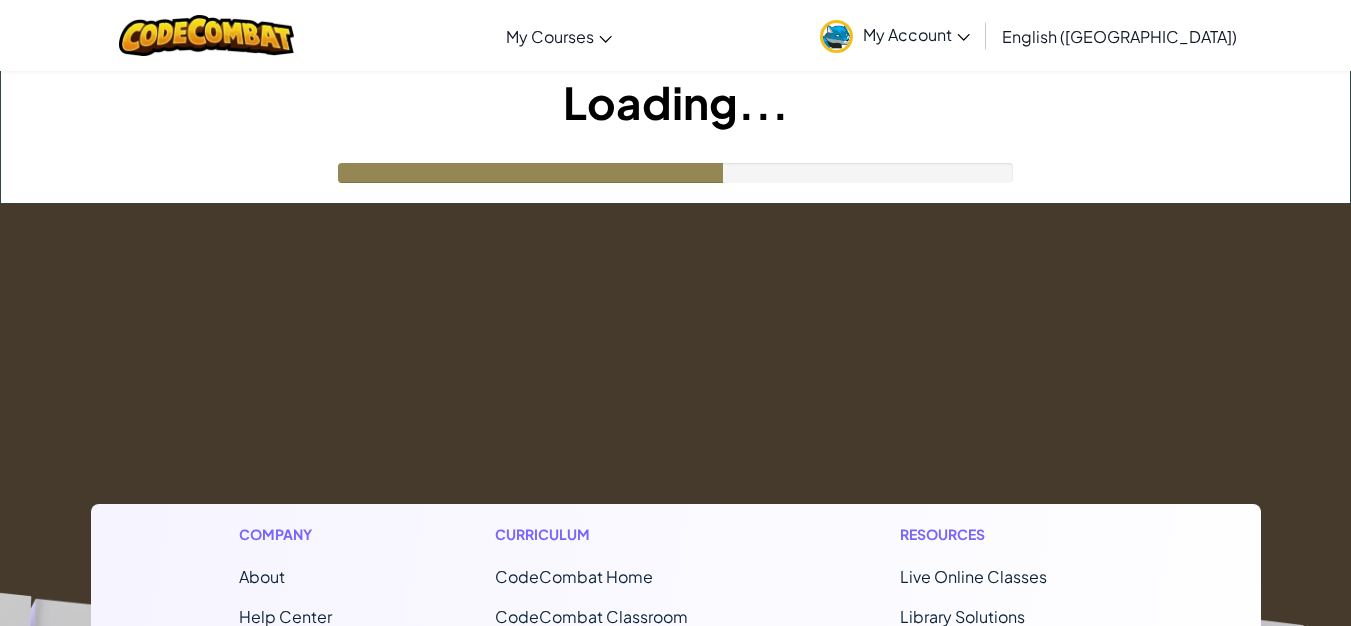 click on "Toggle navigation My Courses CodeCombat Classroom Ozaria Classroom AI League Esports CodeCombat Worlds on Roblox My Account Umm Yahya Profile Settings Notifications Log Out English ([GEOGRAPHIC_DATA]) English ([GEOGRAPHIC_DATA]) English ([GEOGRAPHIC_DATA]) 简体中文 繁體中文 русский español (ES) español ([GEOGRAPHIC_DATA]) français Português ([GEOGRAPHIC_DATA]) Português ([GEOGRAPHIC_DATA]) العربية azərbaycan dili български език Català čeština dansk Deutsch ([GEOGRAPHIC_DATA]) Deutsch ([GEOGRAPHIC_DATA]) Deutsch ([GEOGRAPHIC_DATA]) Eesti Ελληνικά Esperanto Filipino فارسی Galego 한국어 ʻŌlelo Hawaiʻi עברית hrvatski jezik magyar Bahasa Indonesia Italiano қазақ тілі lietuvių kalba latviešu te reo Māori Македонски मानक हिन्दी Монгол хэл Bahasa Melayu မြန်မာစကား Nederlands ([GEOGRAPHIC_DATA]) Nederlands ([GEOGRAPHIC_DATA]) 日本語 Norsk Bokmål Norsk Nynorsk O'zbekcha Polski limba română српски slovenčina slovenščina suomi Svenska ไทย Türkçe українська" at bounding box center [675, 643] 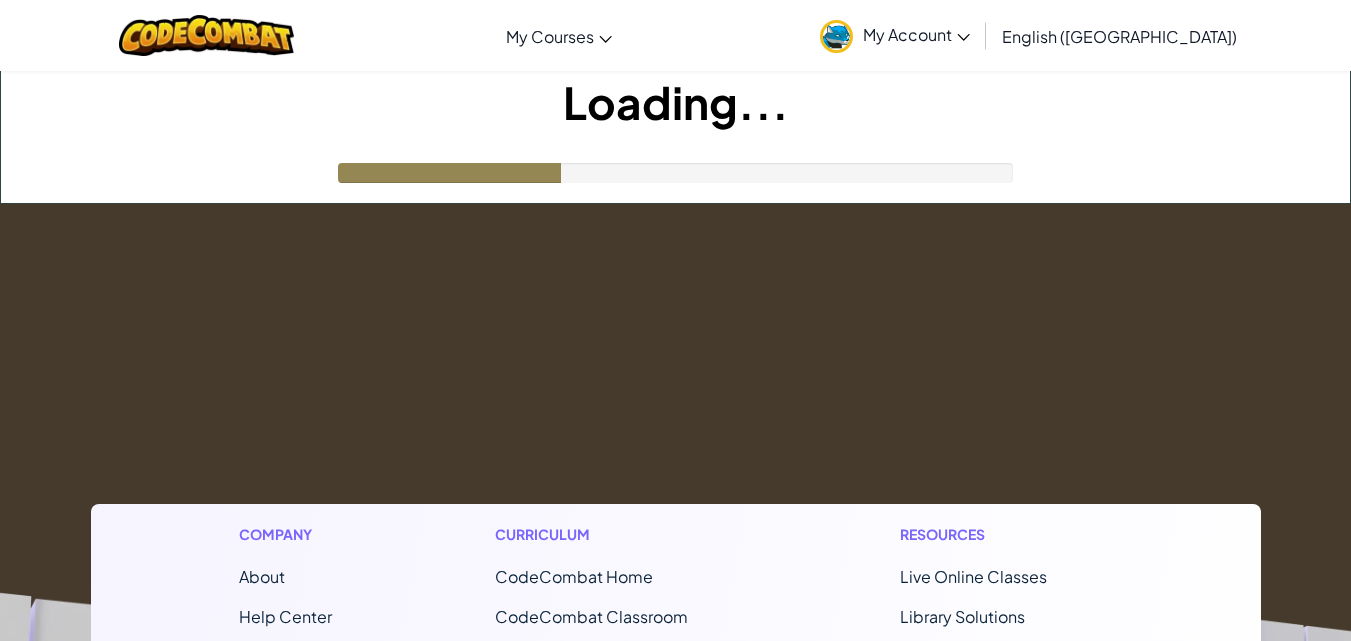 scroll, scrollTop: 0, scrollLeft: 0, axis: both 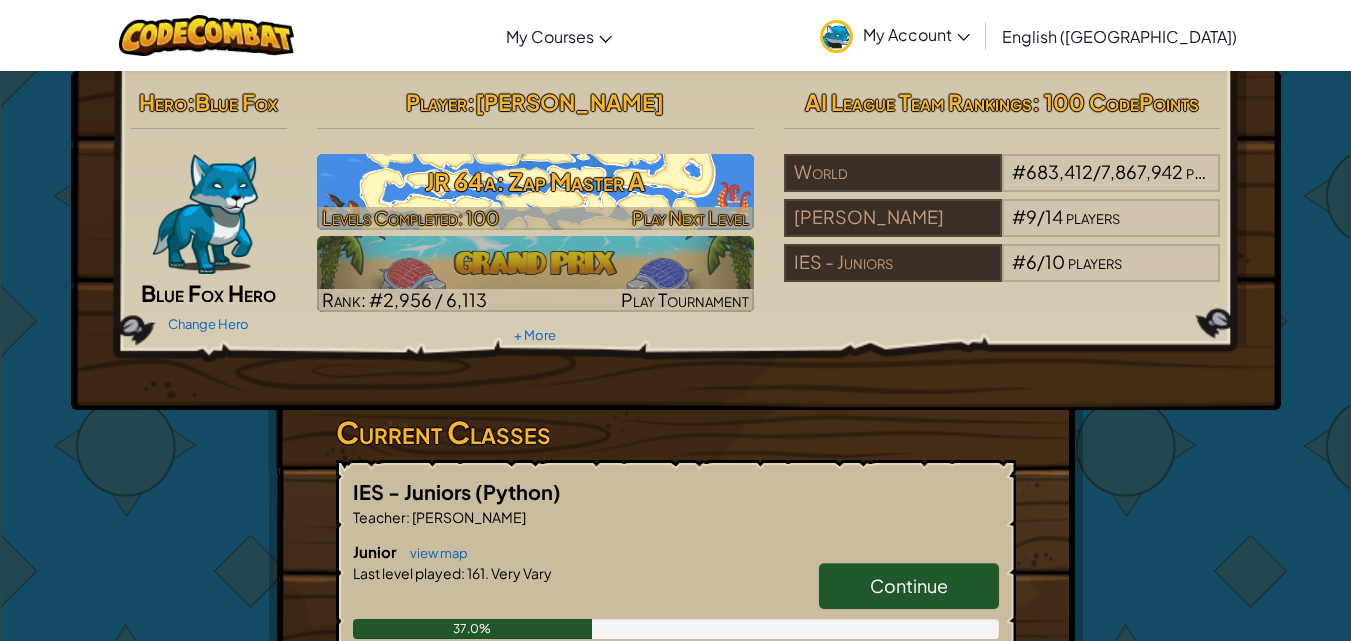 click on "JR 64a: Zap Master A" at bounding box center [535, 181] 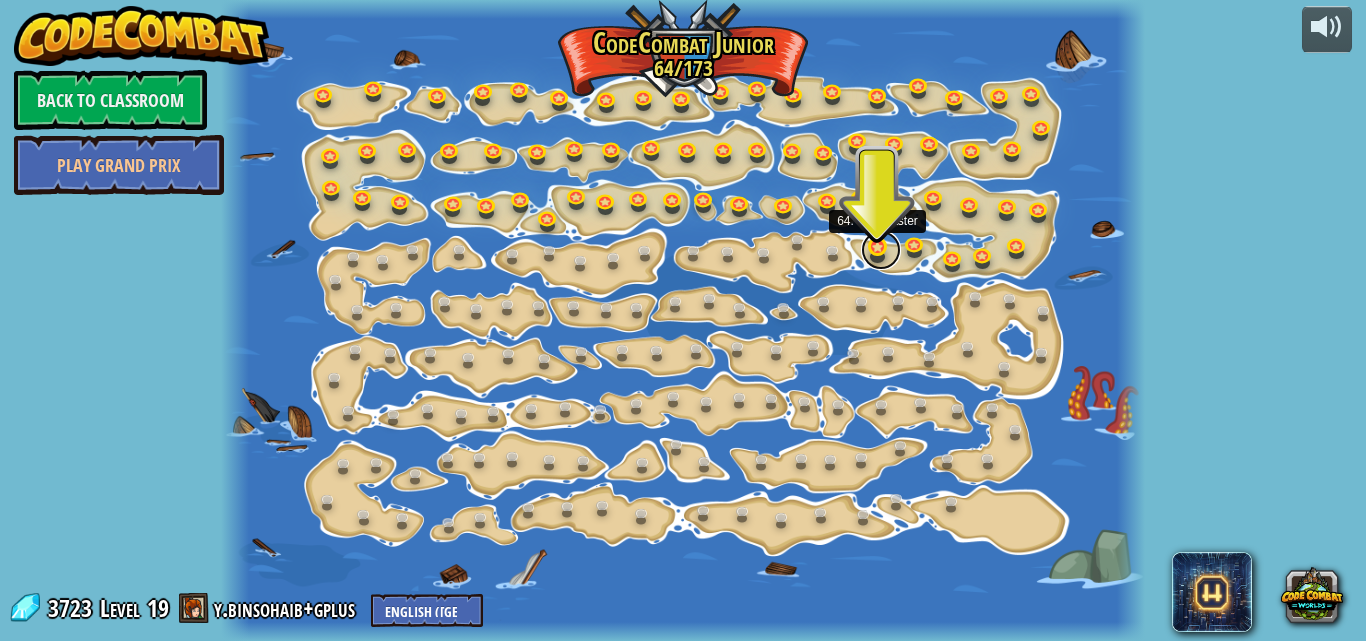 click at bounding box center [881, 250] 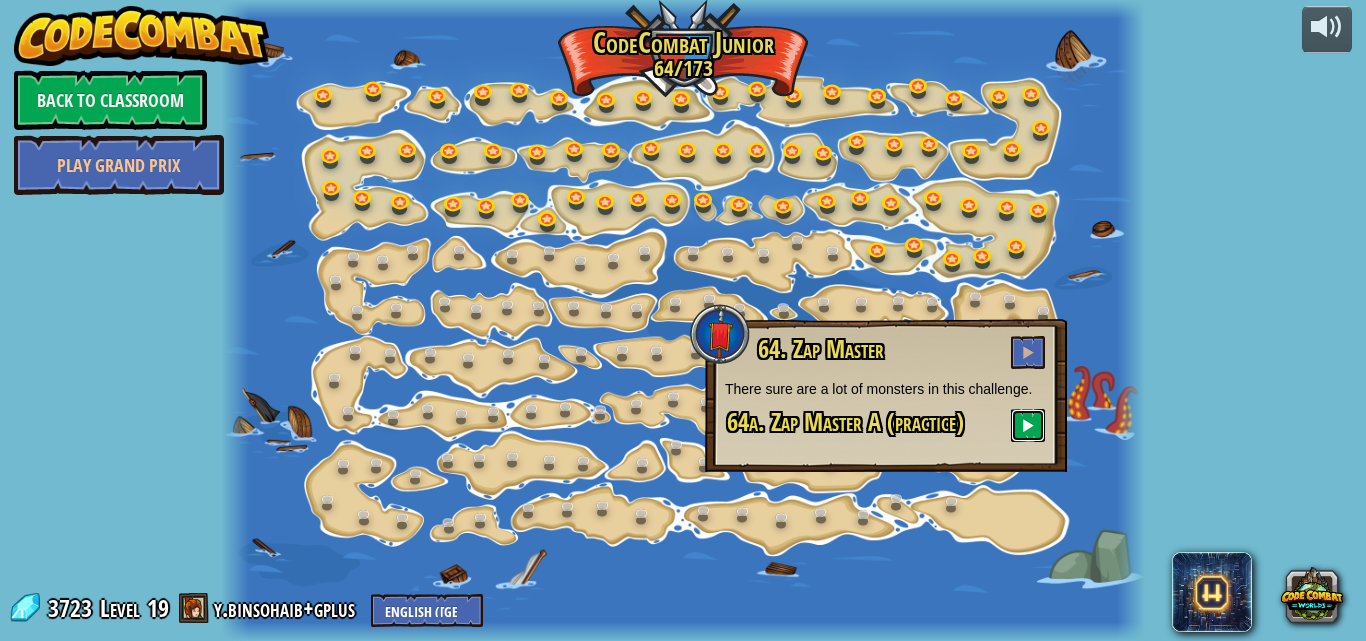 click at bounding box center (1028, 425) 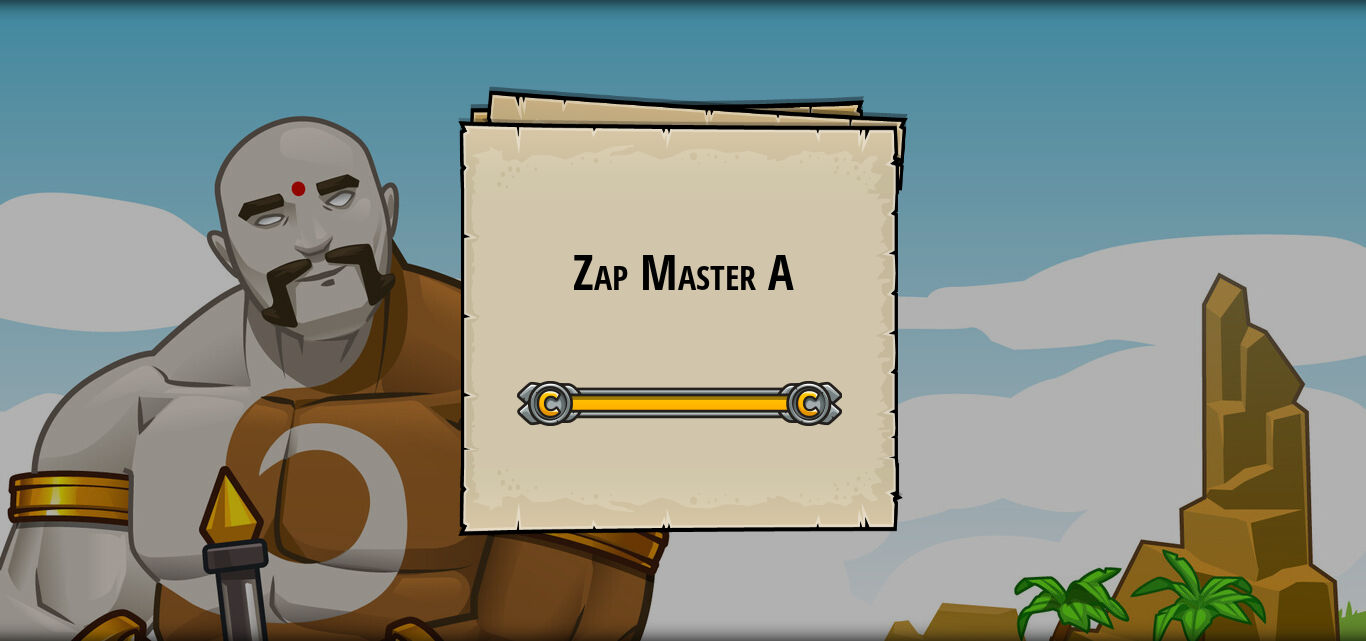 click on "Zap Master A Goals Start Level Error loading from server. Try refreshing the page. You'll need a subscription to play this level. Subscribe You'll need to join a course to play this level. Back to my courses Ask your teacher to assign a license to you so you can continue to play CodeCombat! Back to my courses This level is locked. Back to my courses Q: How many programmers does it take to change a light bulb?  A: None, it's a hardware problem." at bounding box center (683, 320) 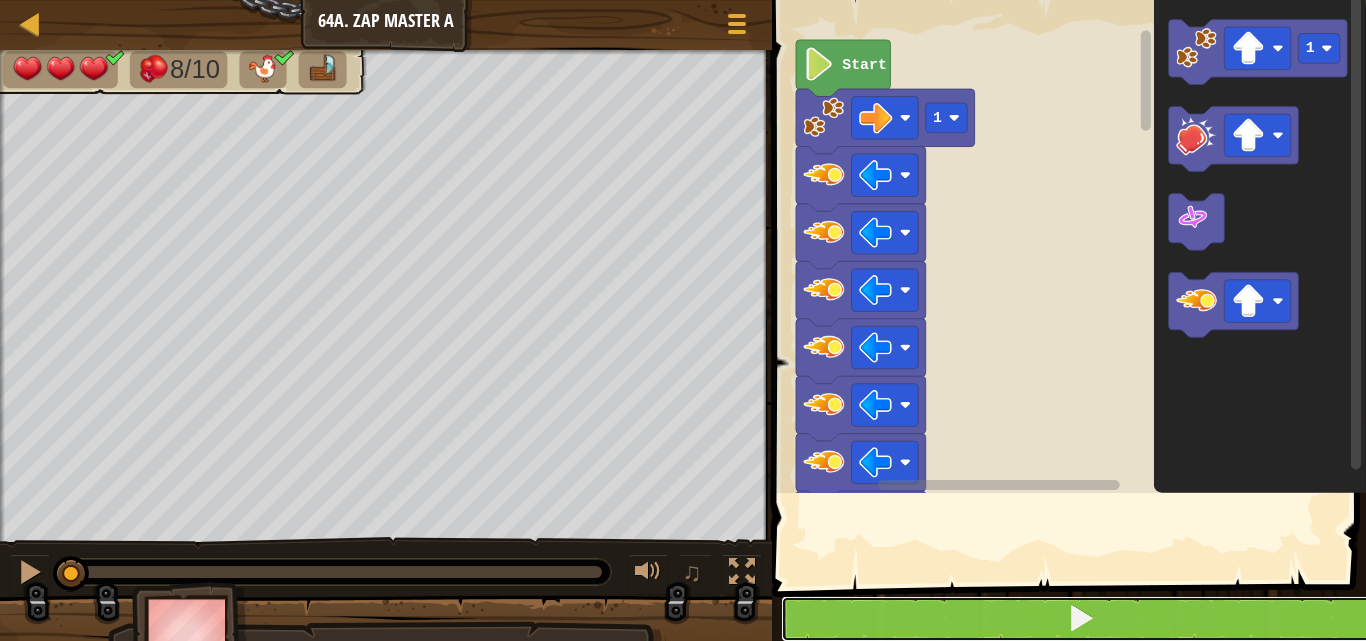 click at bounding box center [1081, 619] 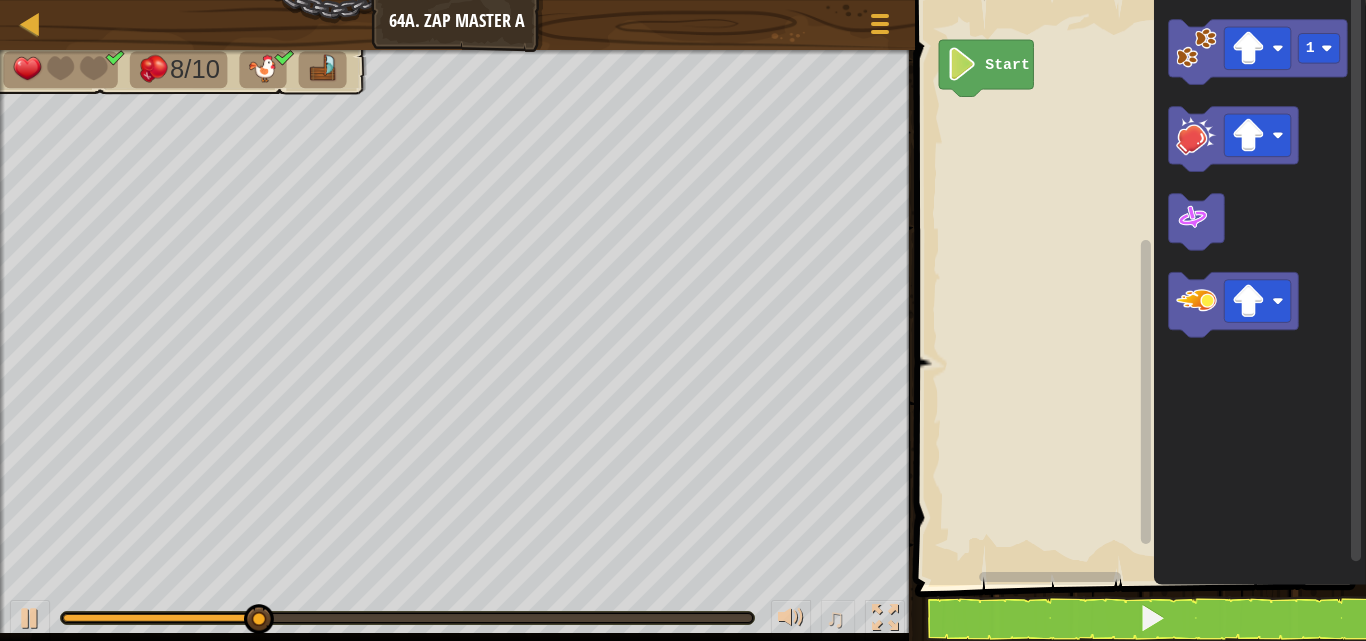 click on "Map Junior 64a. Zap Master A Game Menu" at bounding box center (457, 25) 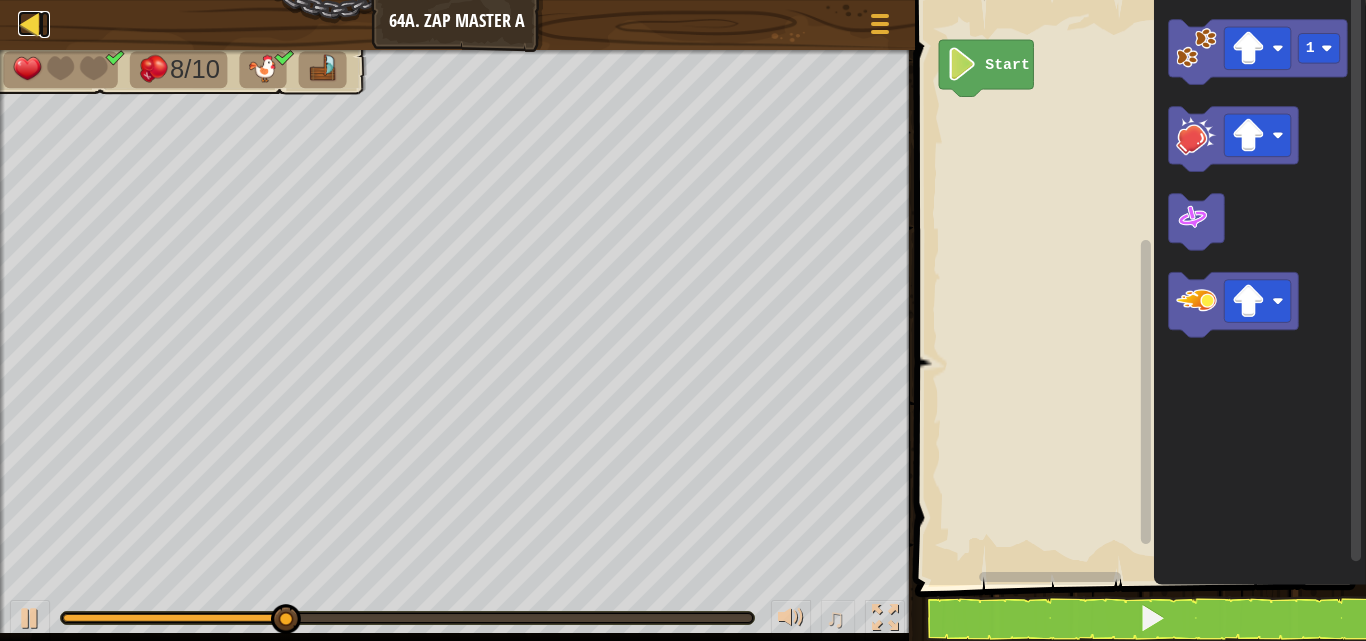 click on "Map" at bounding box center (45, 24) 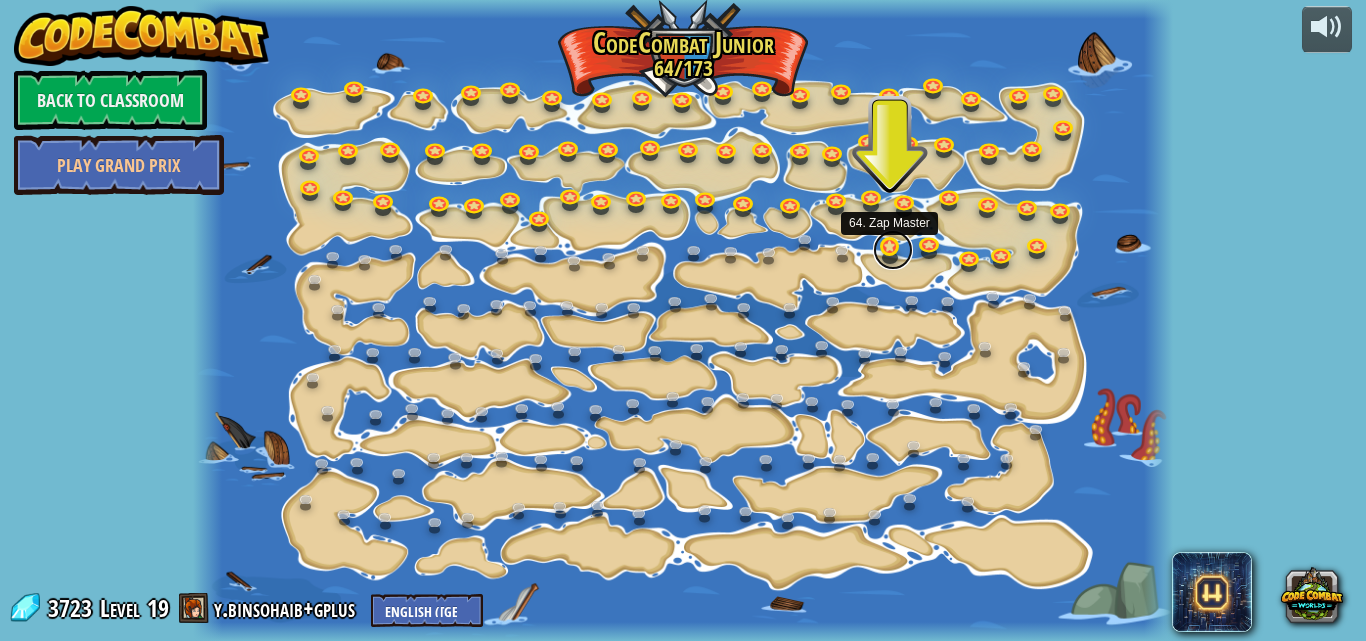 click at bounding box center [893, 250] 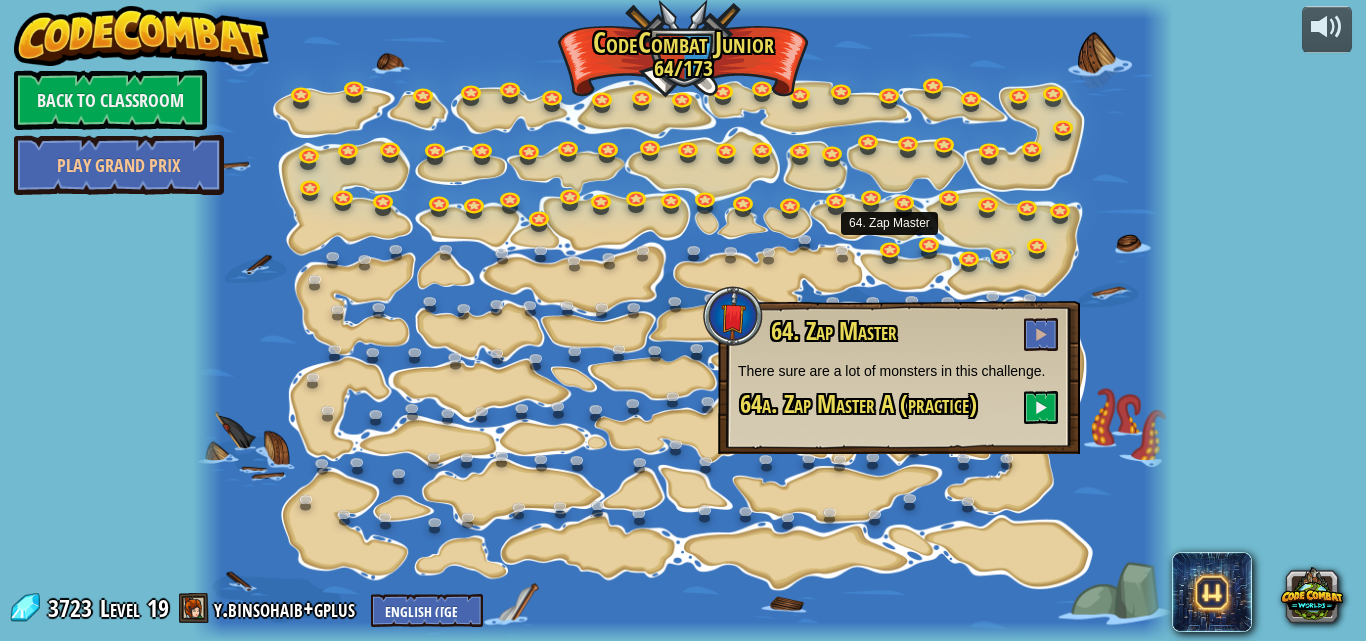 click on "64a. Zap Master A (practice)" at bounding box center [899, 407] 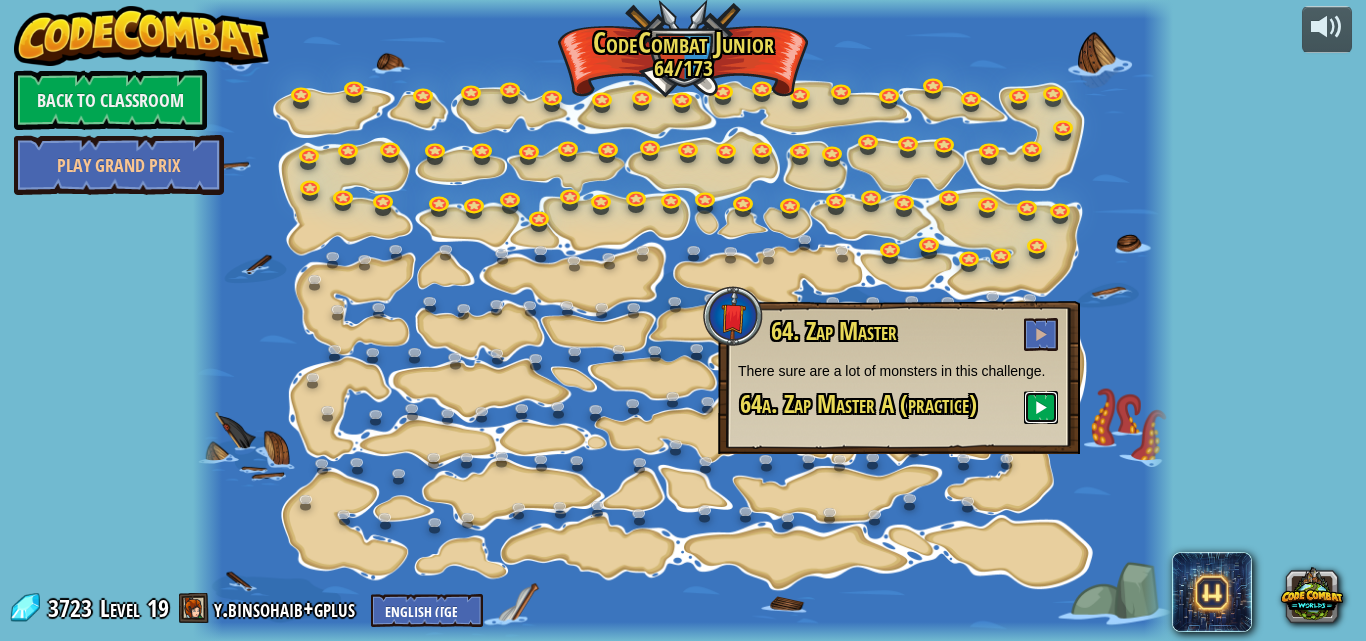 click at bounding box center [1041, 407] 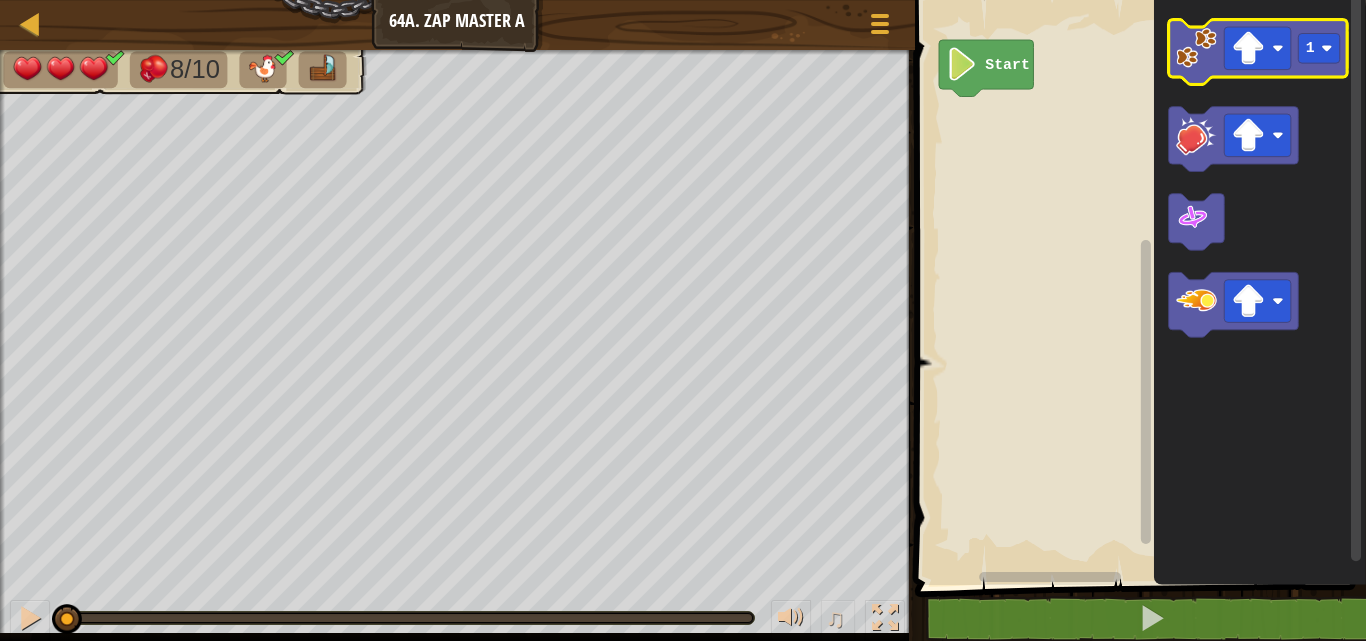 click 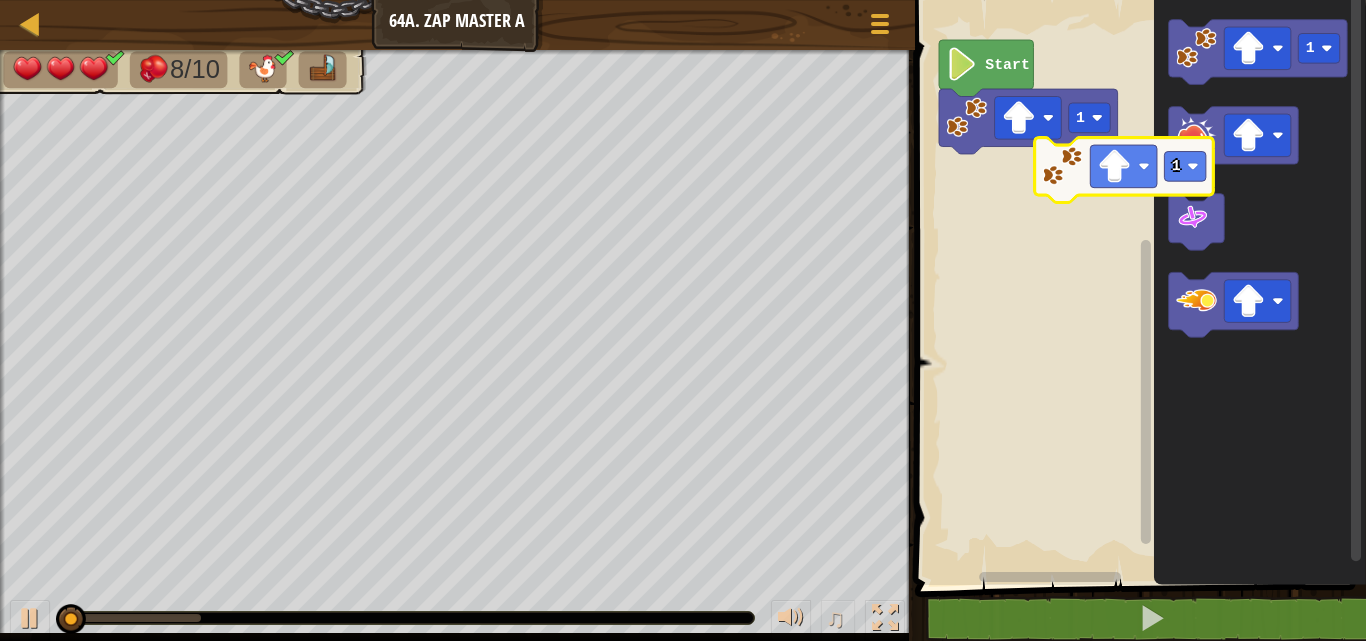 click on "1" 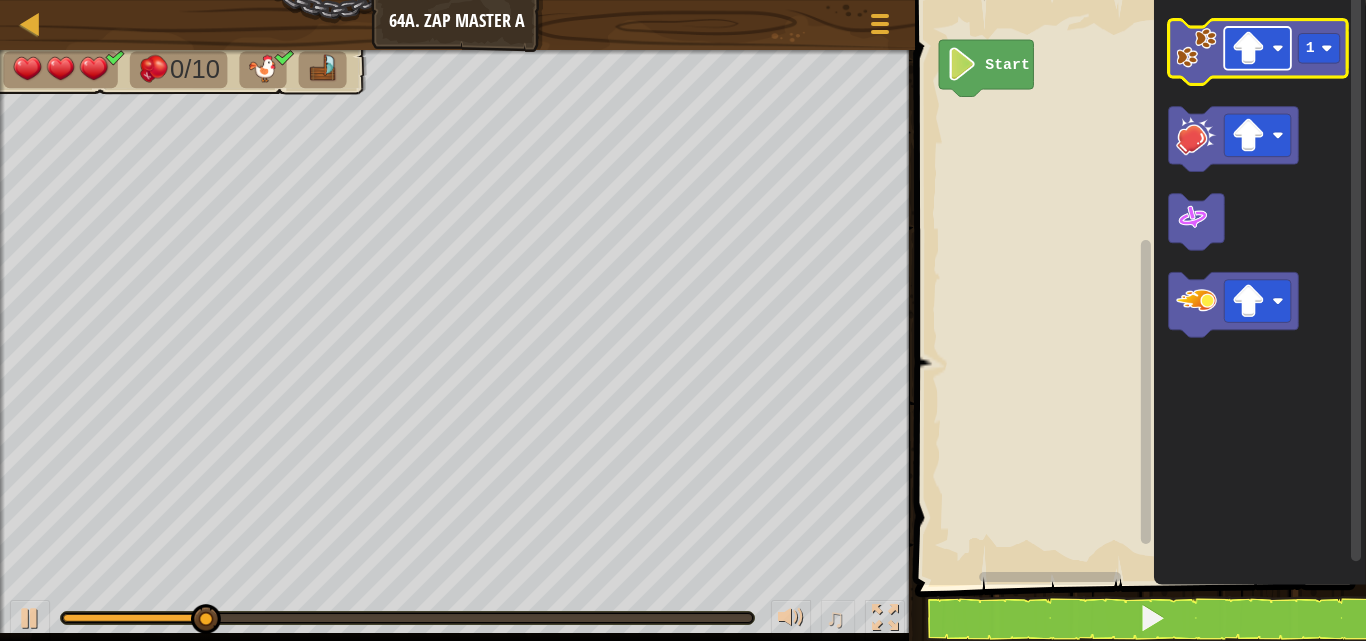click 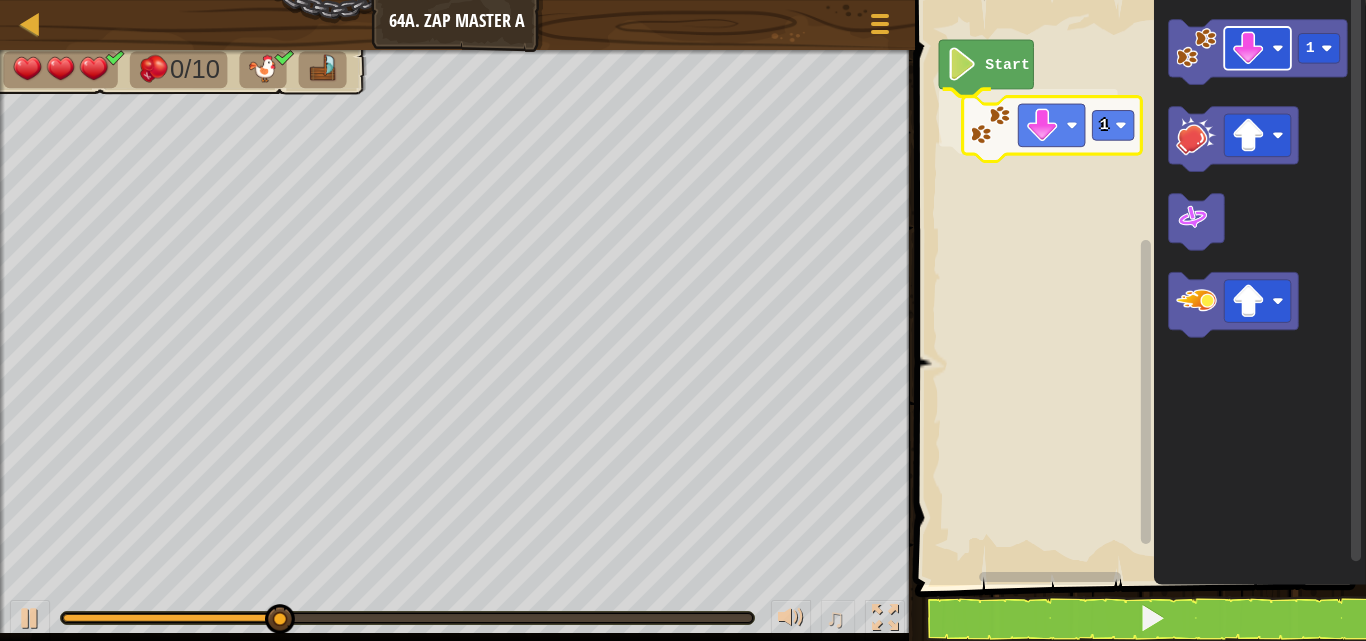 click on "Start 1 1 1" at bounding box center [1137, 287] 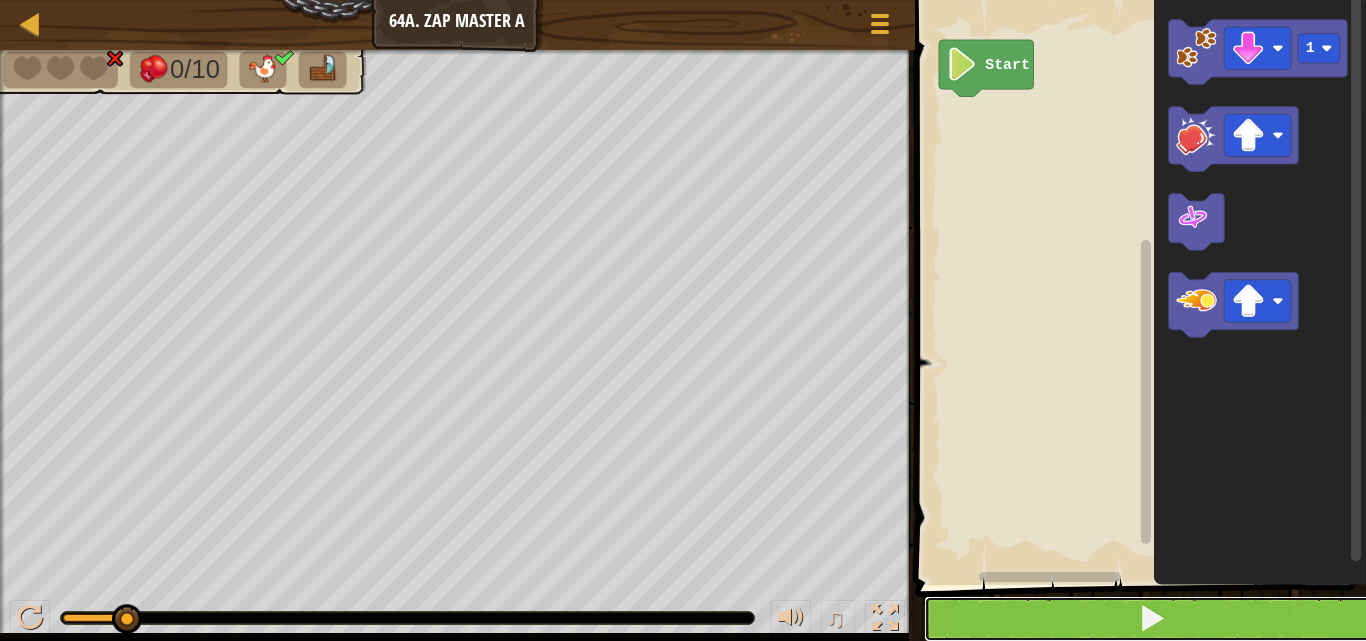 click at bounding box center [1152, 619] 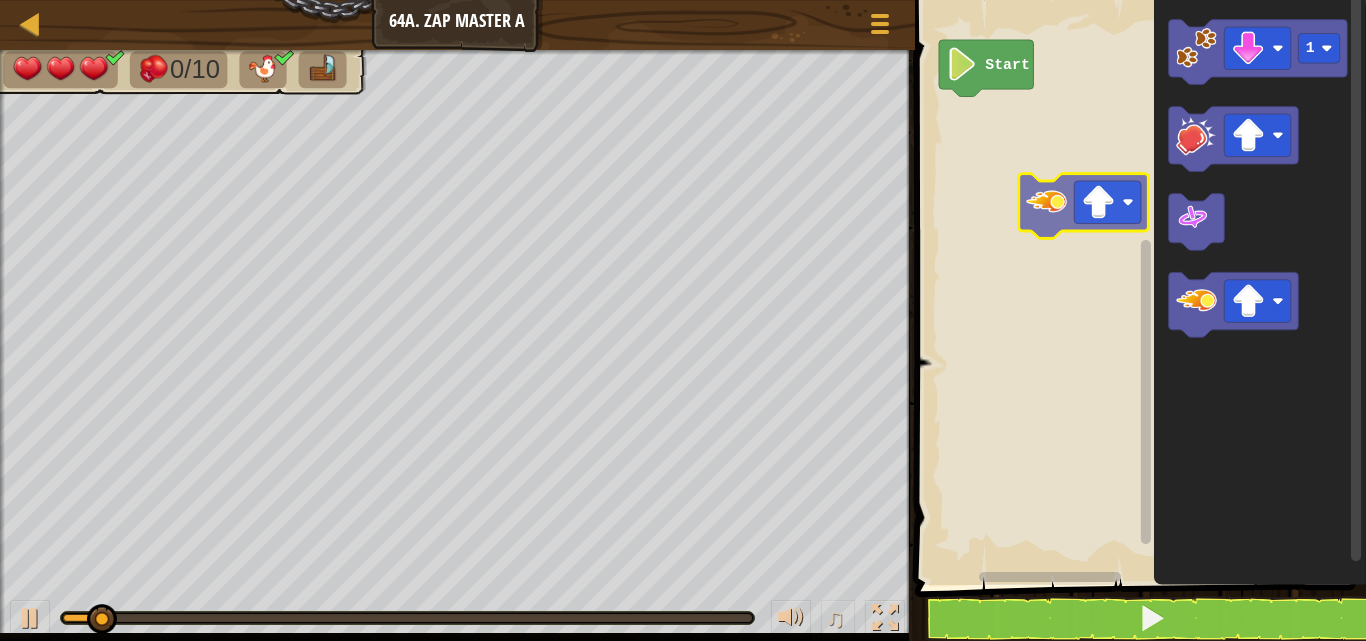 click on "Start 1" at bounding box center [1137, 287] 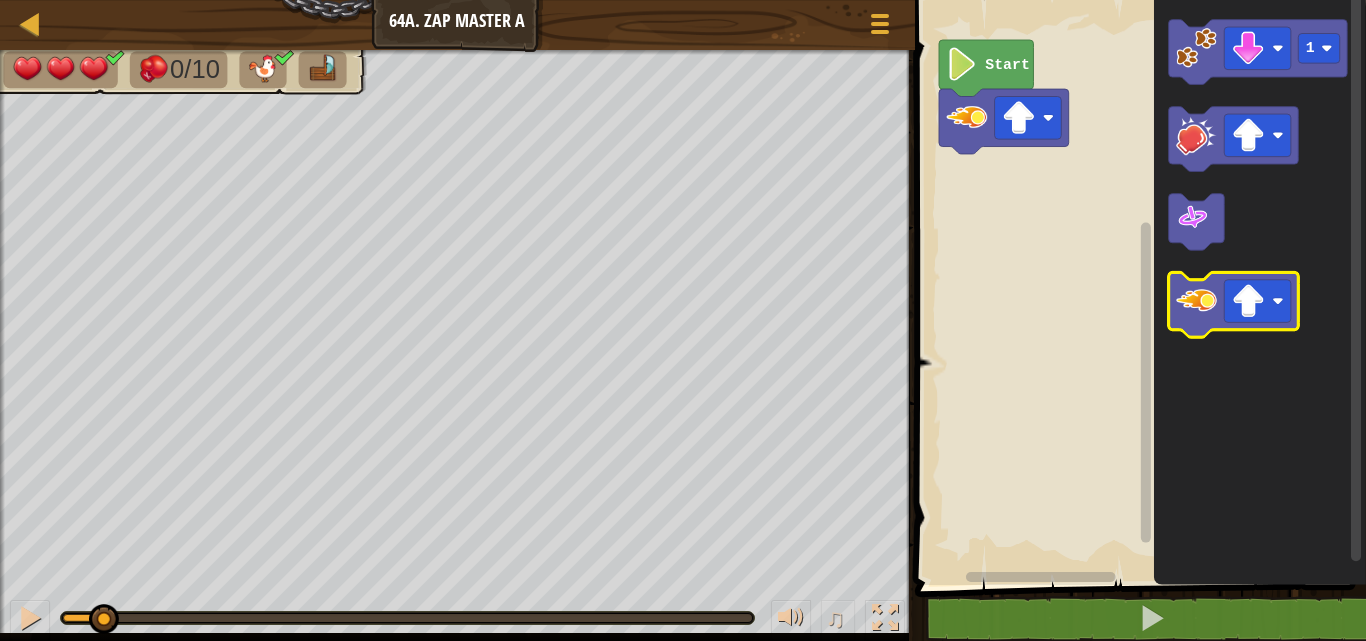 click on "Start 1" at bounding box center (1137, 287) 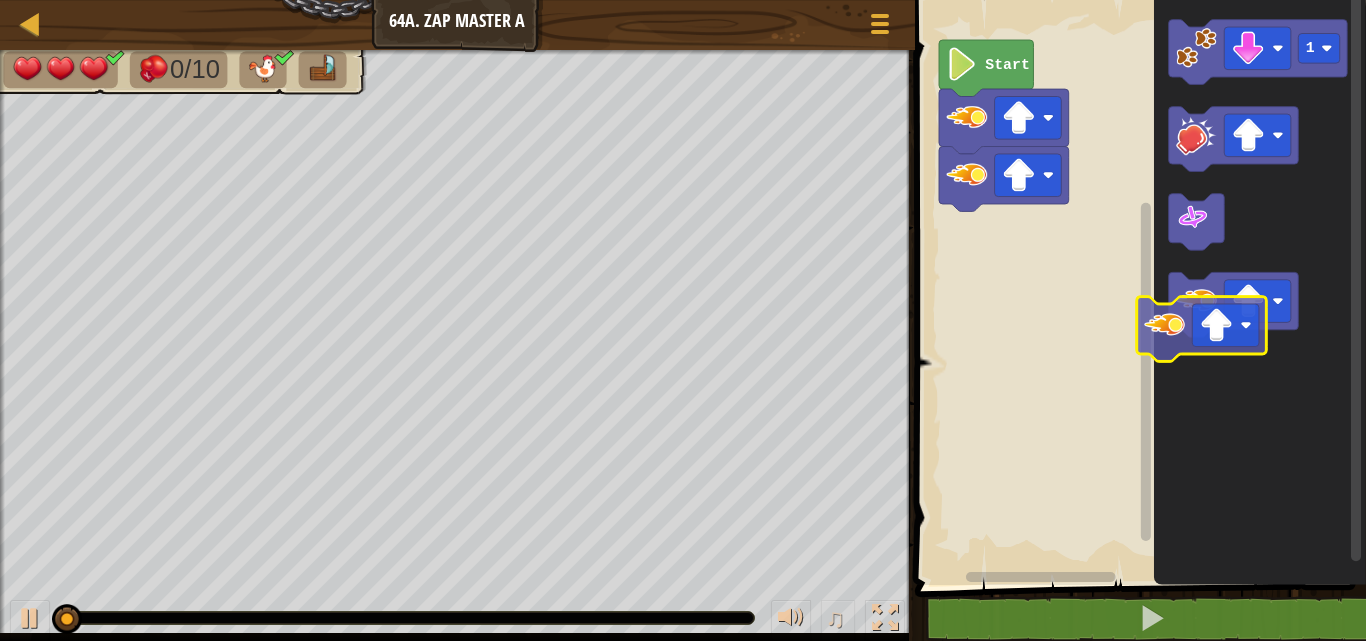 click on "Start 1" at bounding box center [1137, 287] 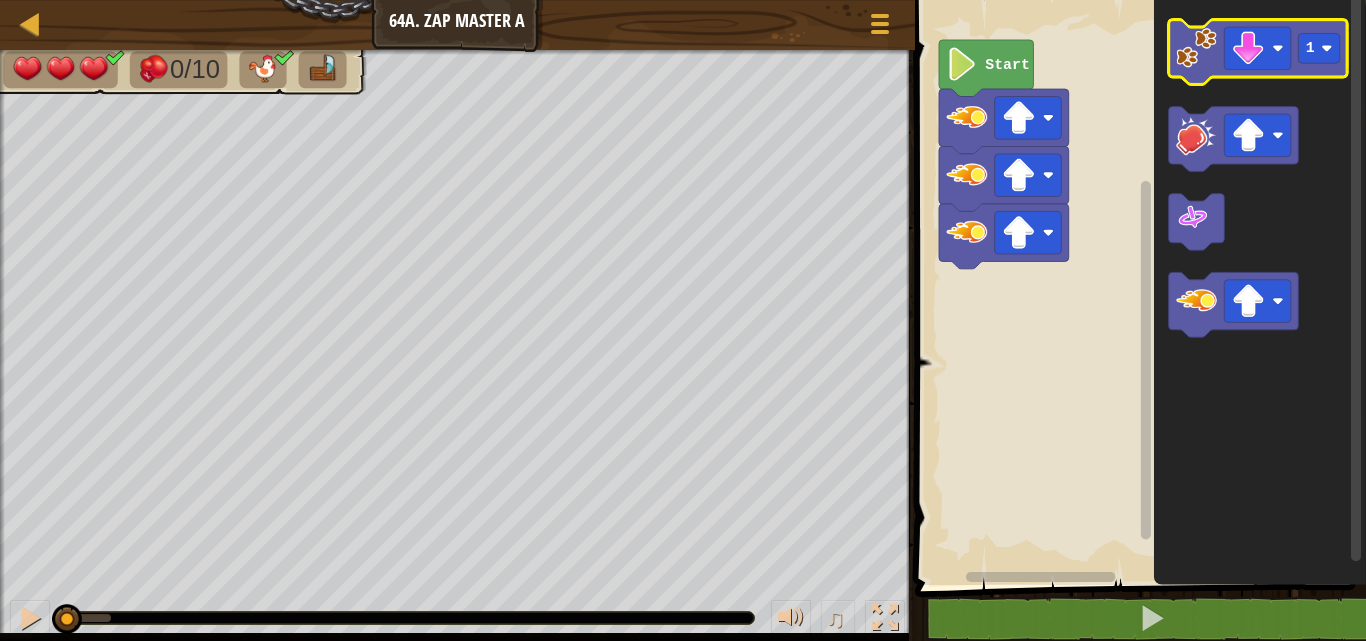 click on "1" 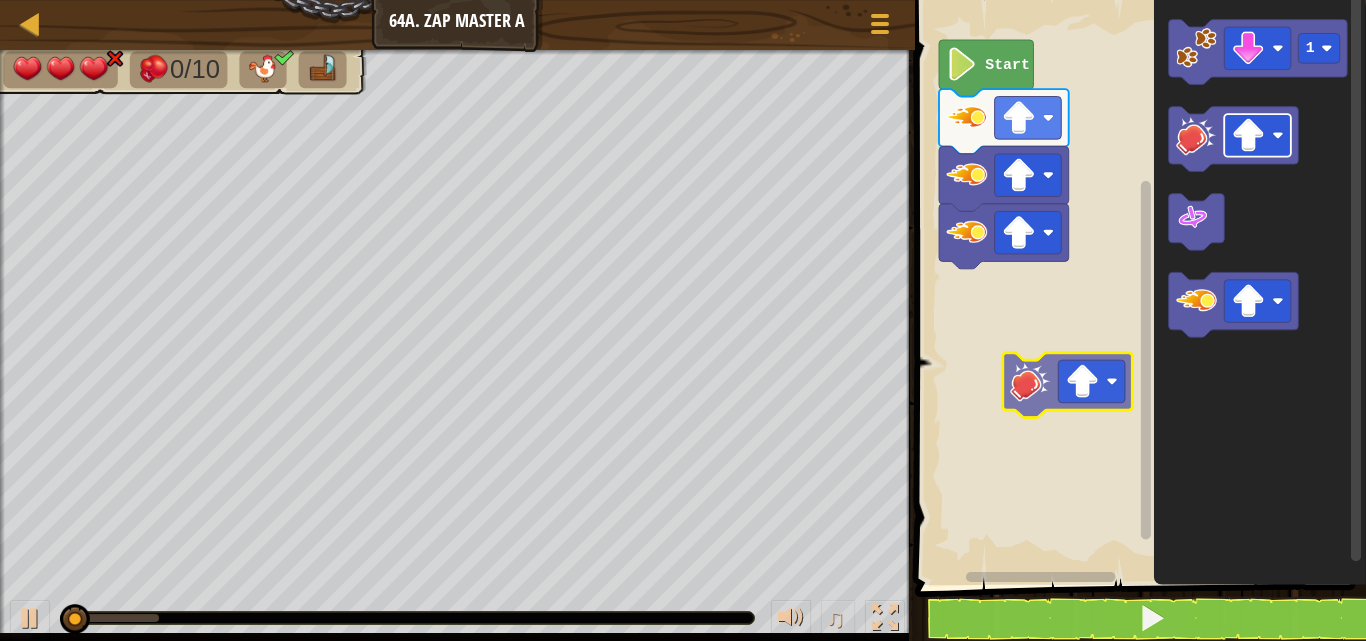click on "Start 1" at bounding box center [1137, 287] 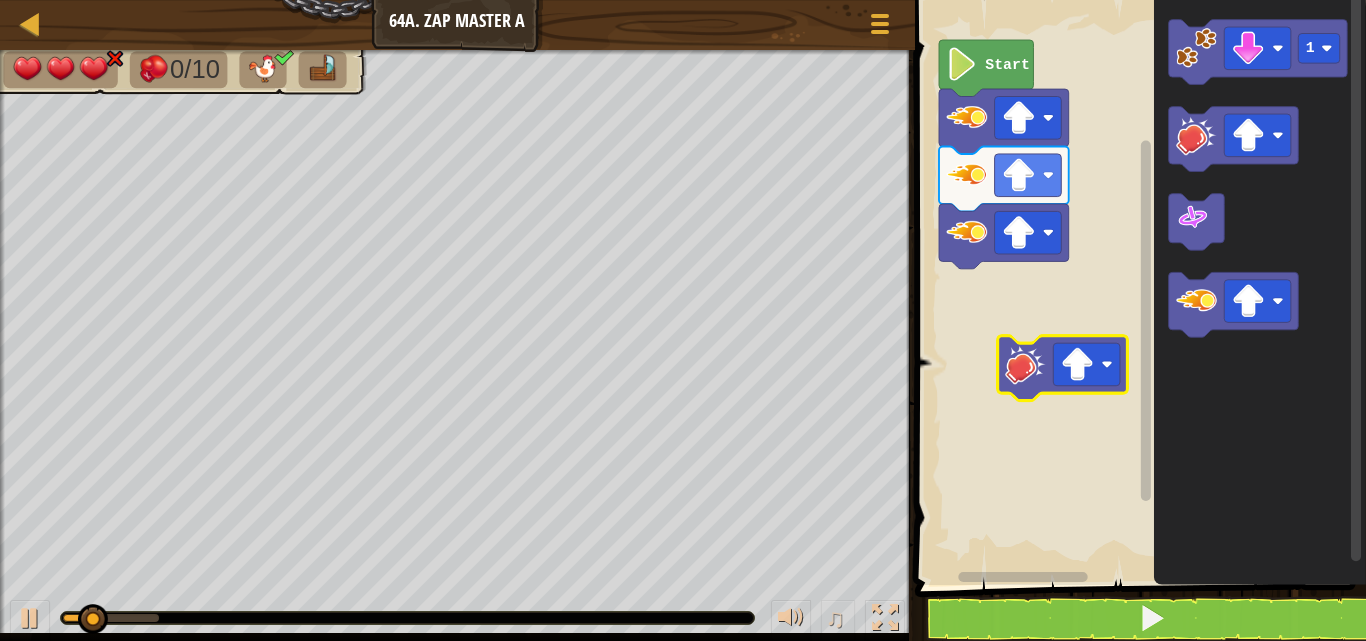 click 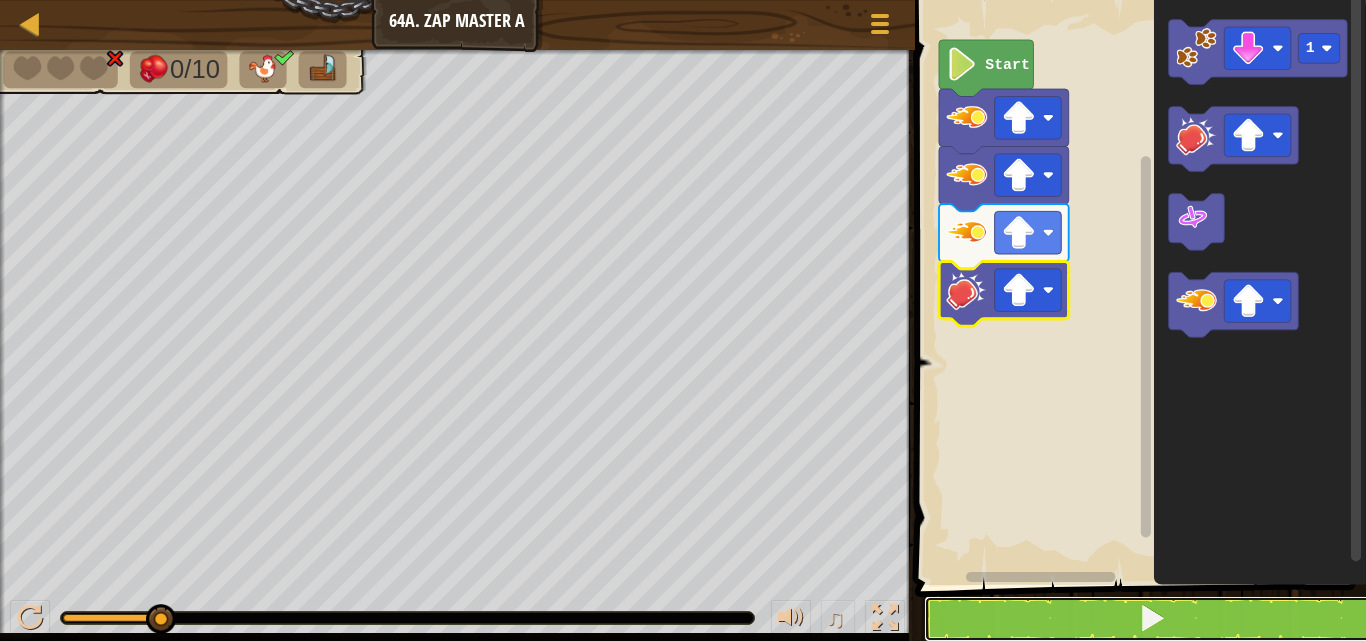 click at bounding box center (1152, 619) 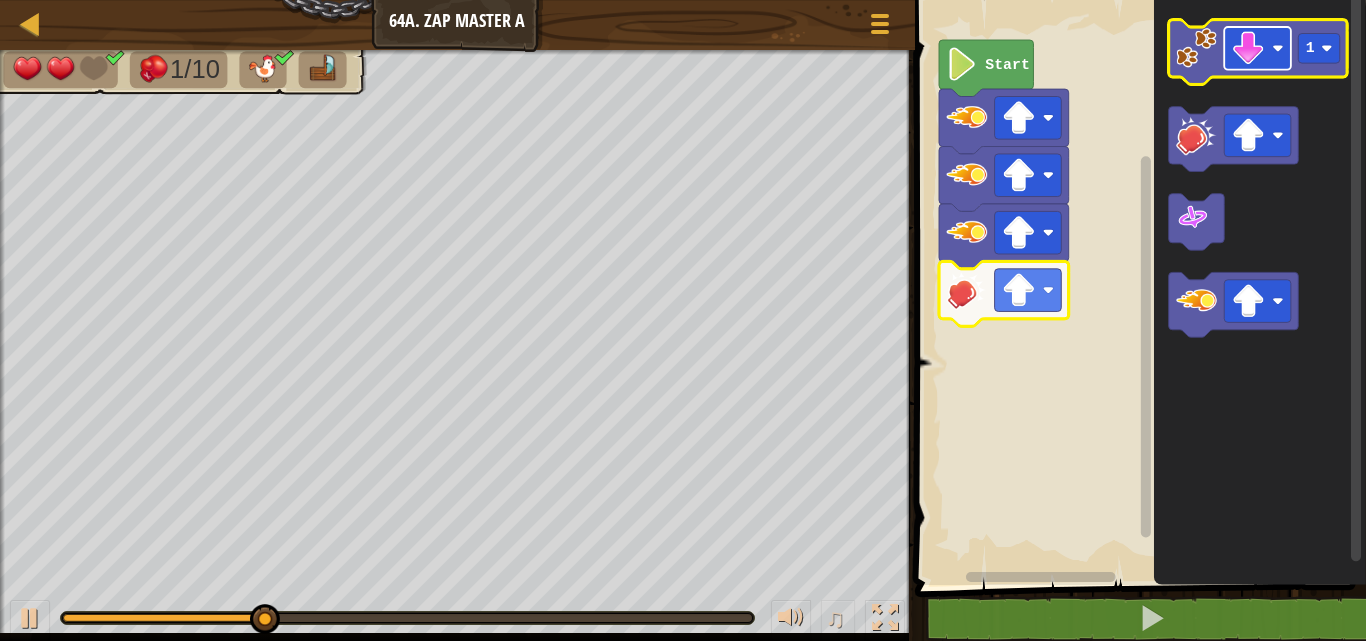 click 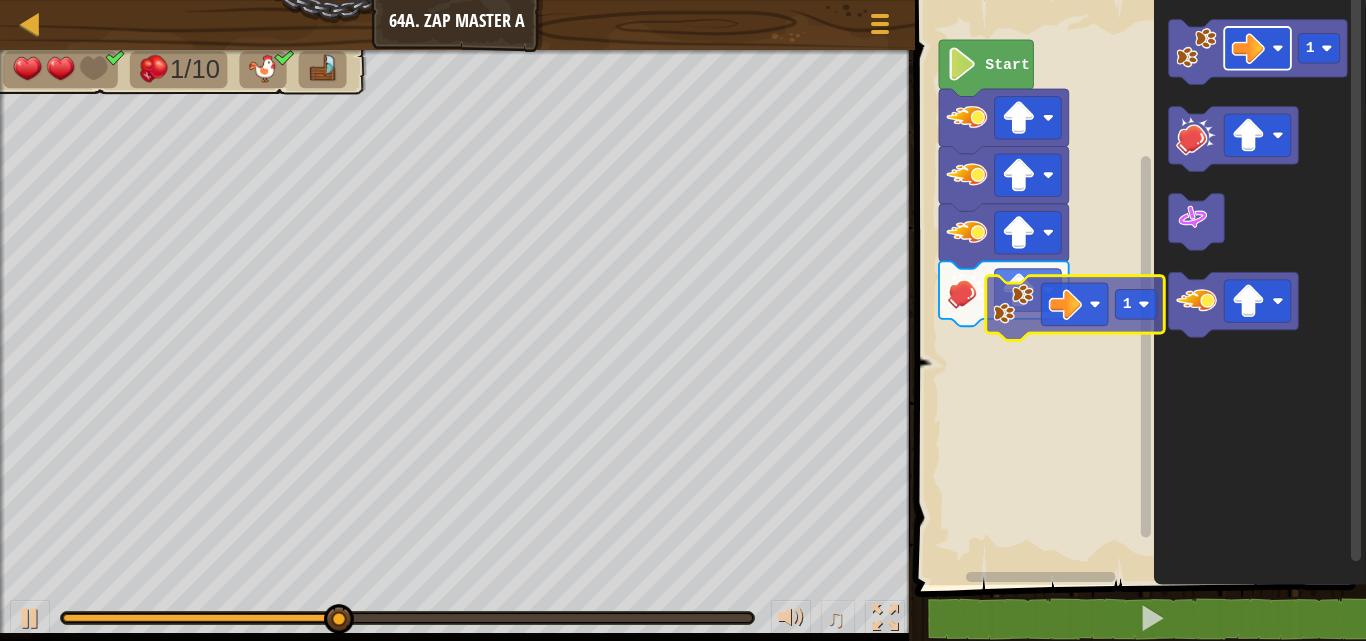 click on "Start 1 1" at bounding box center (1137, 287) 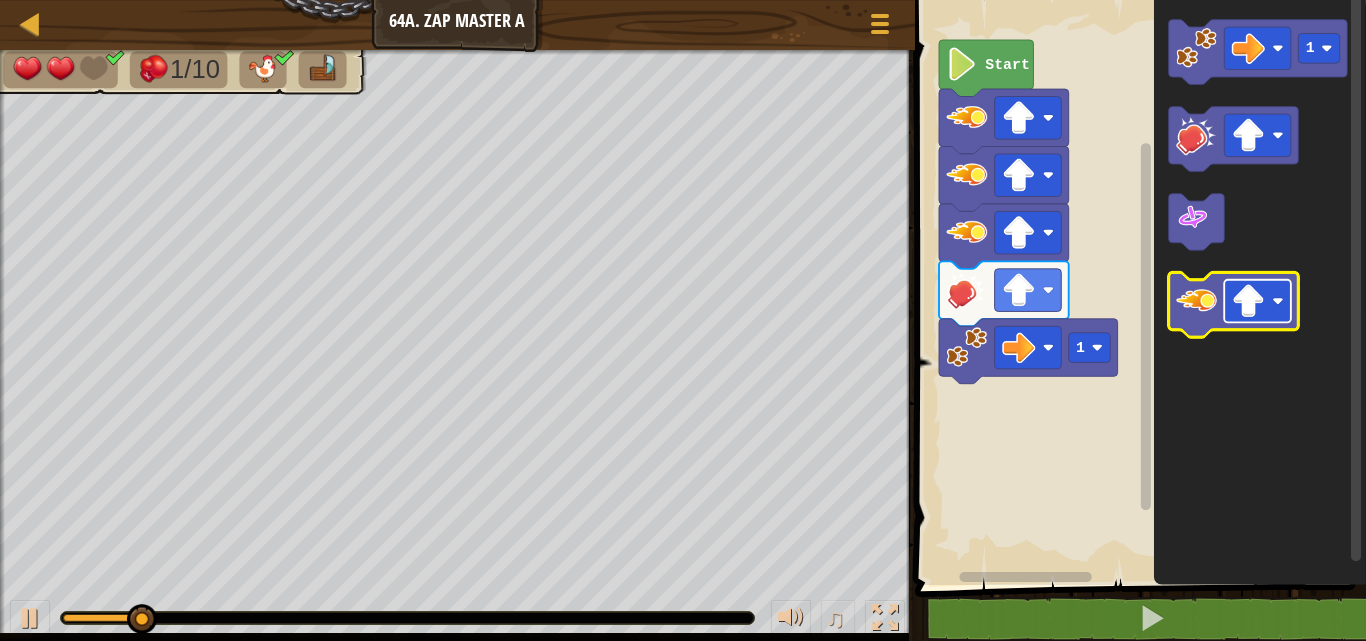 click 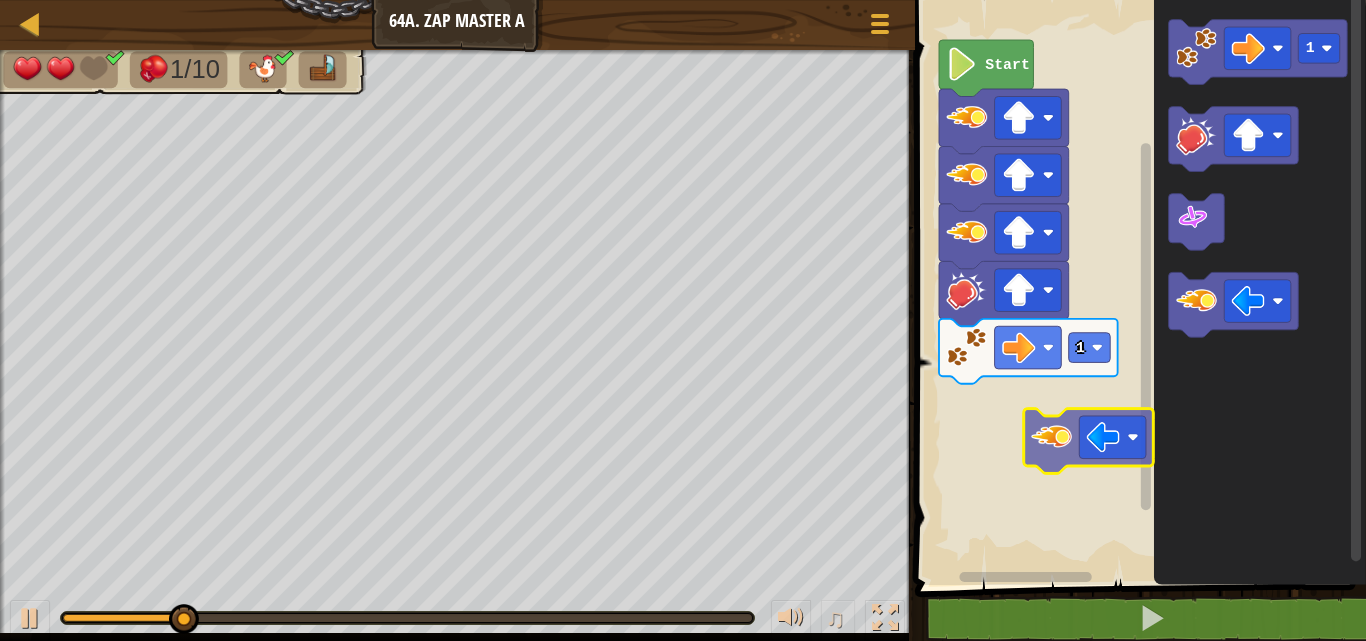 click on "1 Start 1" at bounding box center [1137, 287] 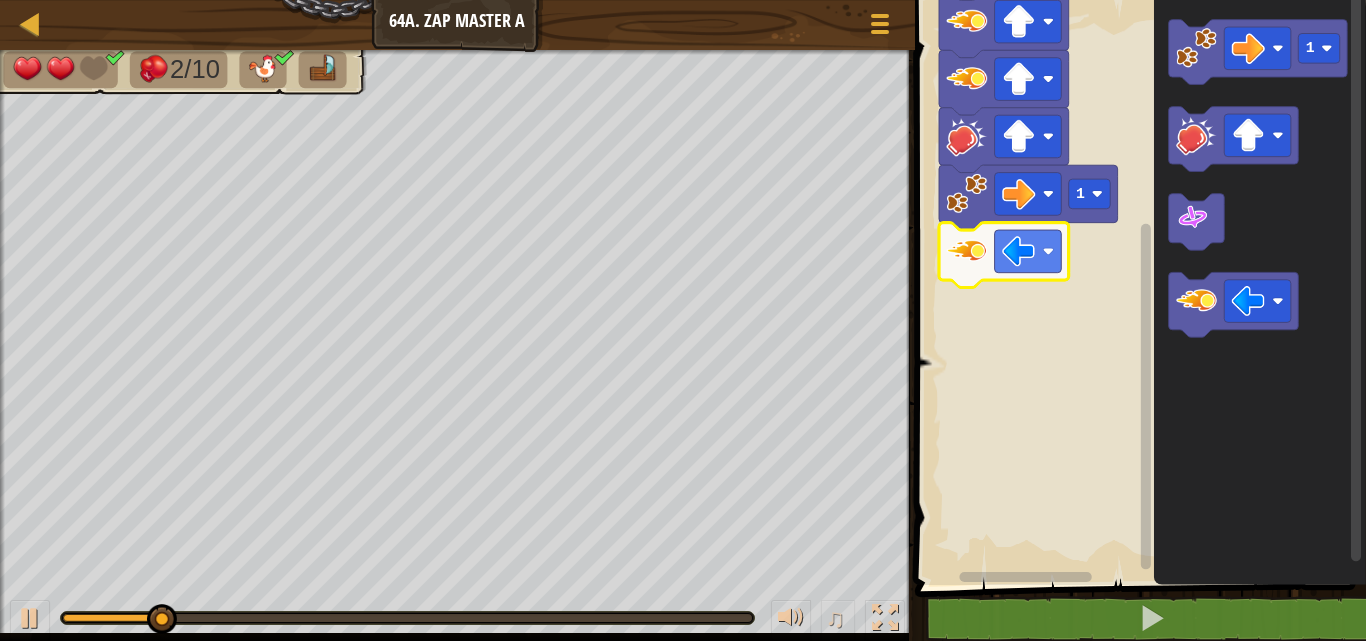 click on "1 Start 1" at bounding box center [1137, 287] 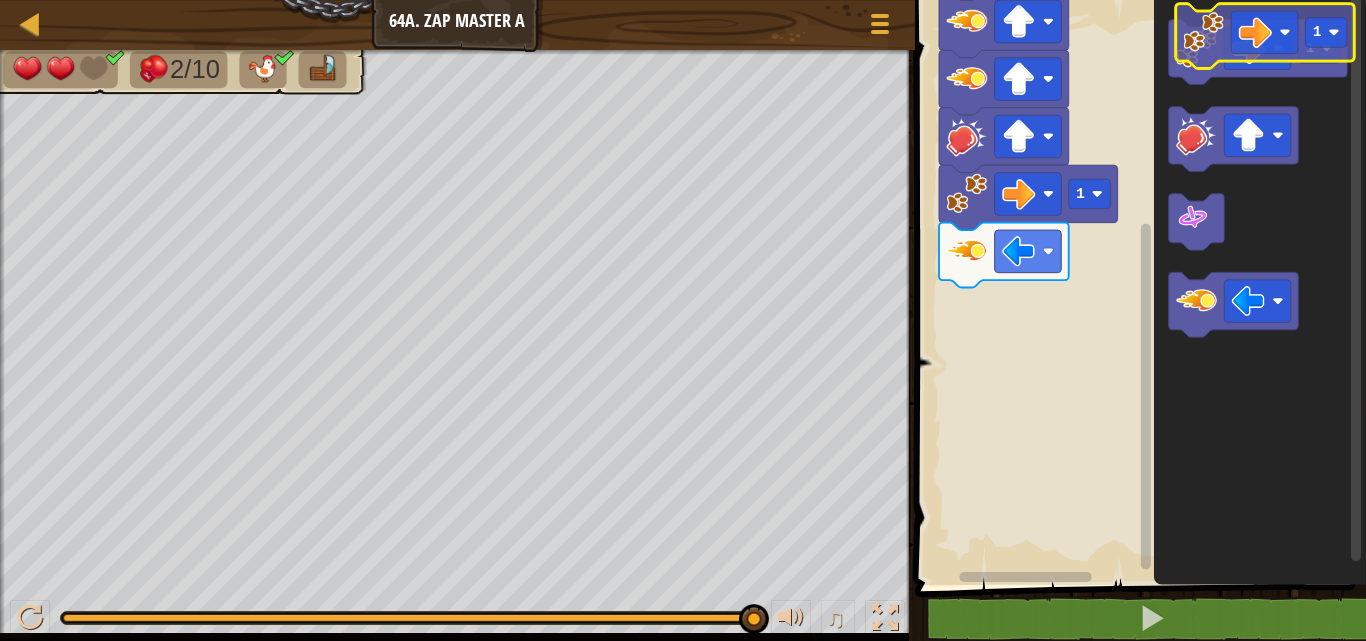click on "1" 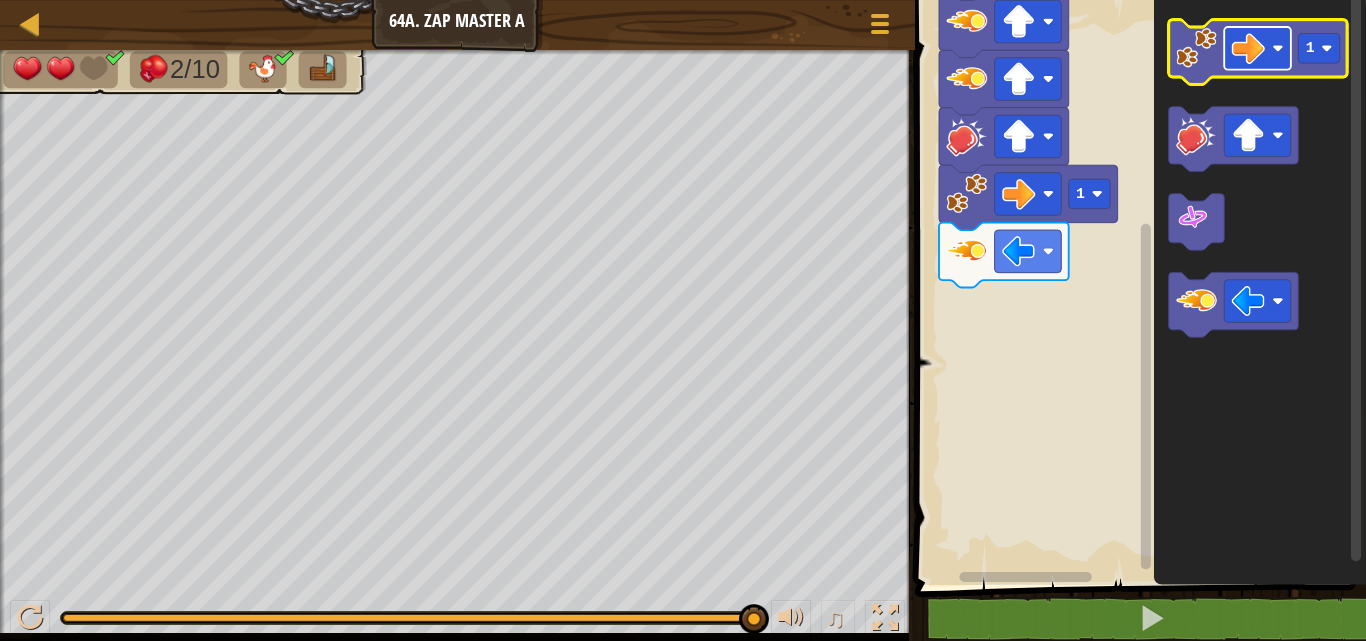 click 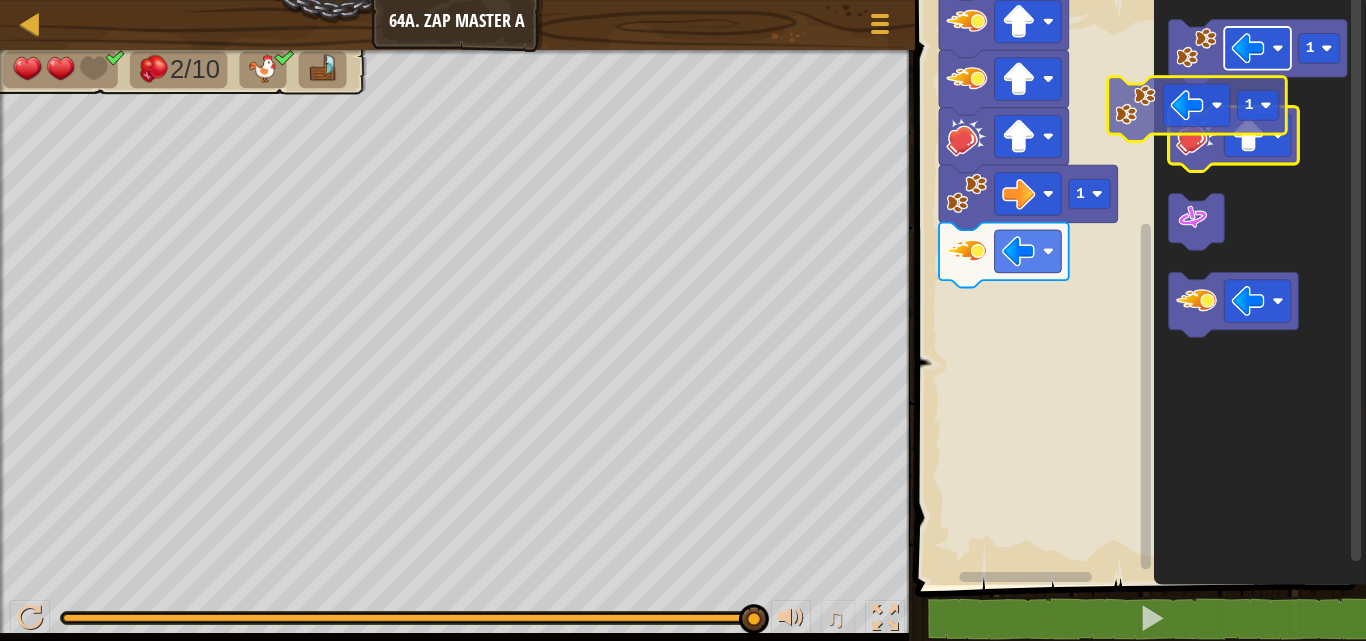 click on "1 Start 1 1" at bounding box center [1137, 287] 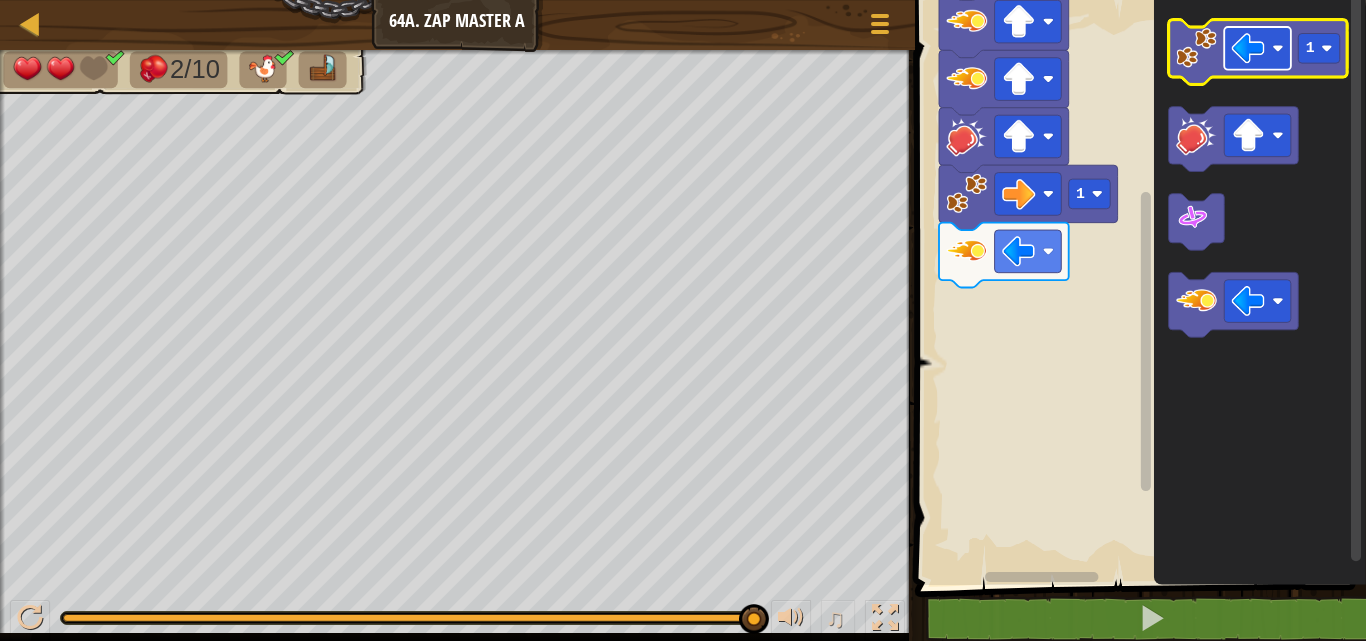 click on "1 Start 1" at bounding box center (1137, 287) 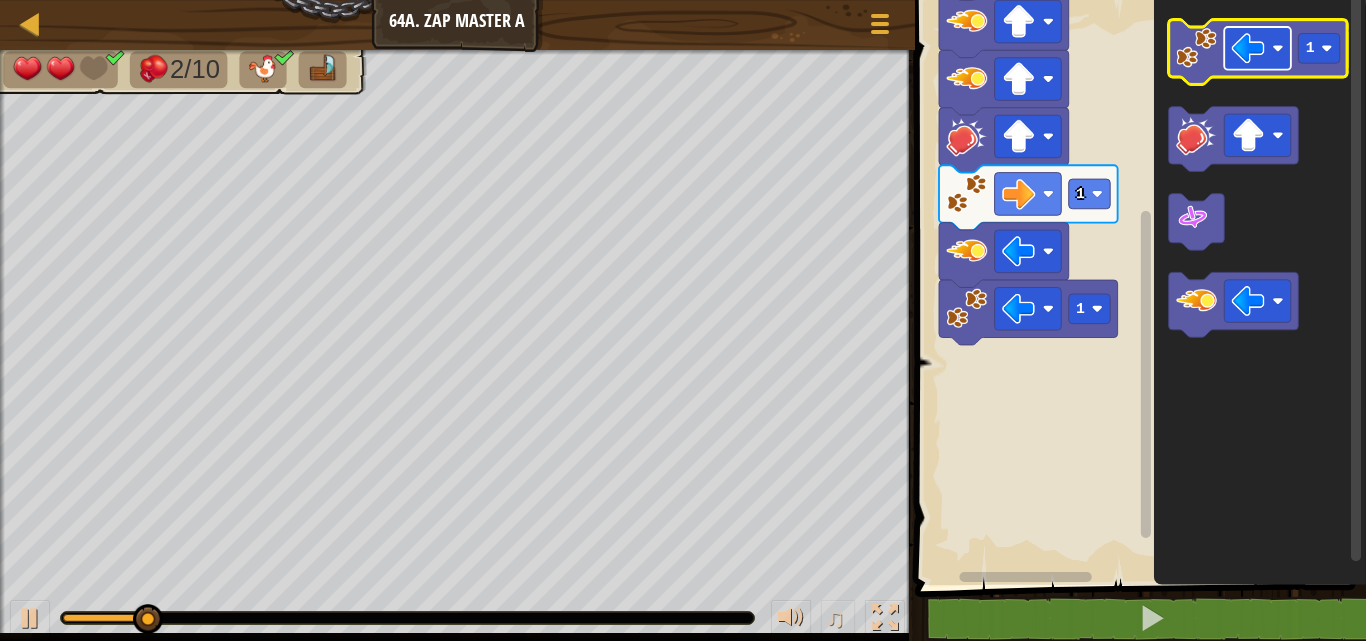 click 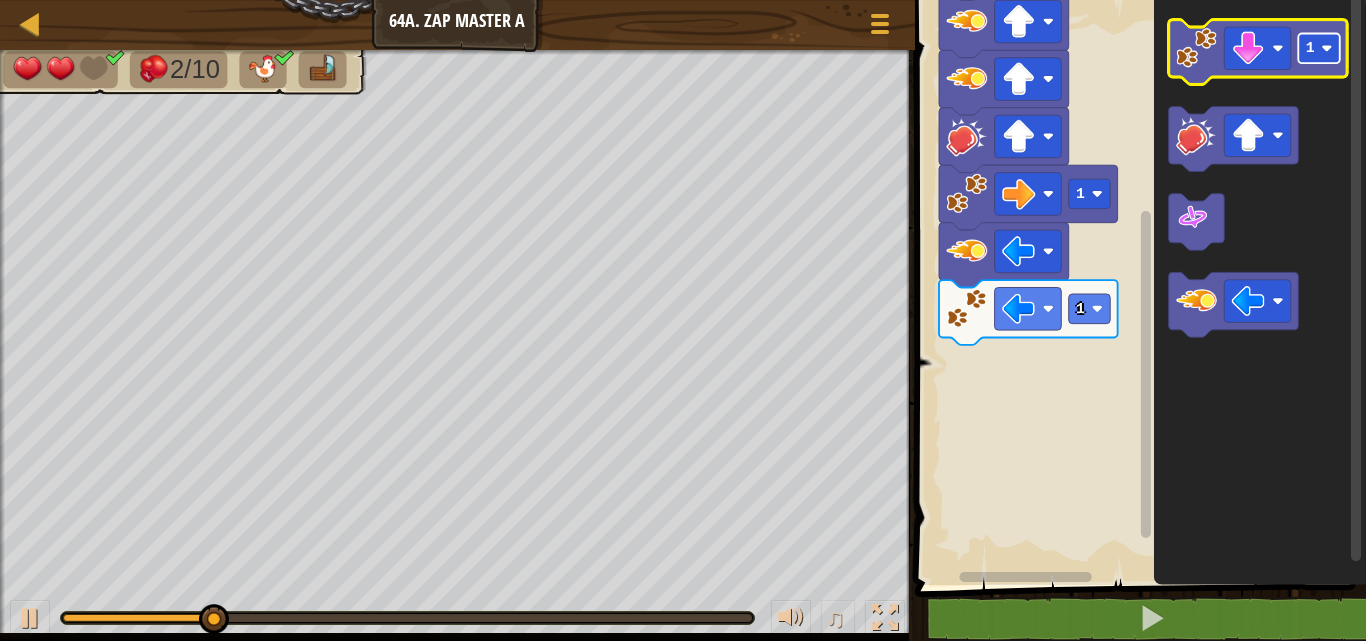 click 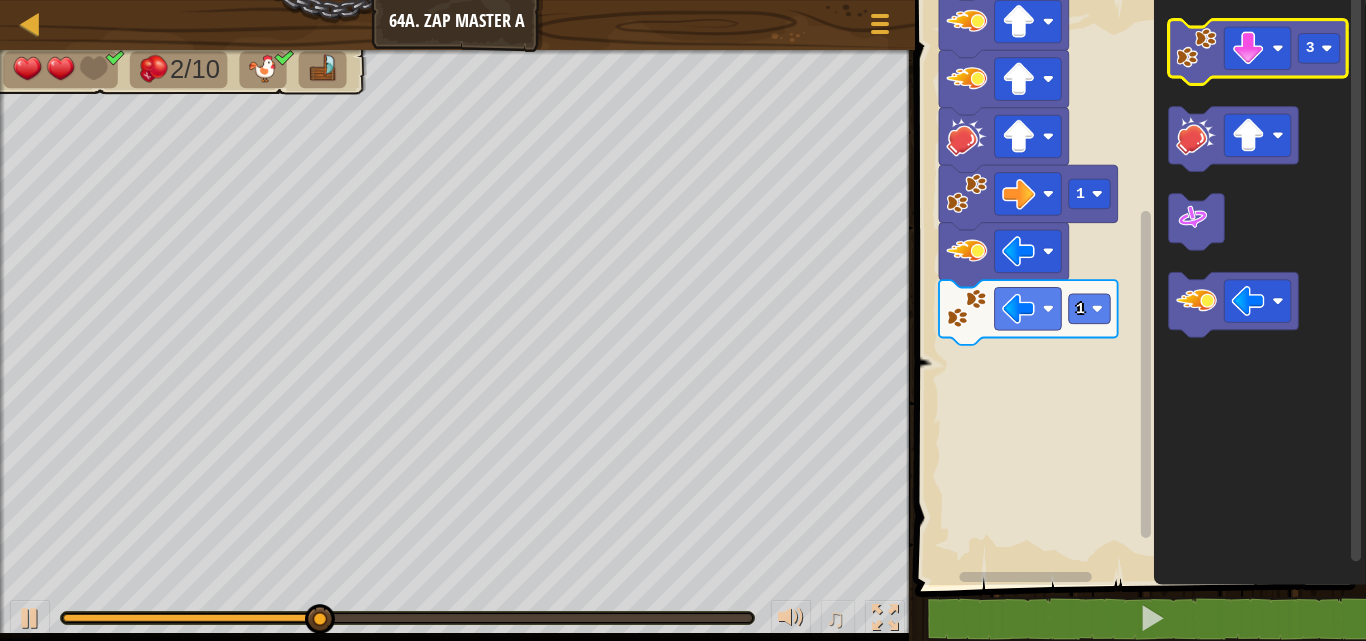 click 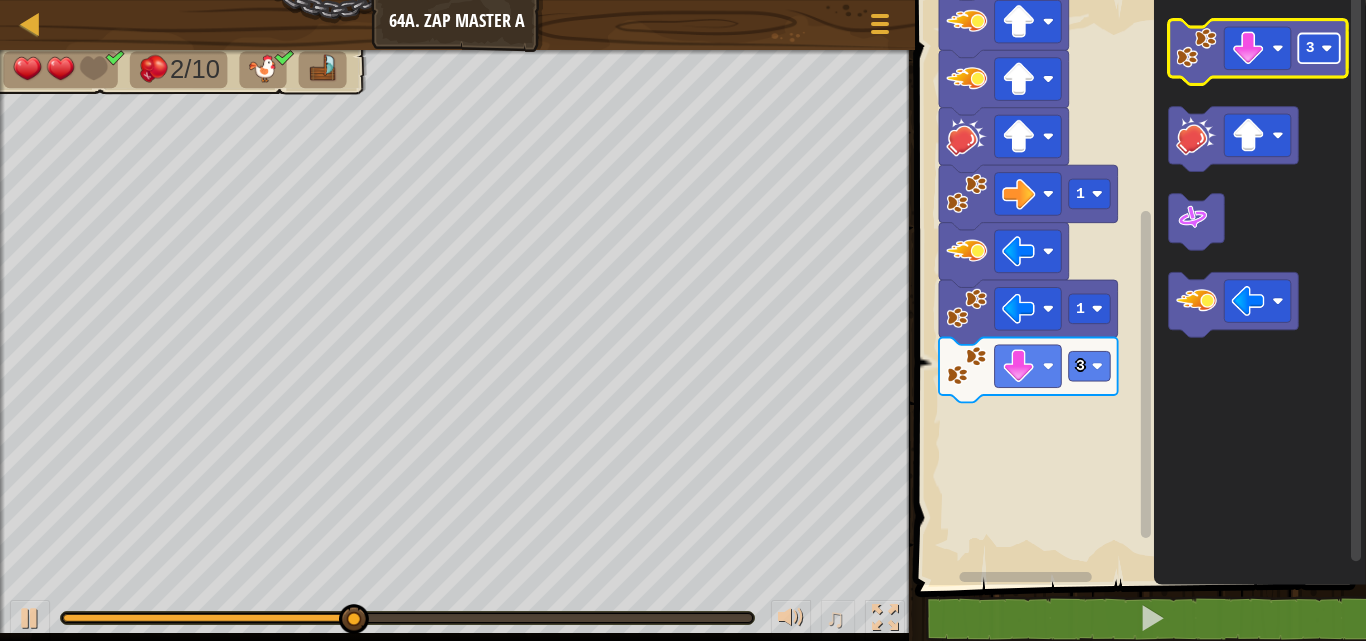 click 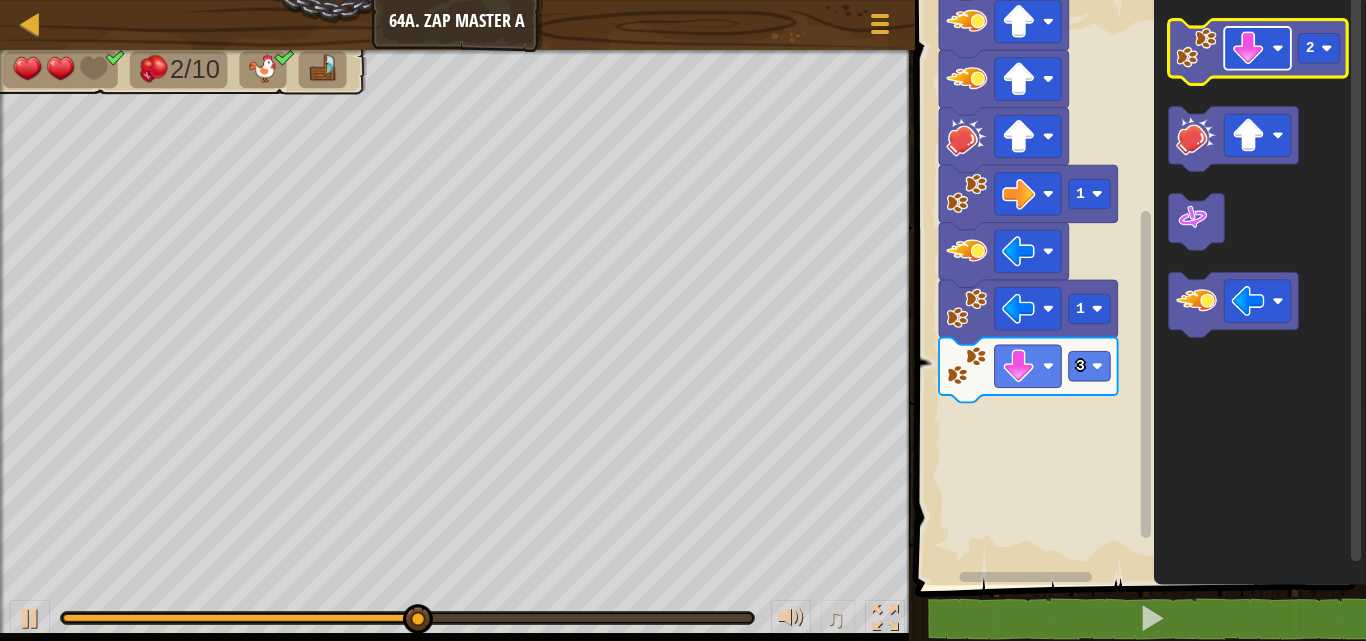 click 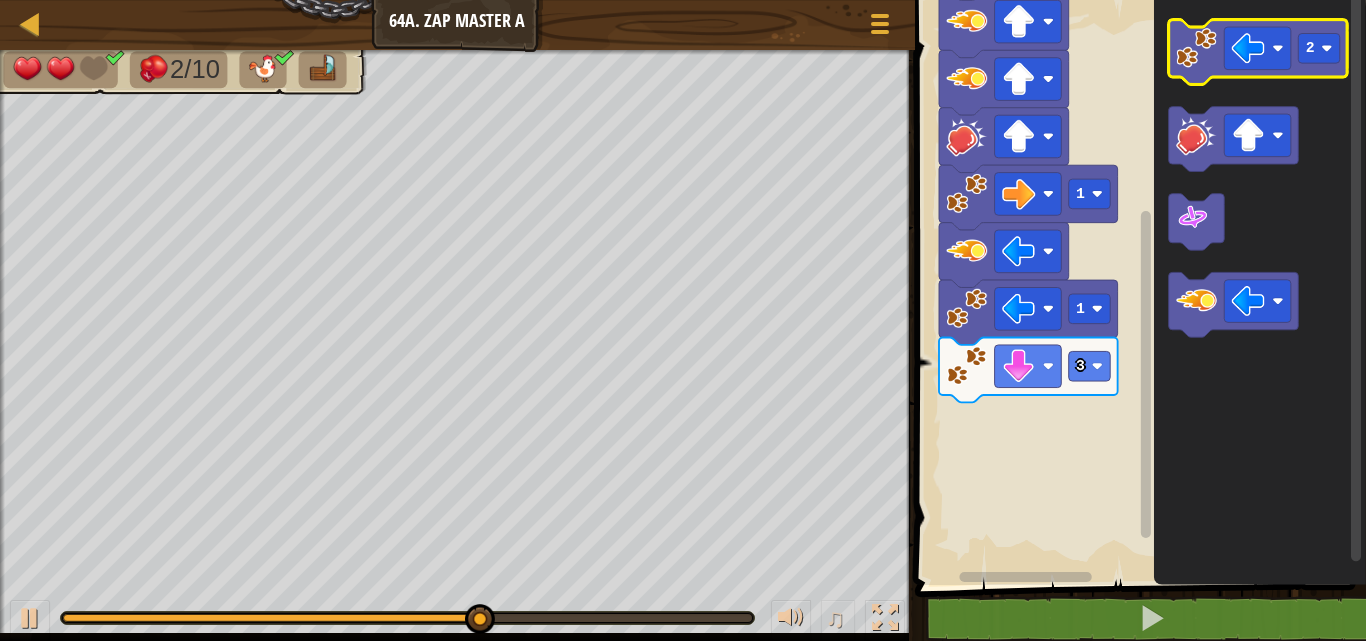 click 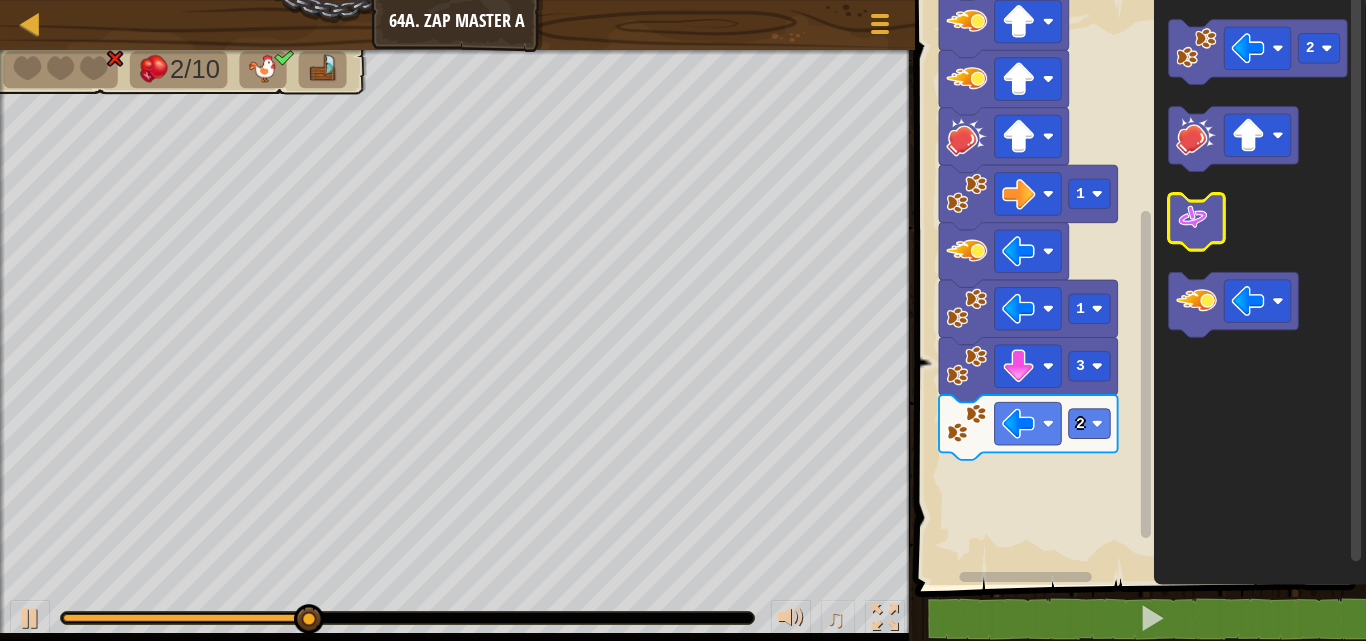click 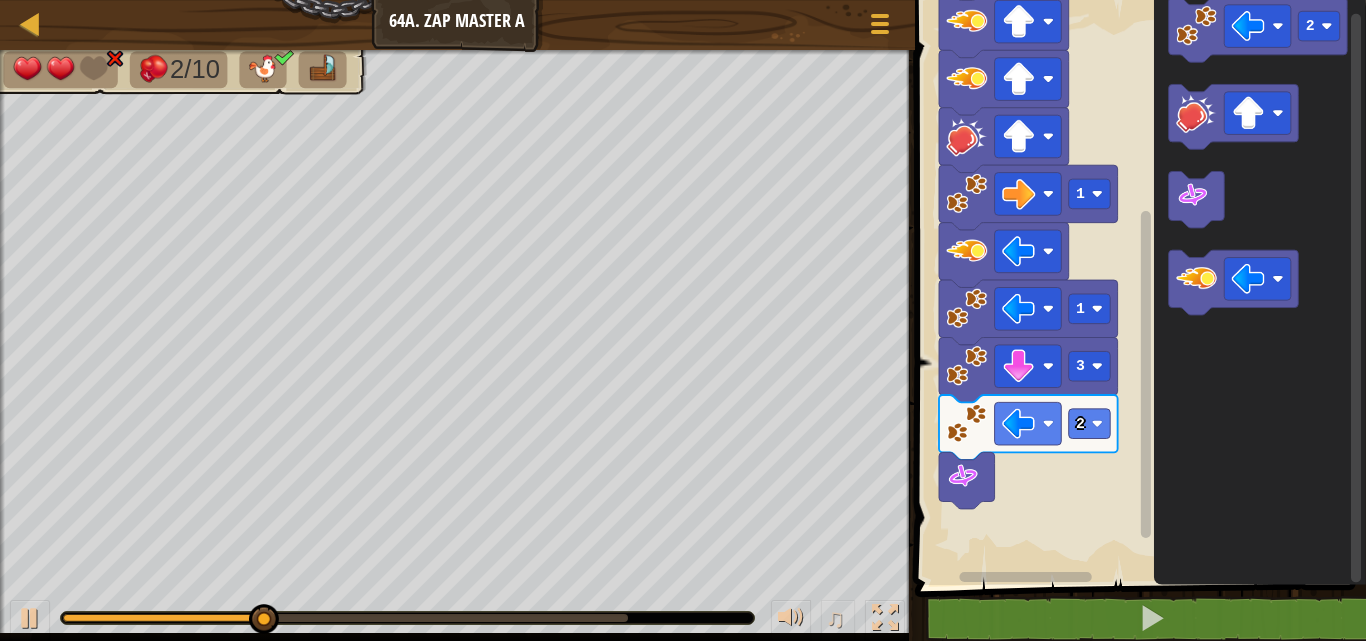 click on "1 3 2 1 Start 2" at bounding box center (1137, 287) 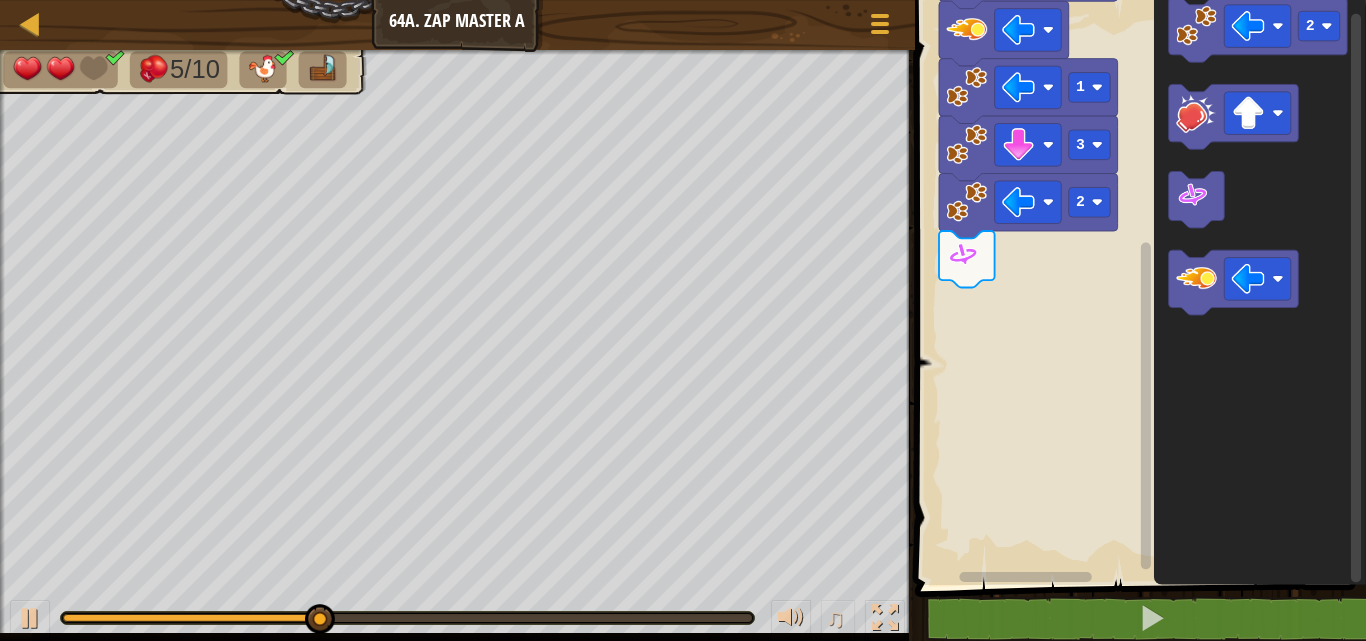 click on "1 2 3 4 5 6 7 8 9 10 11 12 13 14 15 16 17 18 19 20 21 22 23 24 25 26 27 go ( 'right' ,   1 ) zap ( 'left' ) zap ( 'left' ) zap ( 'left' ) zap ( 'left' ) zap ( 'left' ) zap ( 'left' ) zap ( 'left' ) hit ( 'left' ) hit ( 'left' ) go ( 'left' ,   1 ) go ( 'down' ,   3 ) go ( 'left' ,   2 ) spin ( ) go ( 'right' ,   2 ) zap ( 'left' ) zap ( 'left' ) zap ( 'left' ) hit ( 'left' ) go ( 'left' ,   4 ) zap ( 'down' ) zap ( 'up' ) go ( 'up' ,   3 ) zap ( 'down' ) zap ( 'down' ) zap ( 'down' ) zap ( 'down' )     הההההההההההההההההההההההההההההההההההההההההההההההההההההההההההההההההההההההההההההההההההההההההההההההההההההההההההההההההההההההההההההההההההההההההההההההההההההההההההההההההההההההההההההההההההההההההההההההההההההההההההההההההההההההההההההההההההההההההההההההההההההההההההההההה 1" at bounding box center (1137, 332) 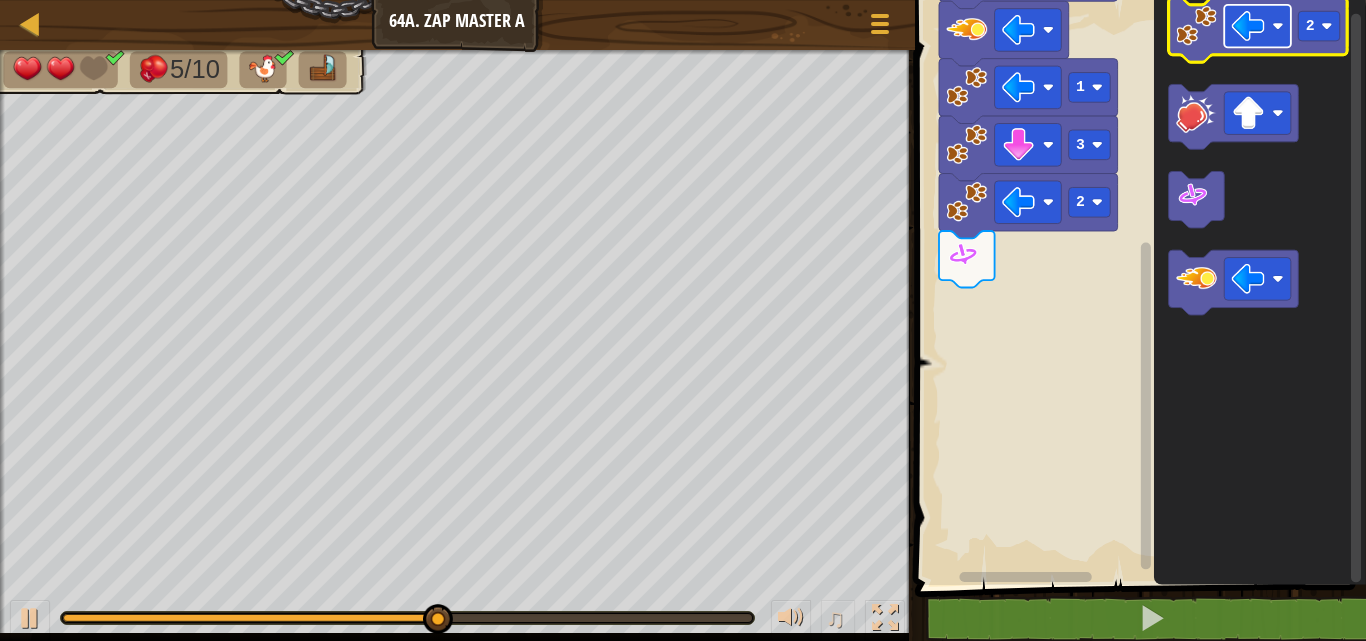 click 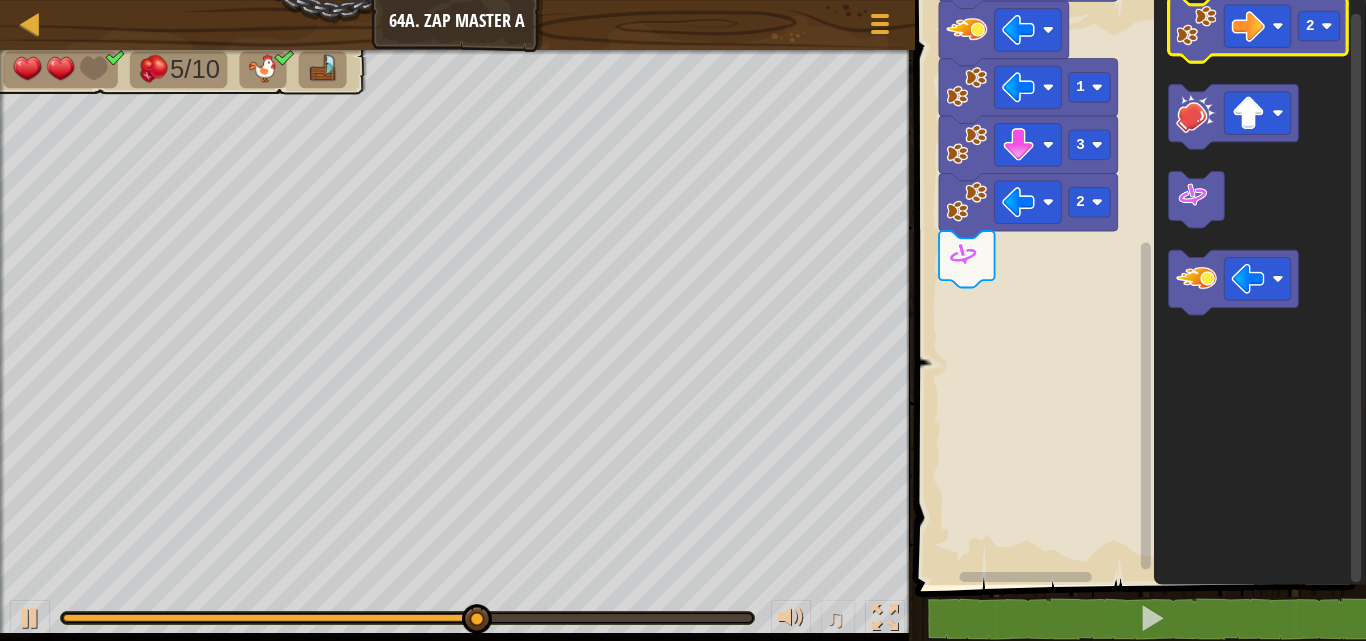 click 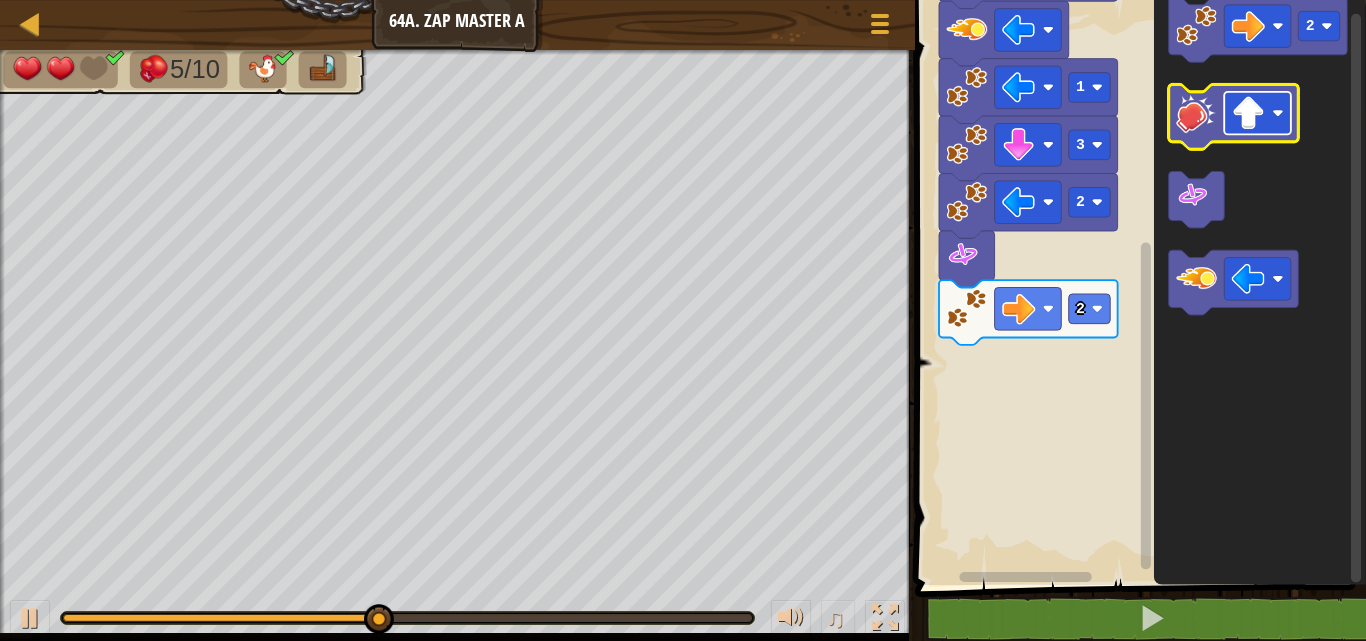 click 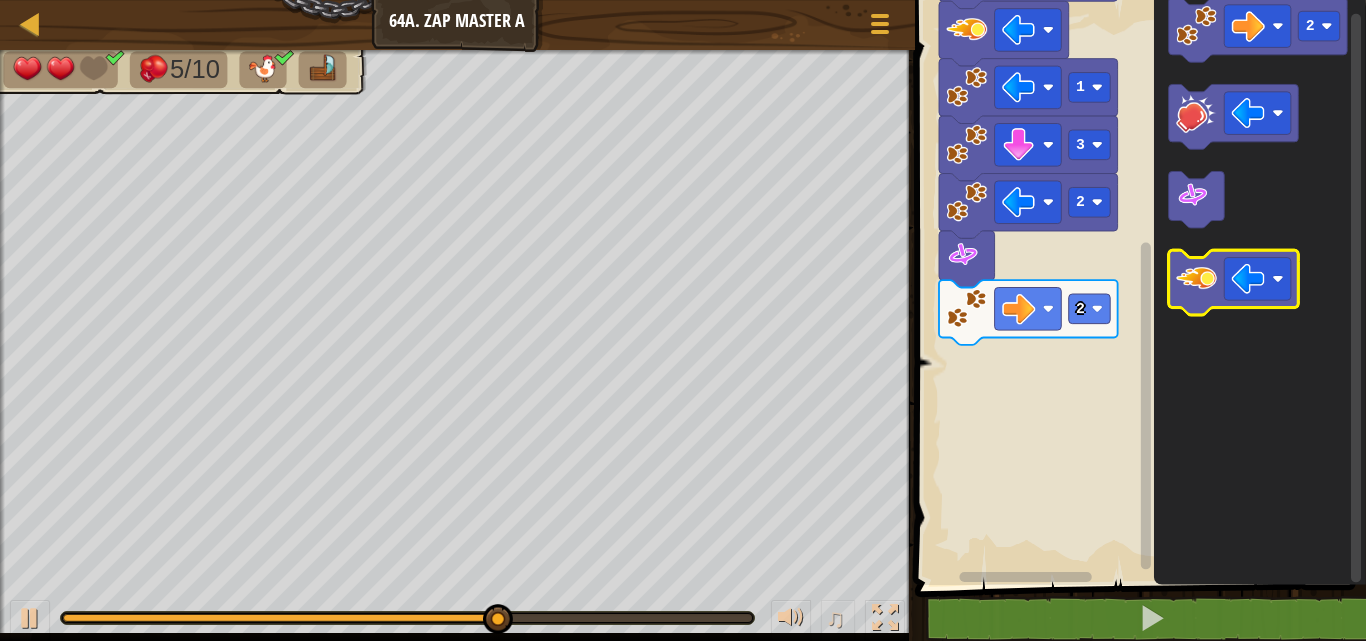 click 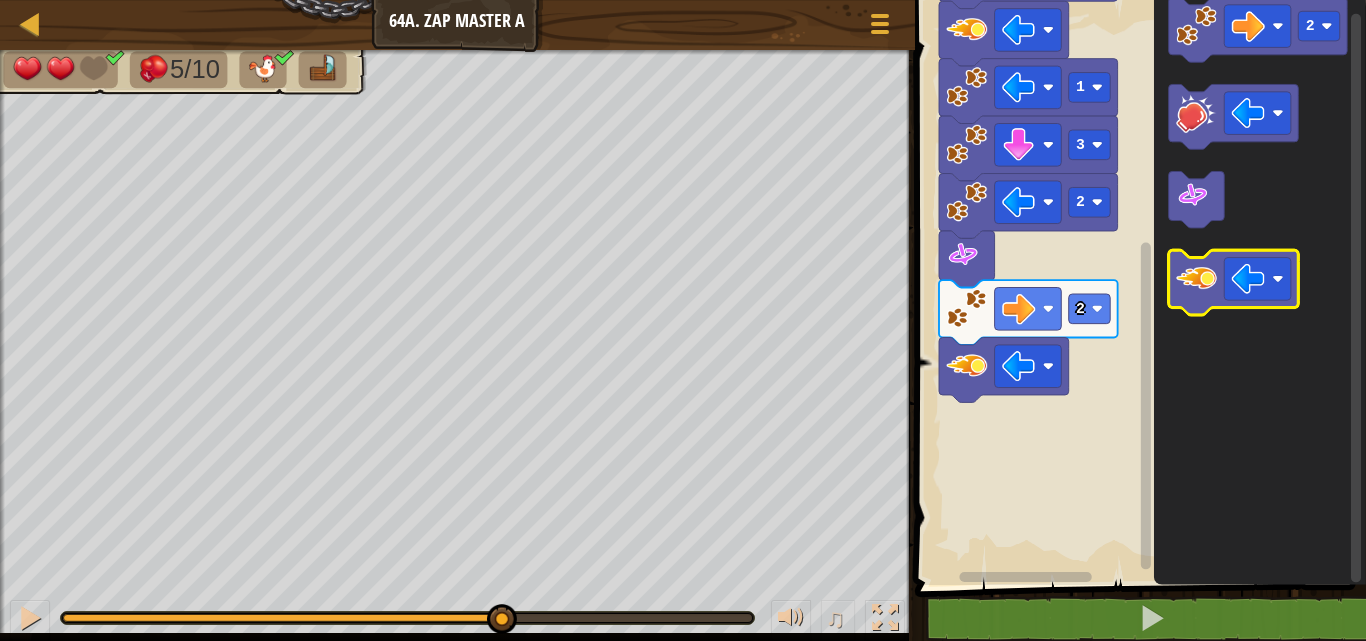 click 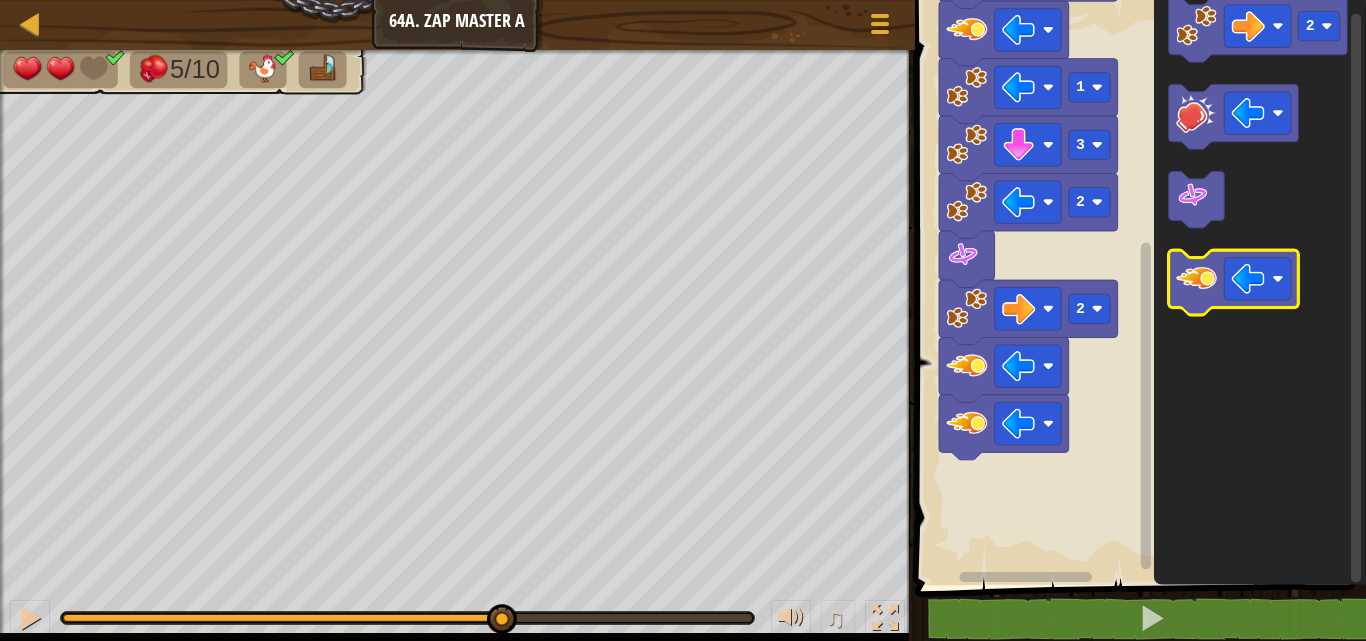 click 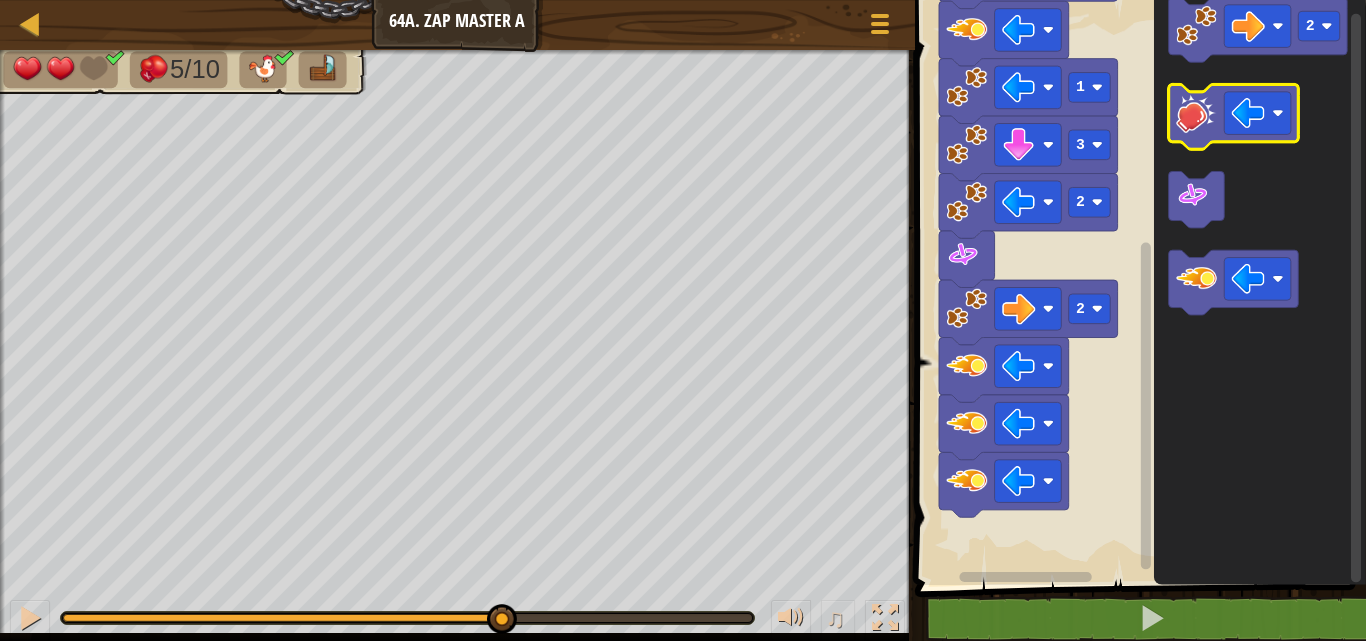 click 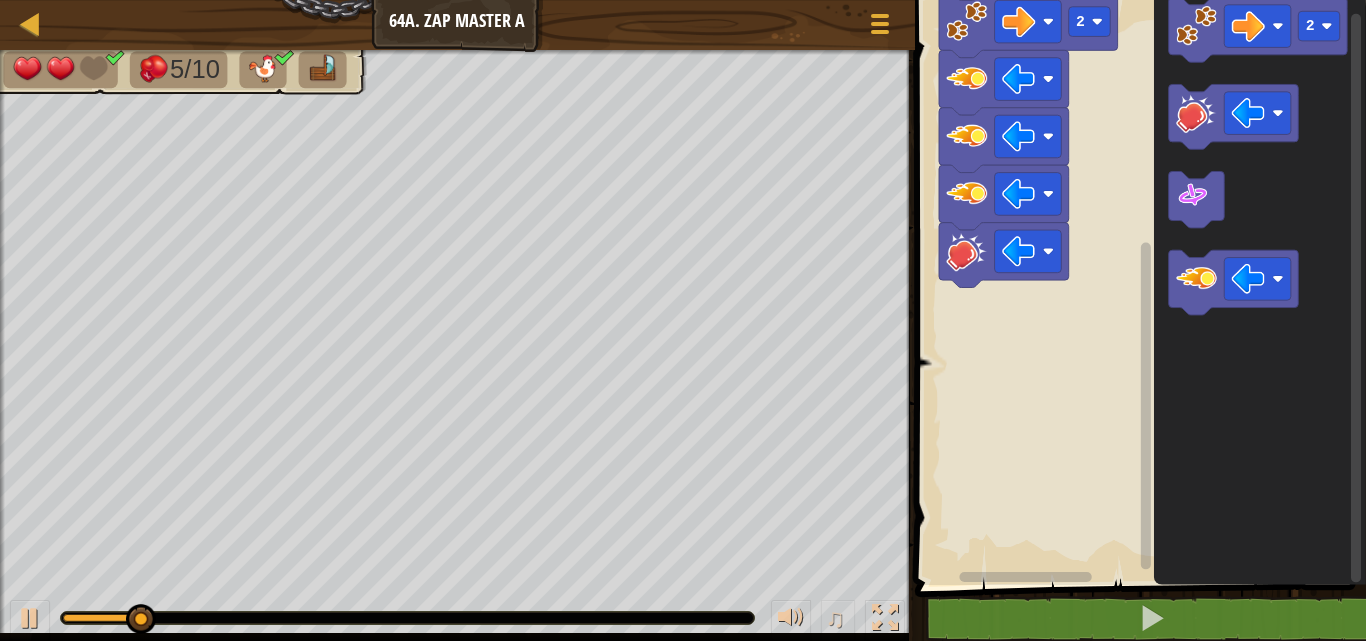 click on "1 3 2 2 1 Start 2" at bounding box center (1137, 287) 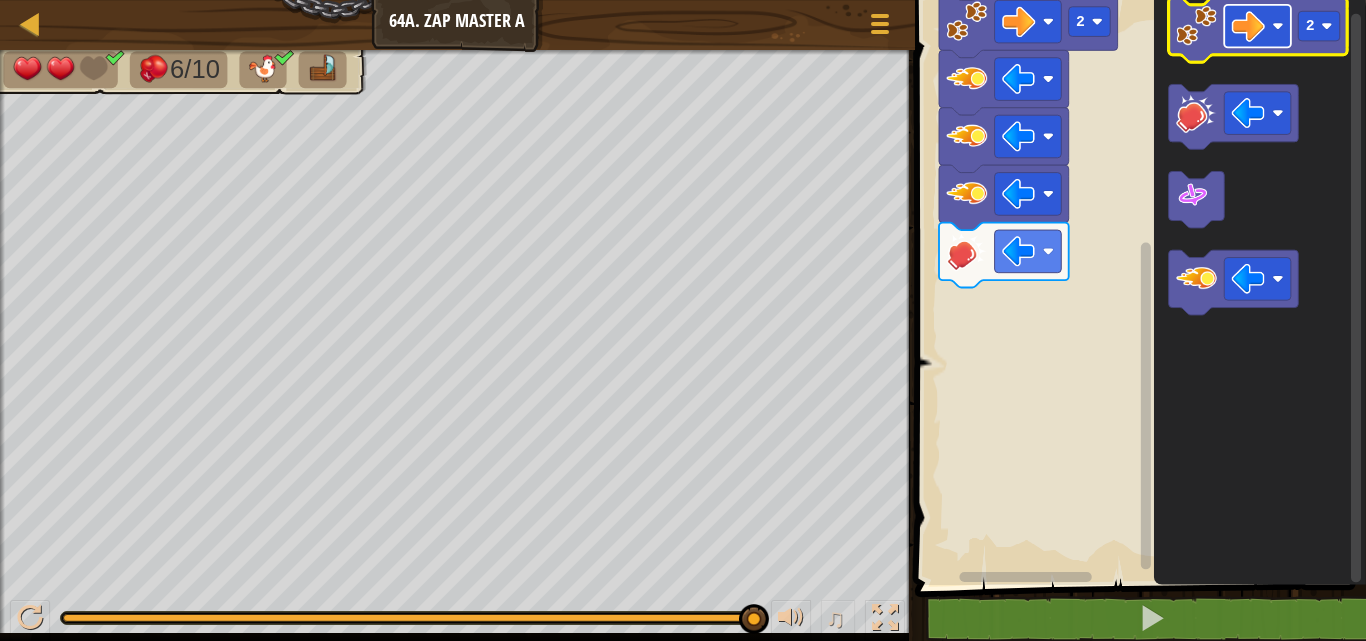 click 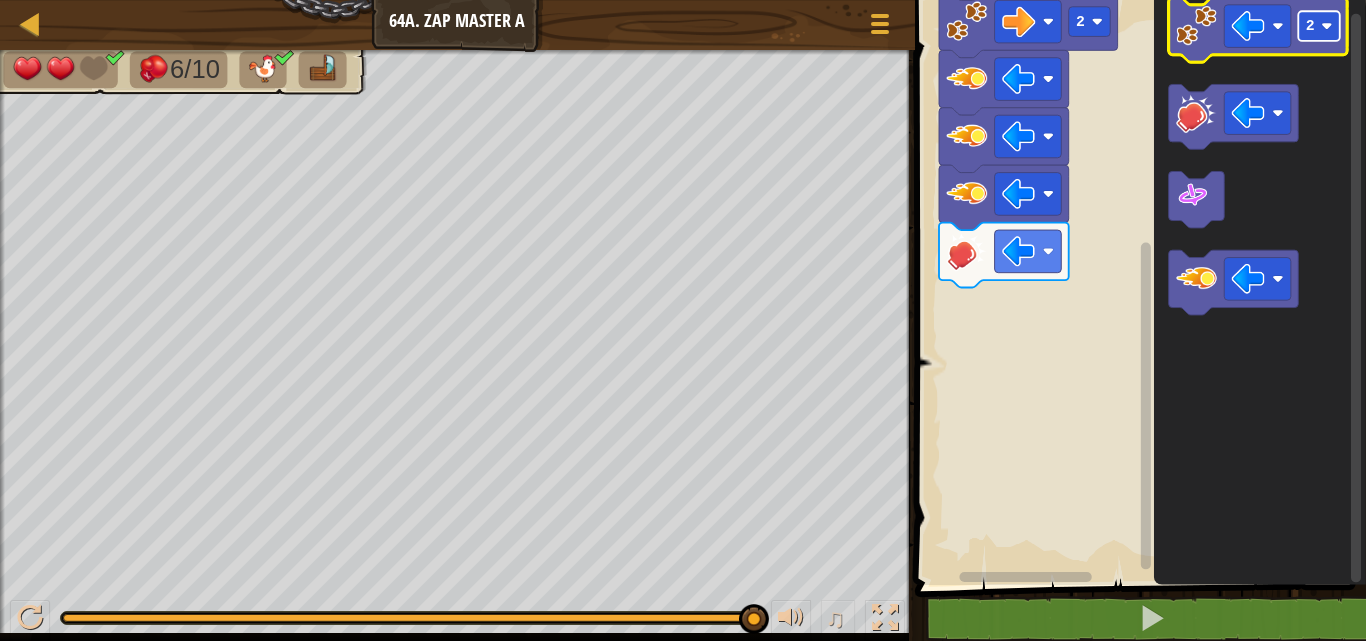 click 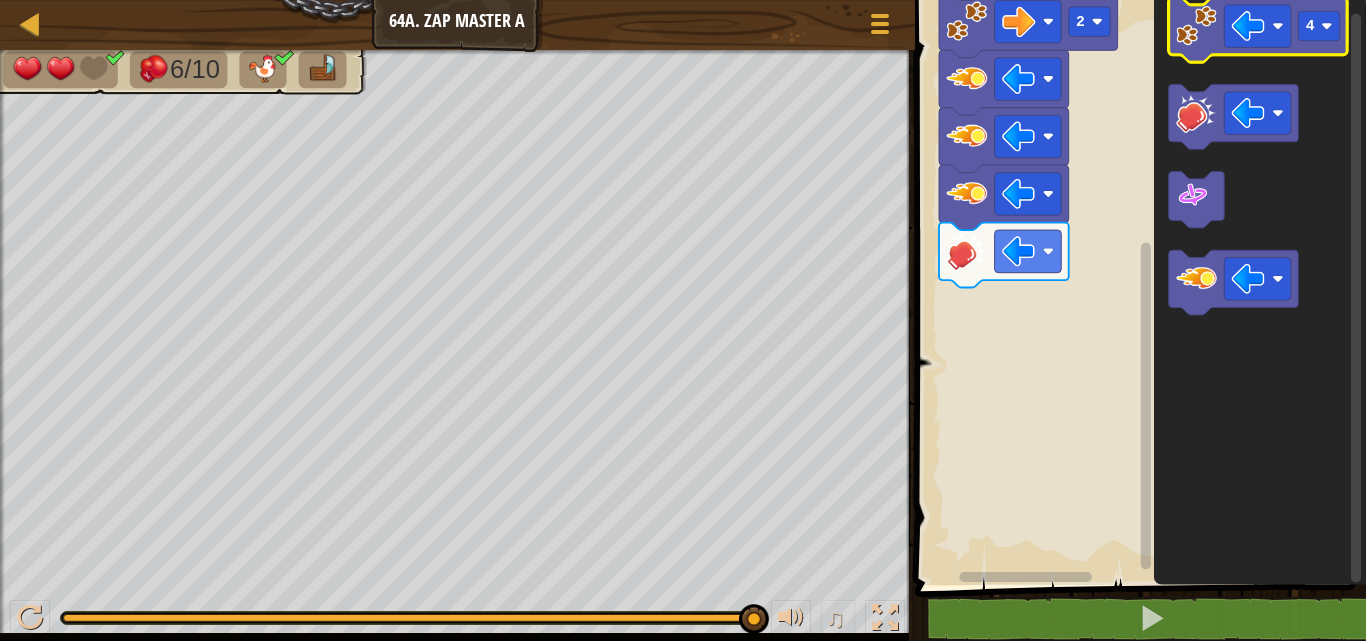 click 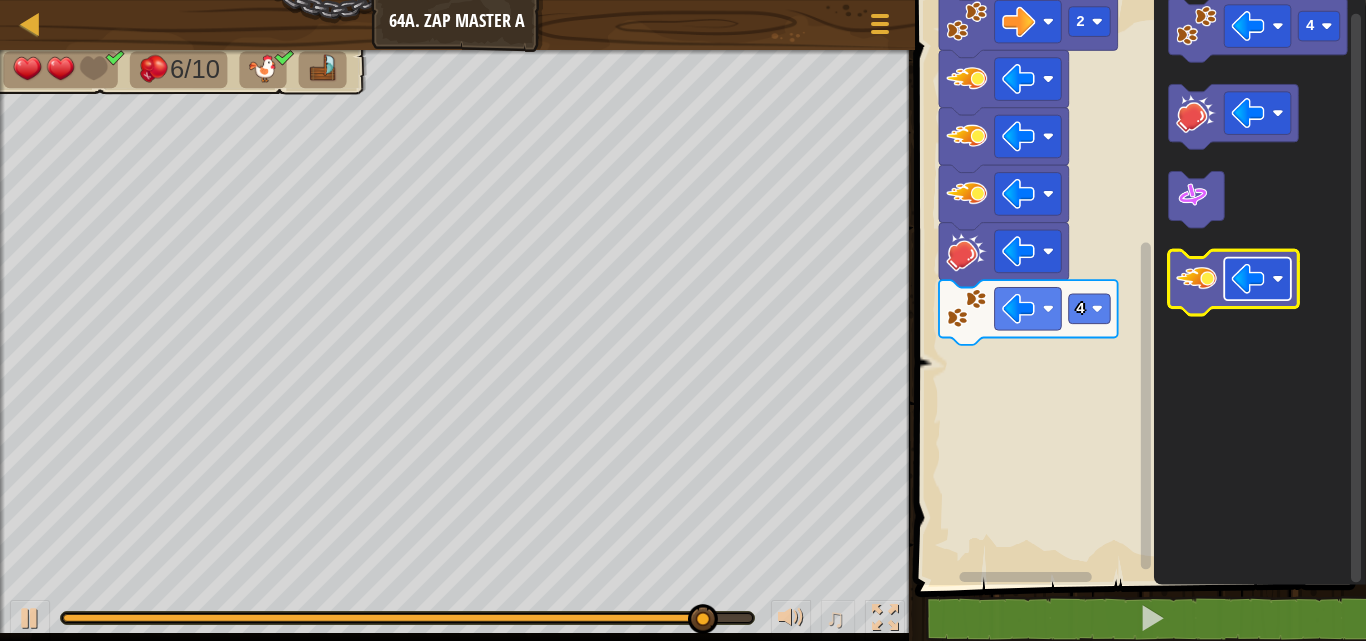 click 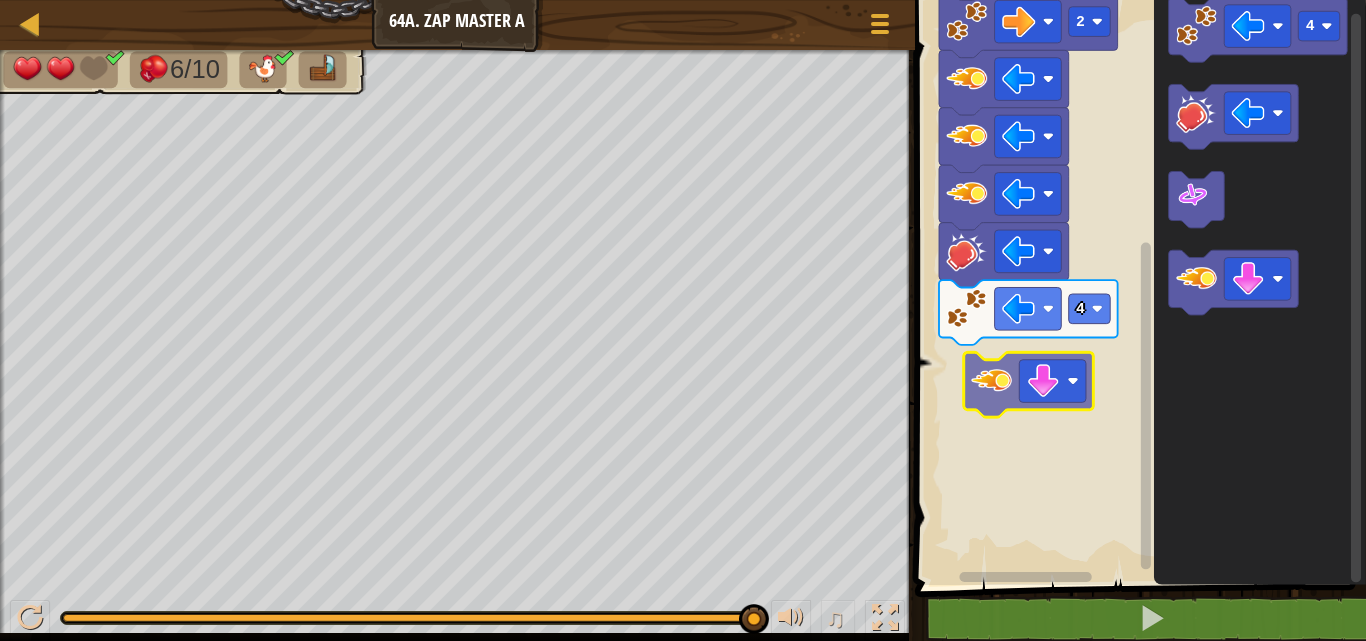click on "1 3 2 2 4 1 Start 4" at bounding box center [1137, 287] 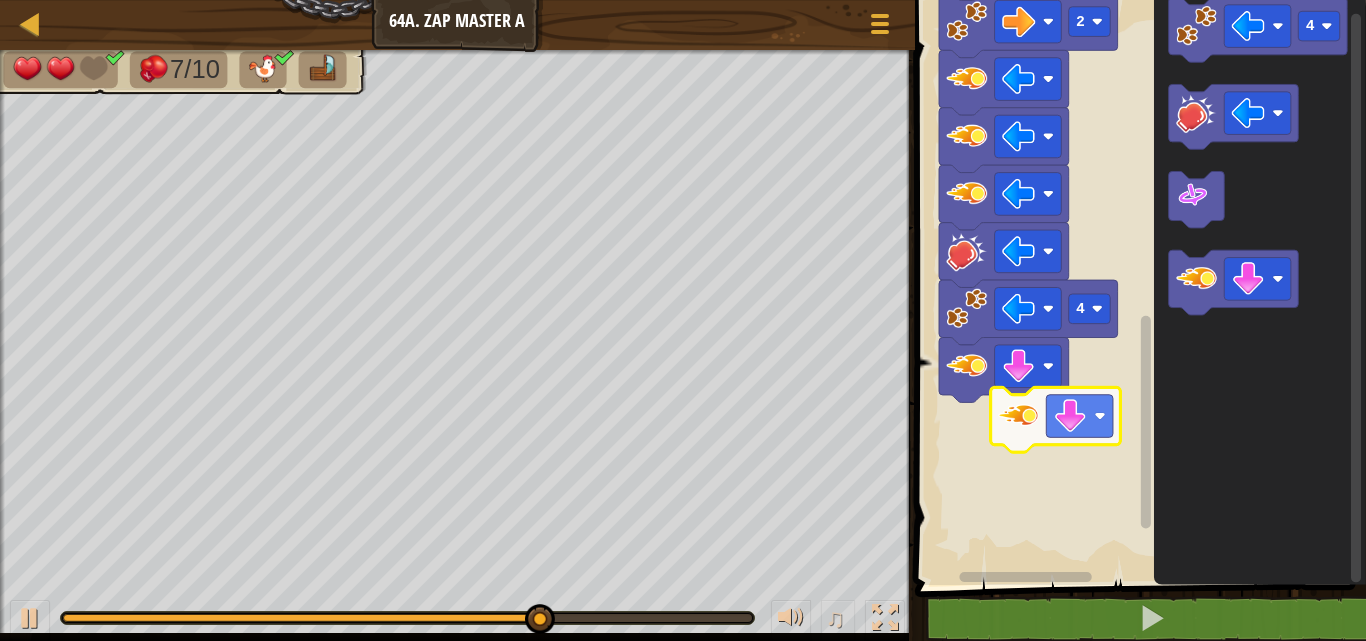 click on "4 2 2 3 1 1 Start 4" at bounding box center [1137, 287] 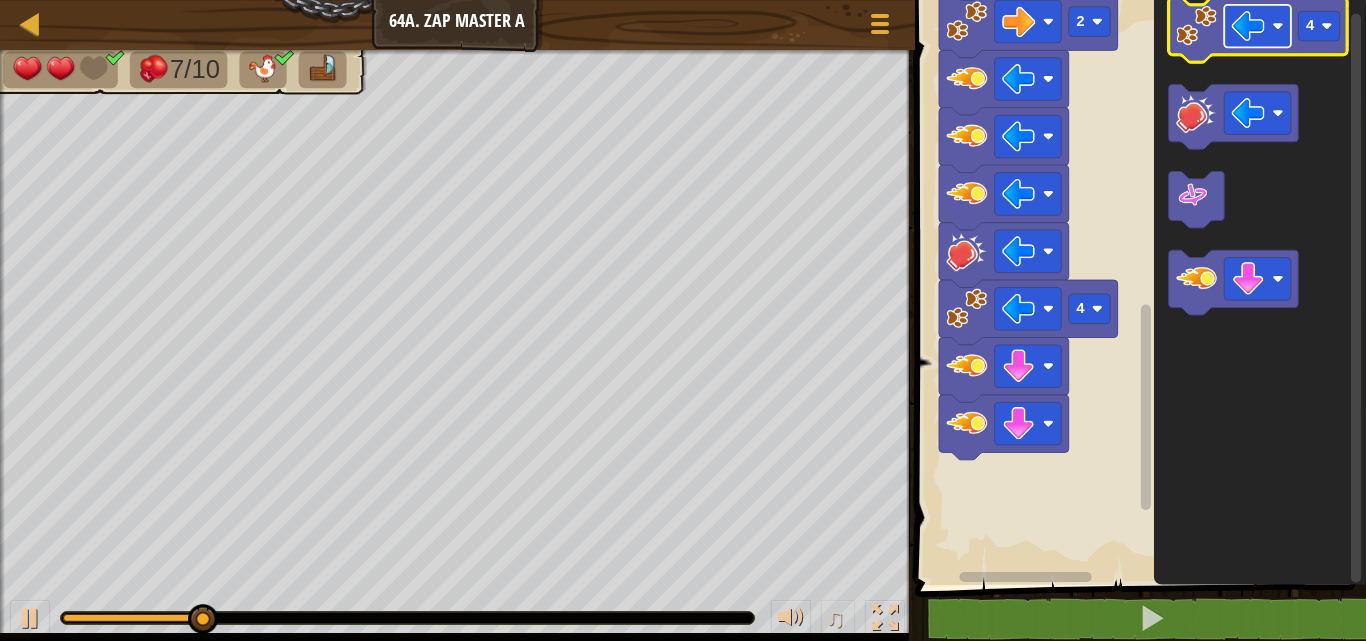 click 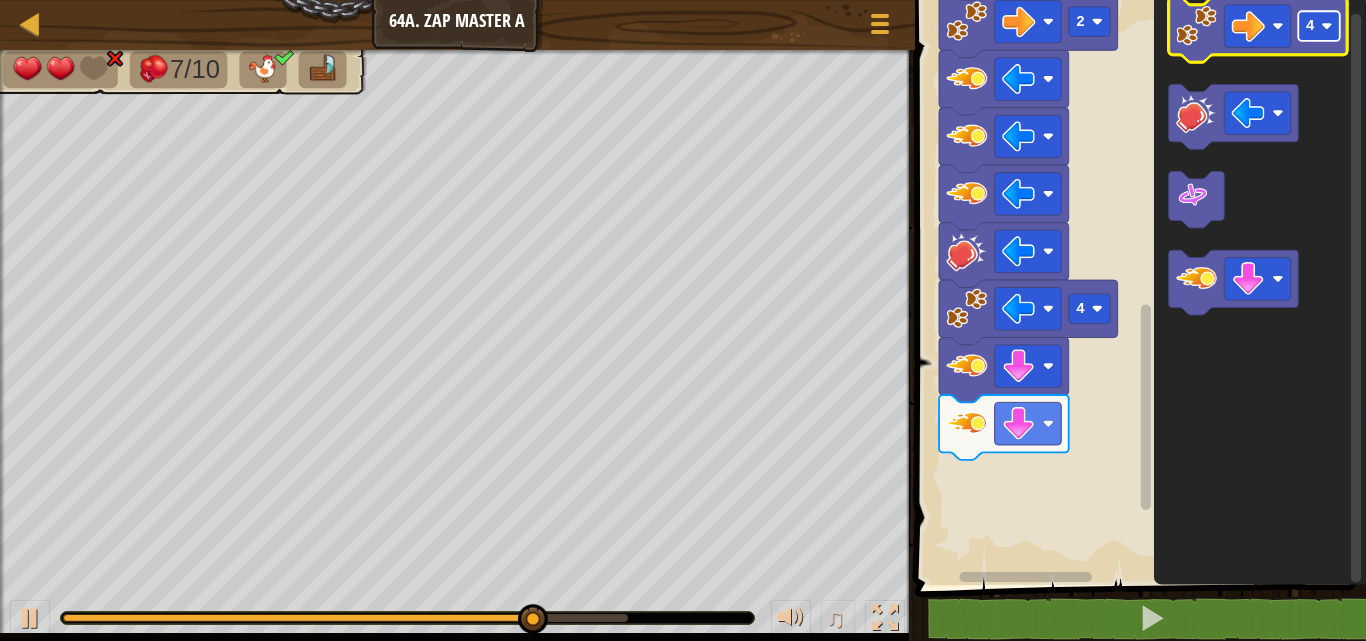 click 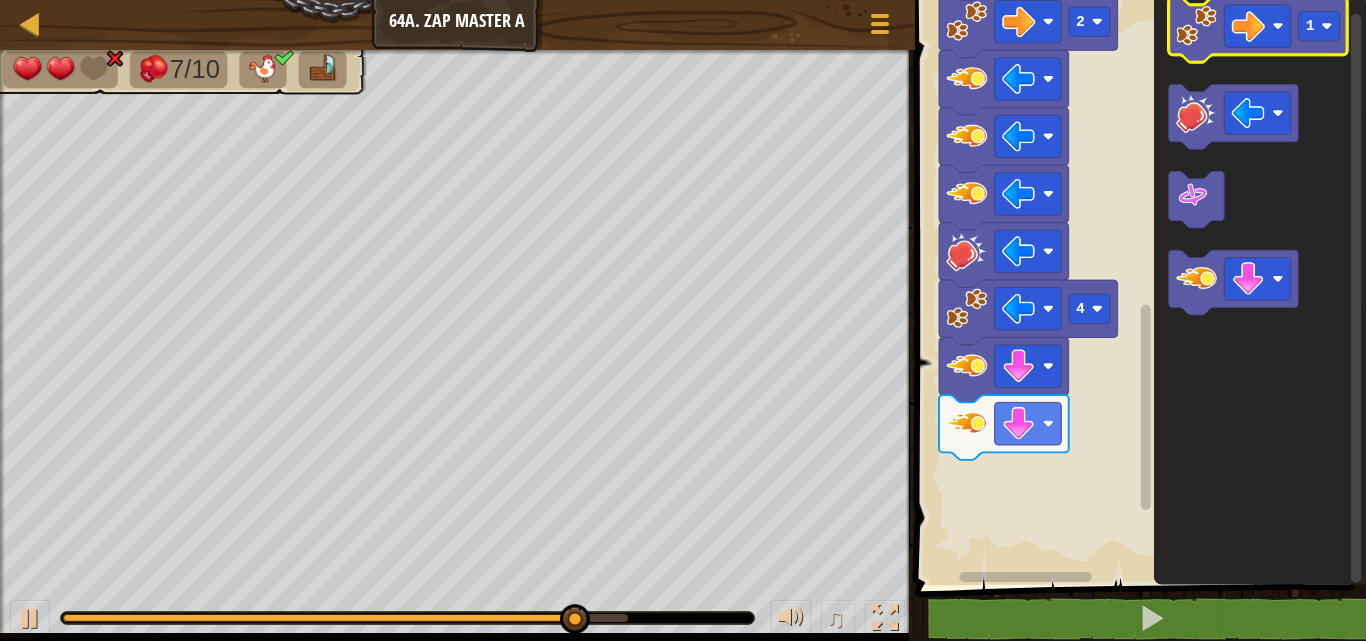 click 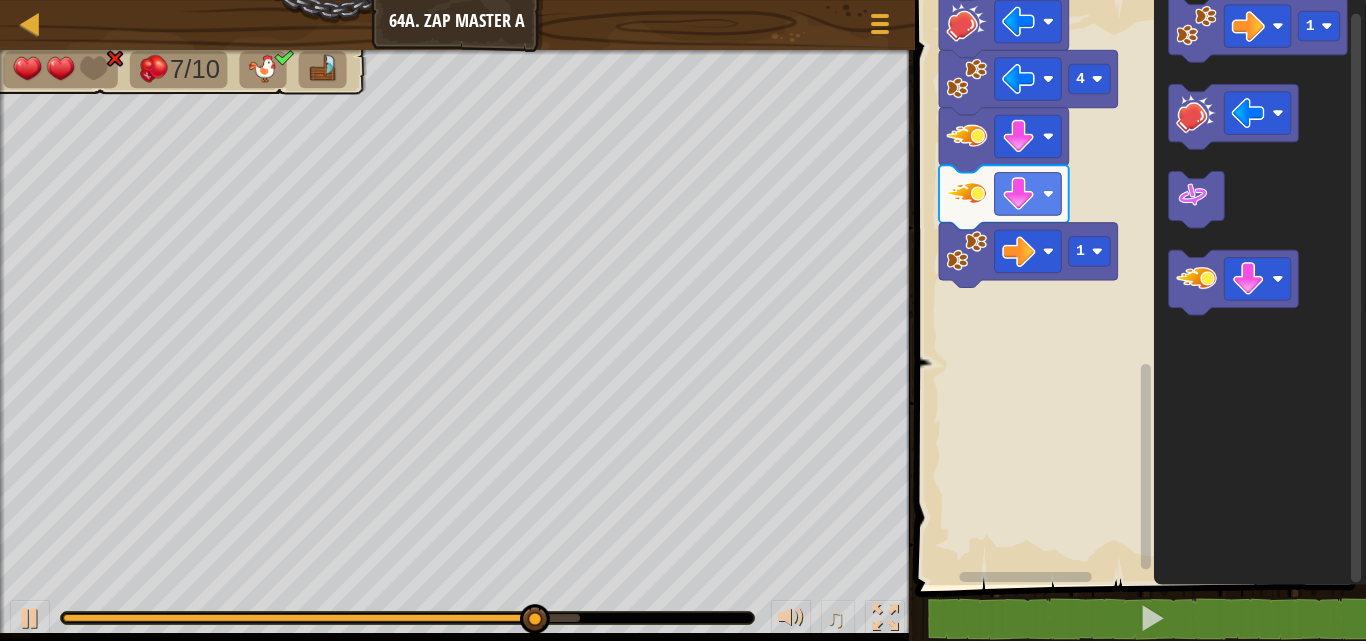 click on "1 4 2 2 3 1 1 Start 1" at bounding box center [1137, 287] 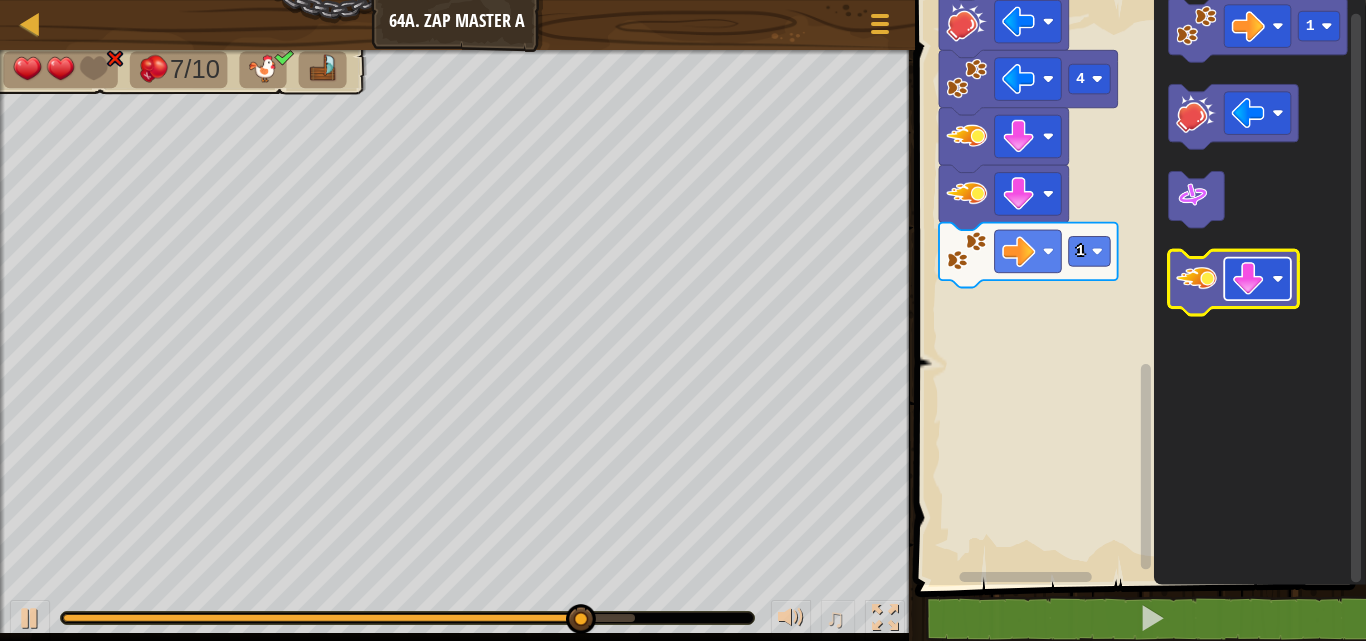 click 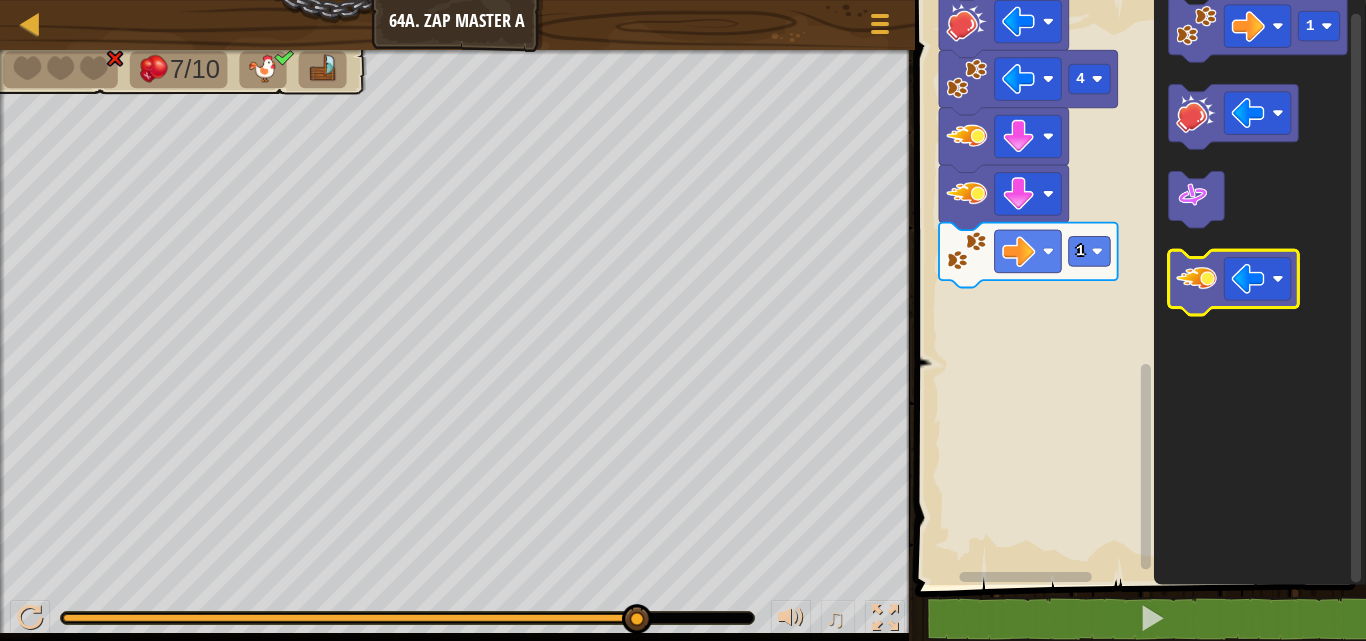 click 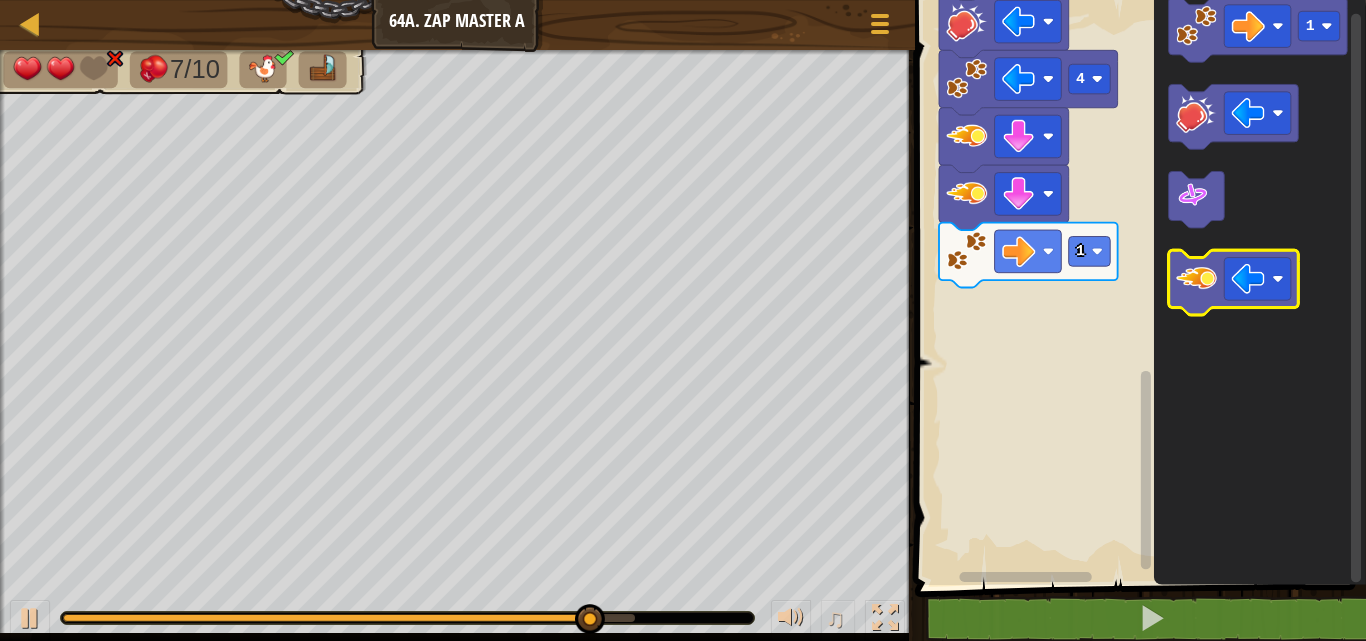 click 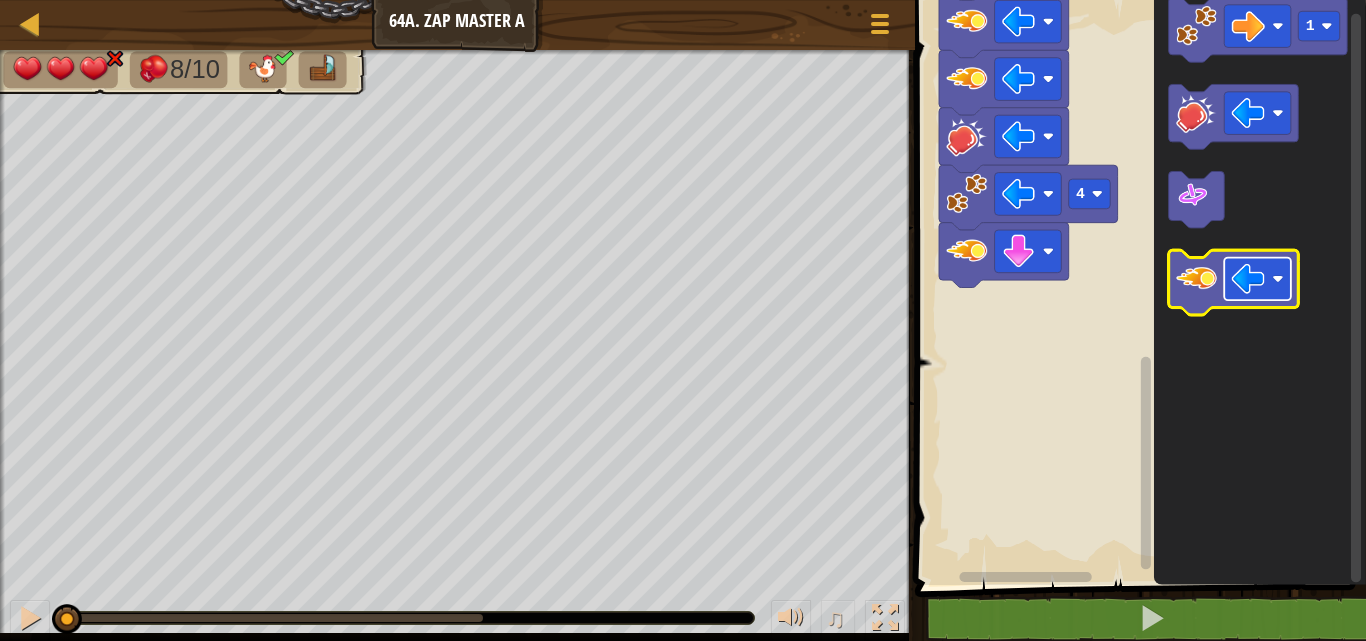 click 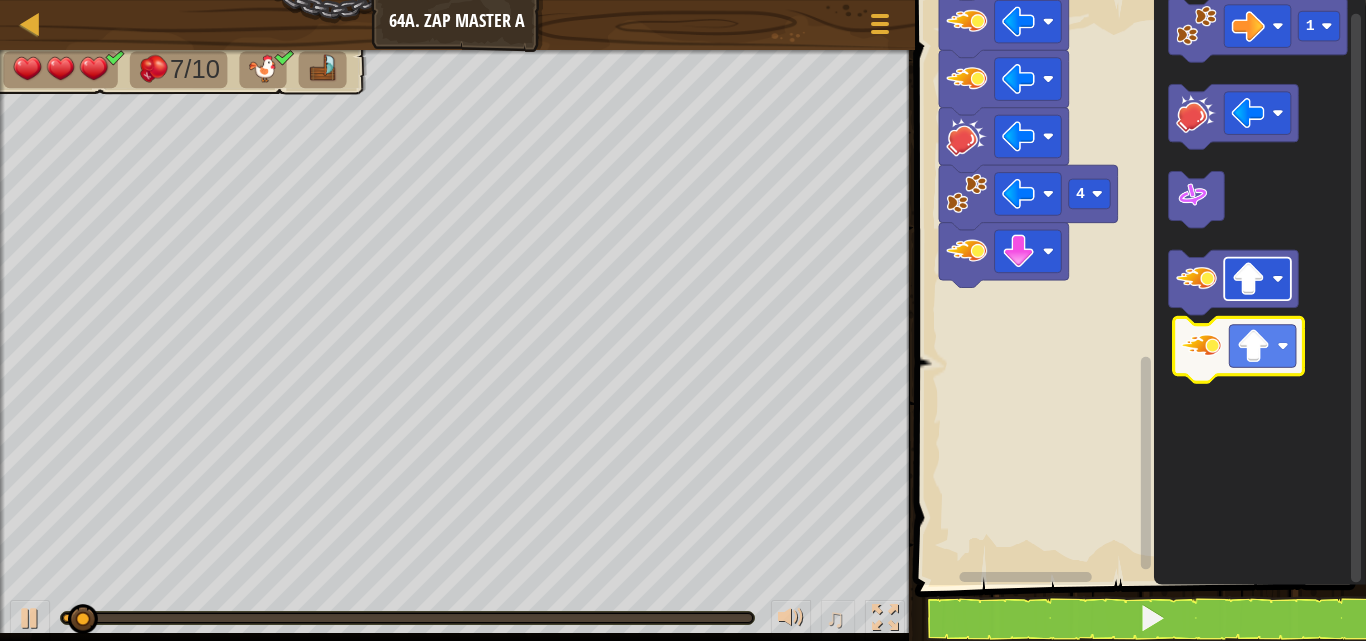 click on "1" 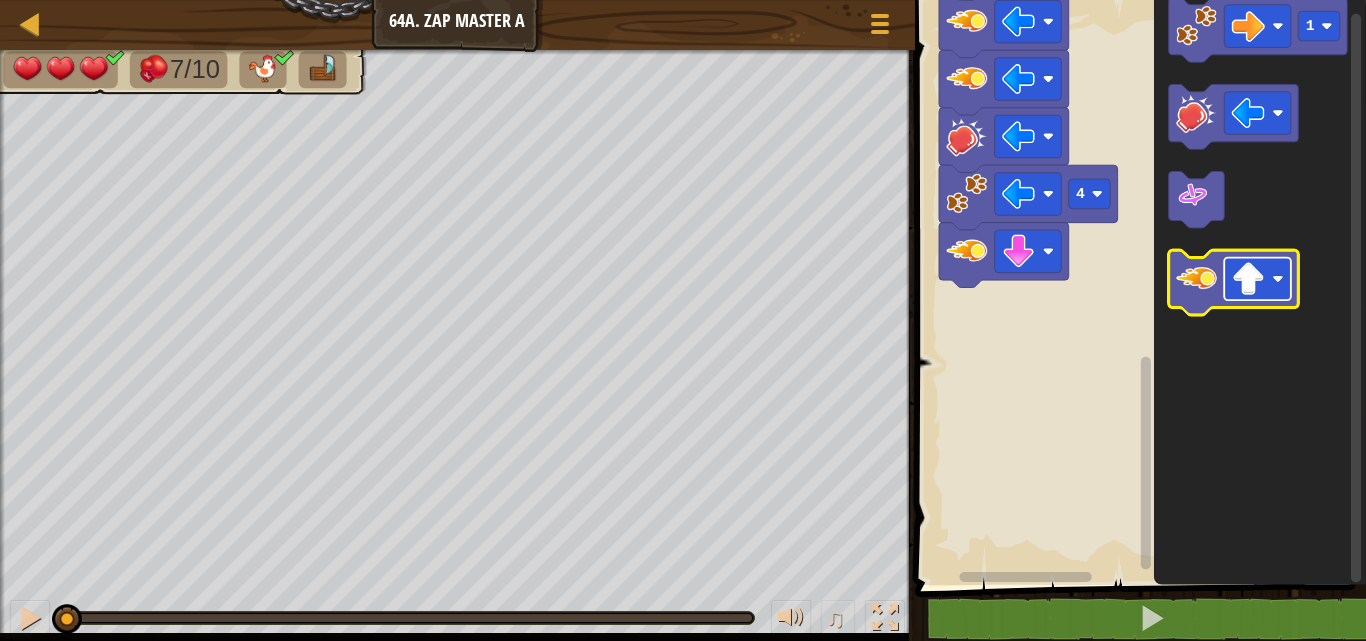click 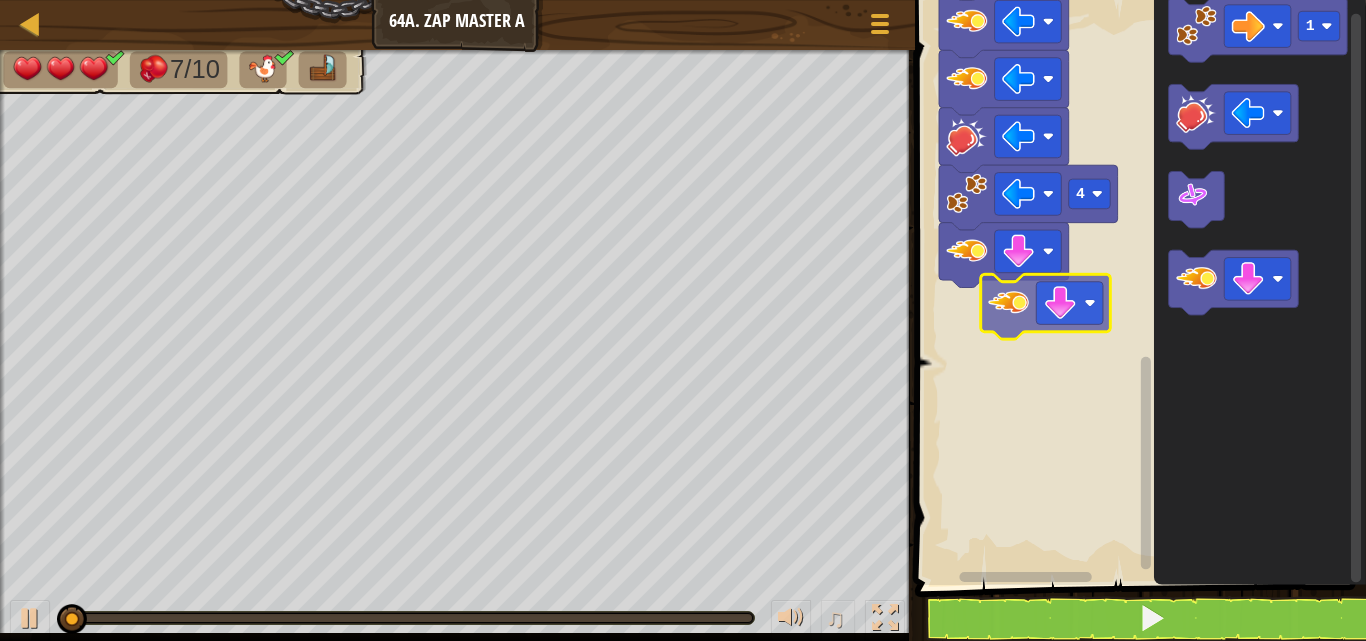 click on "4 2 2 3 1 1 Start 1" at bounding box center [1137, 287] 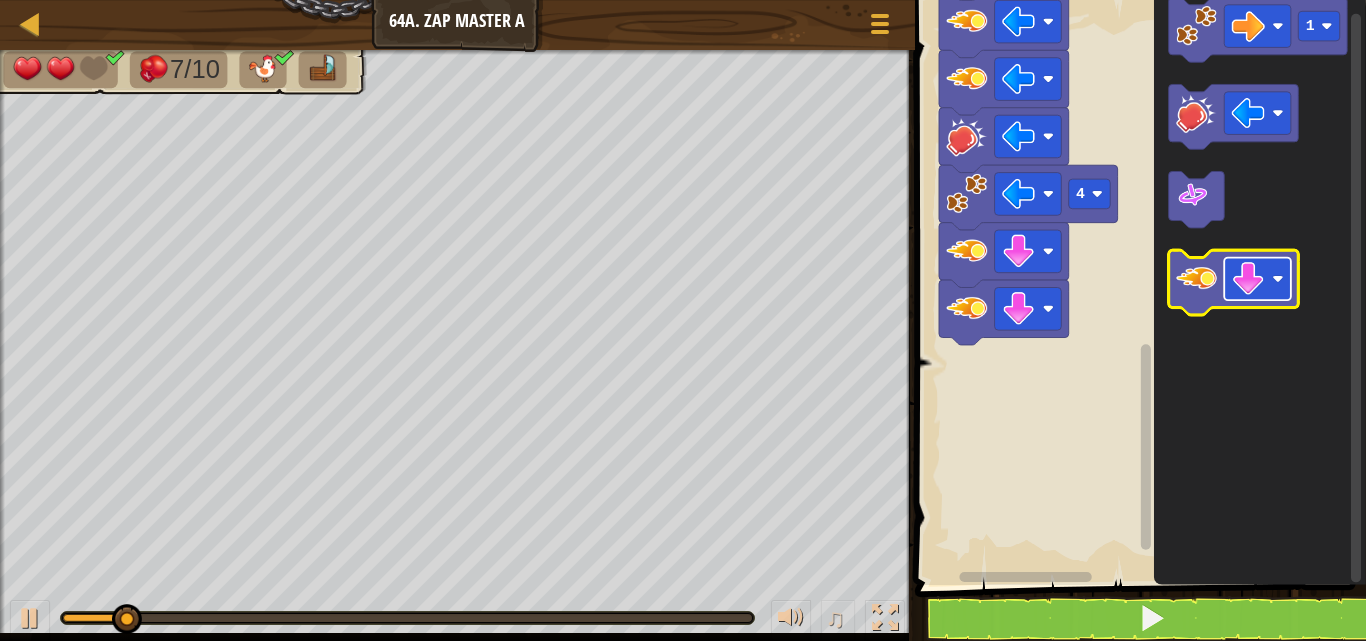 click 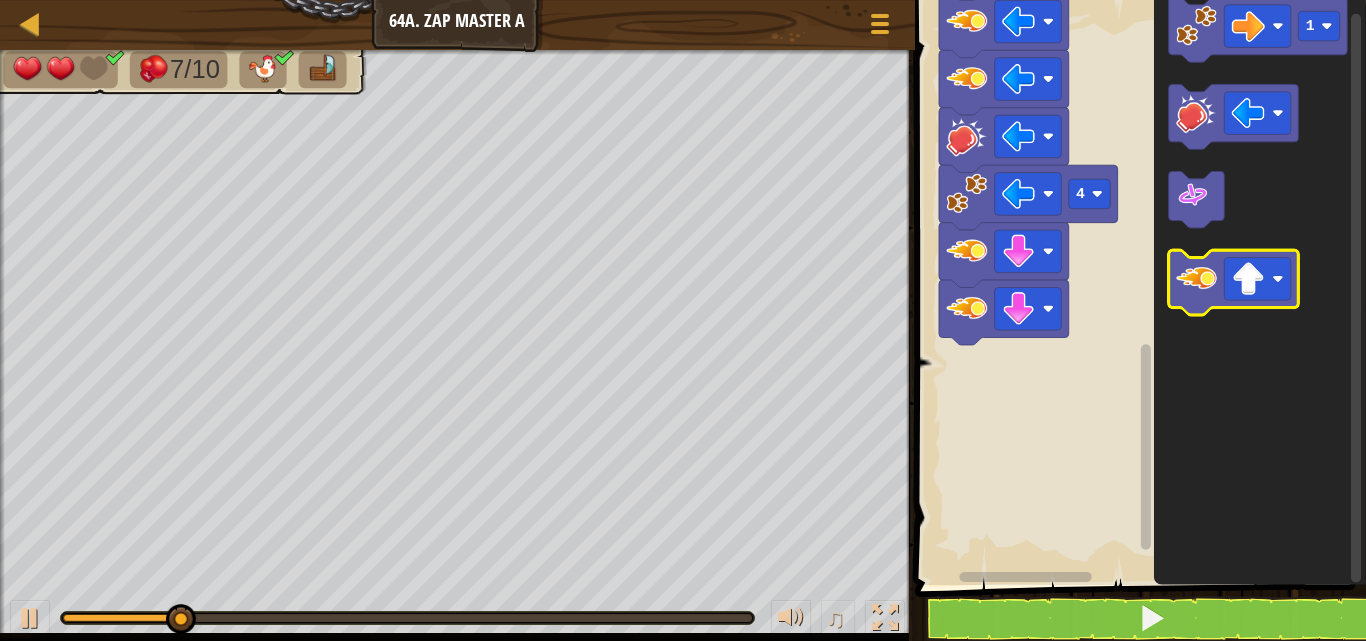 click 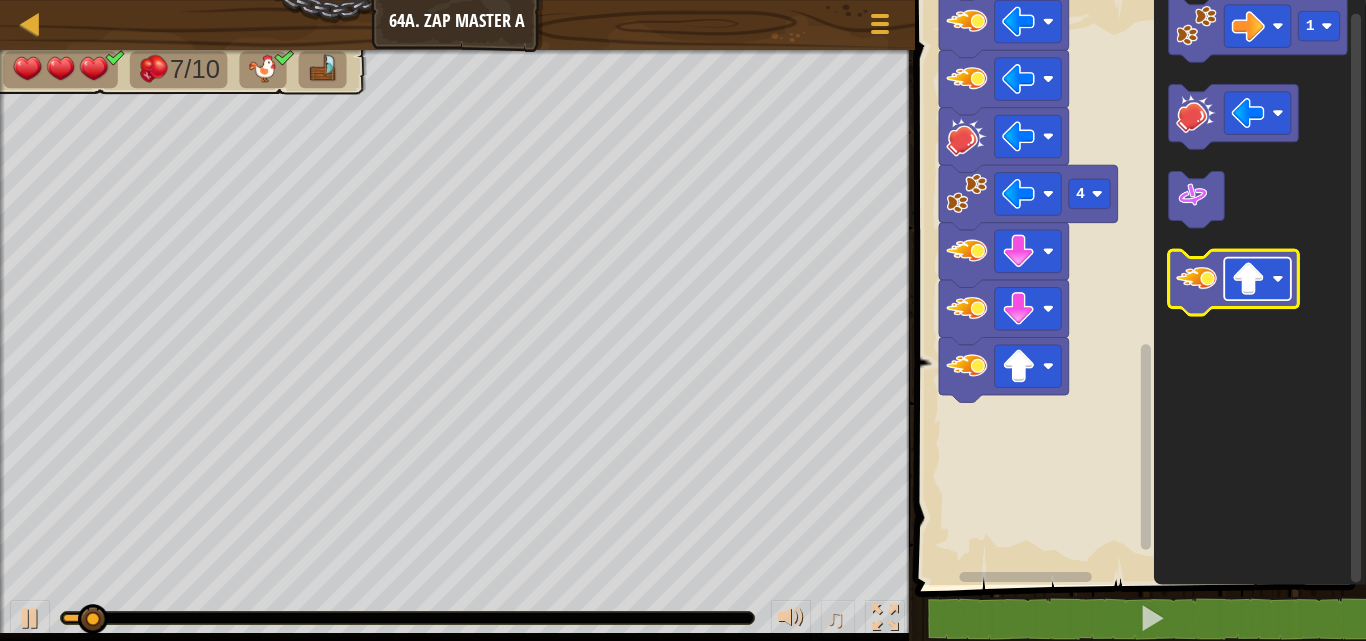 click 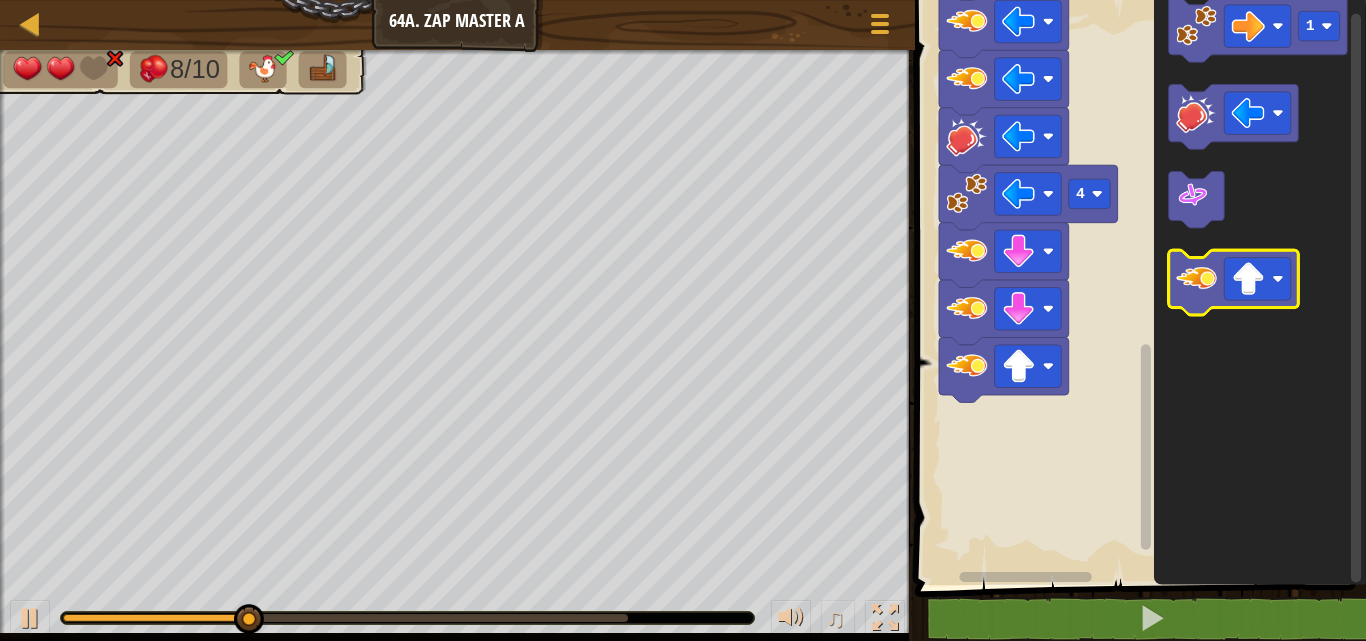 click 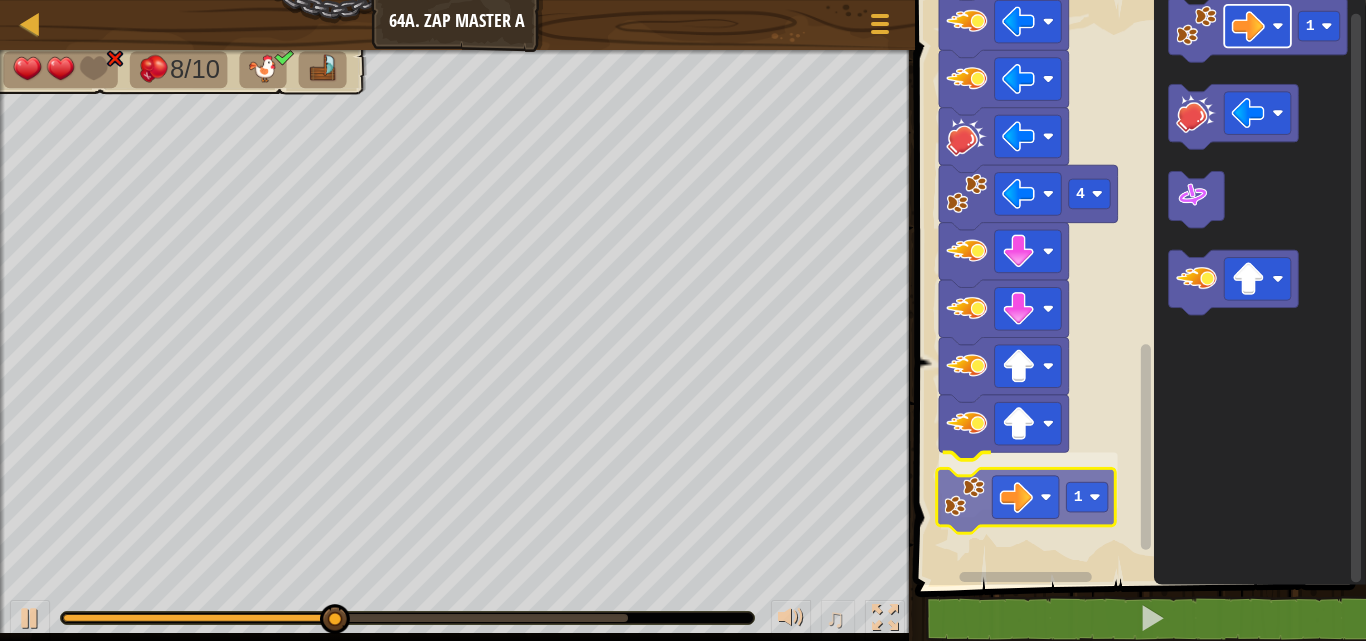click on "1 4 2 2 3 1 1 Start 1 1" at bounding box center [1137, 287] 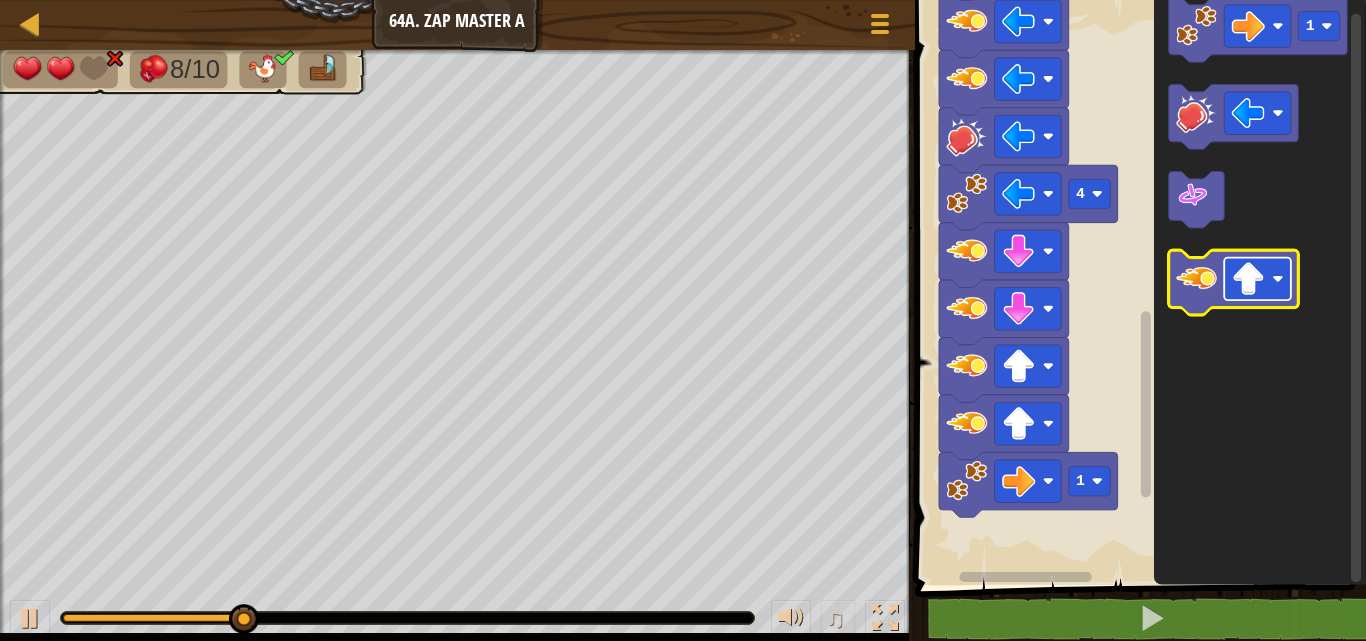 click 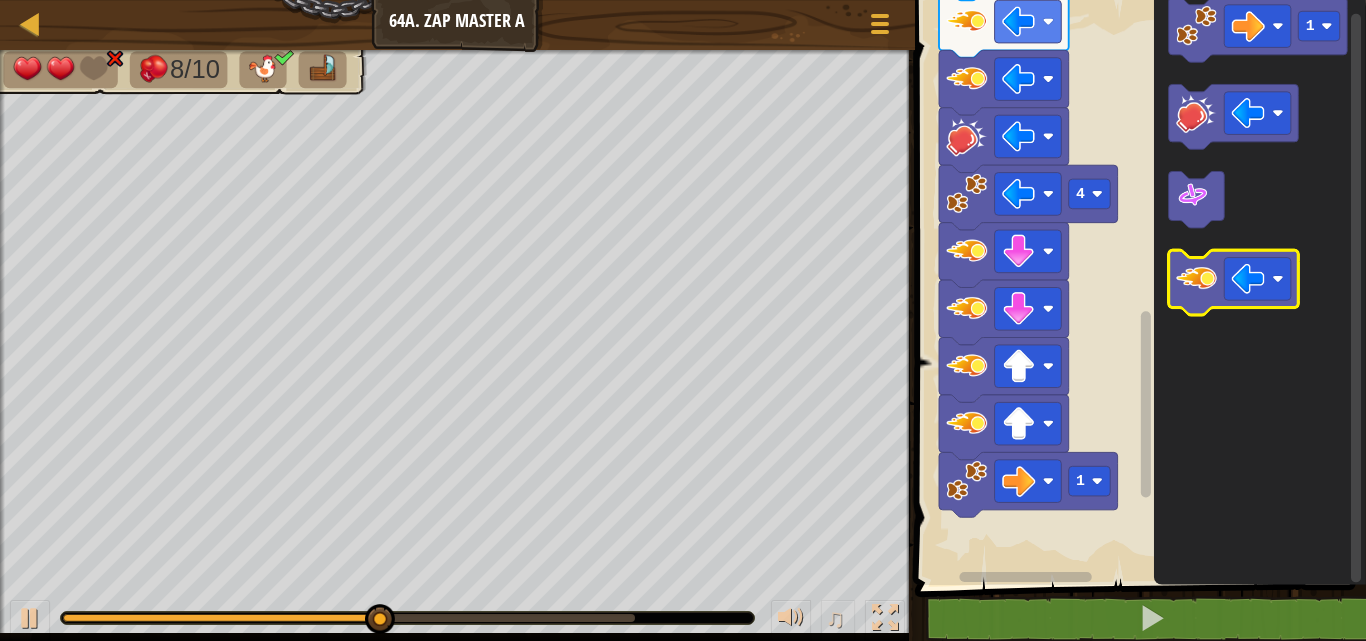click 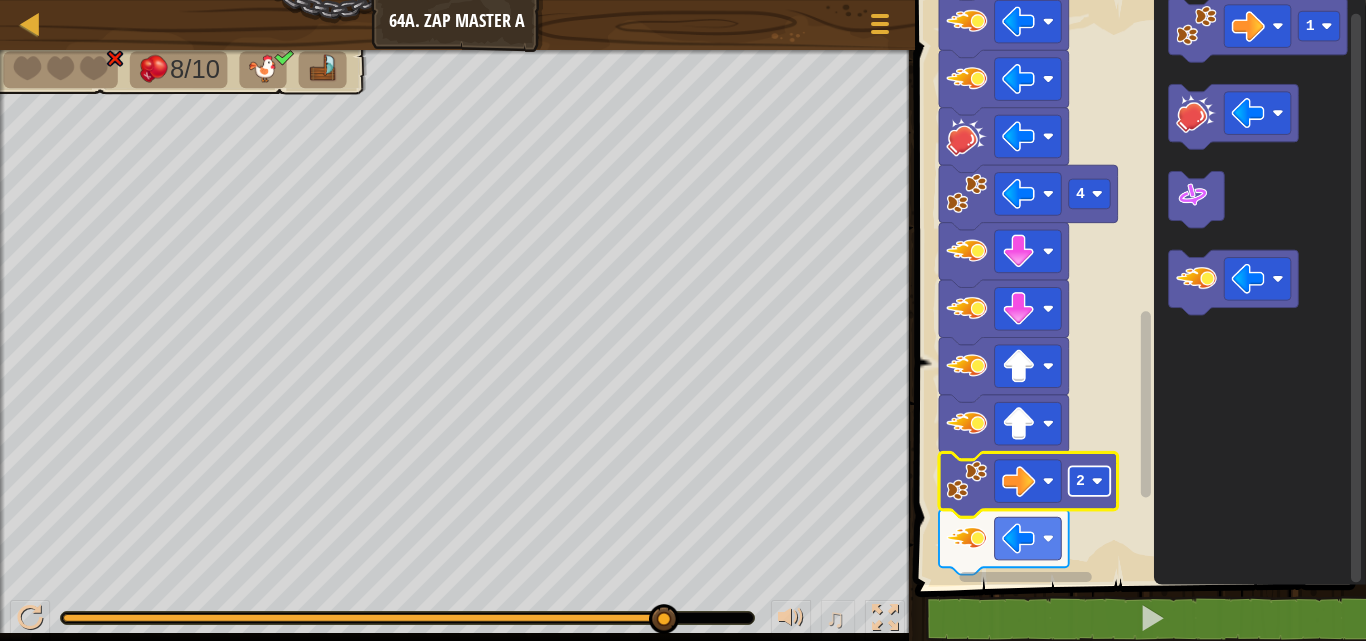 click 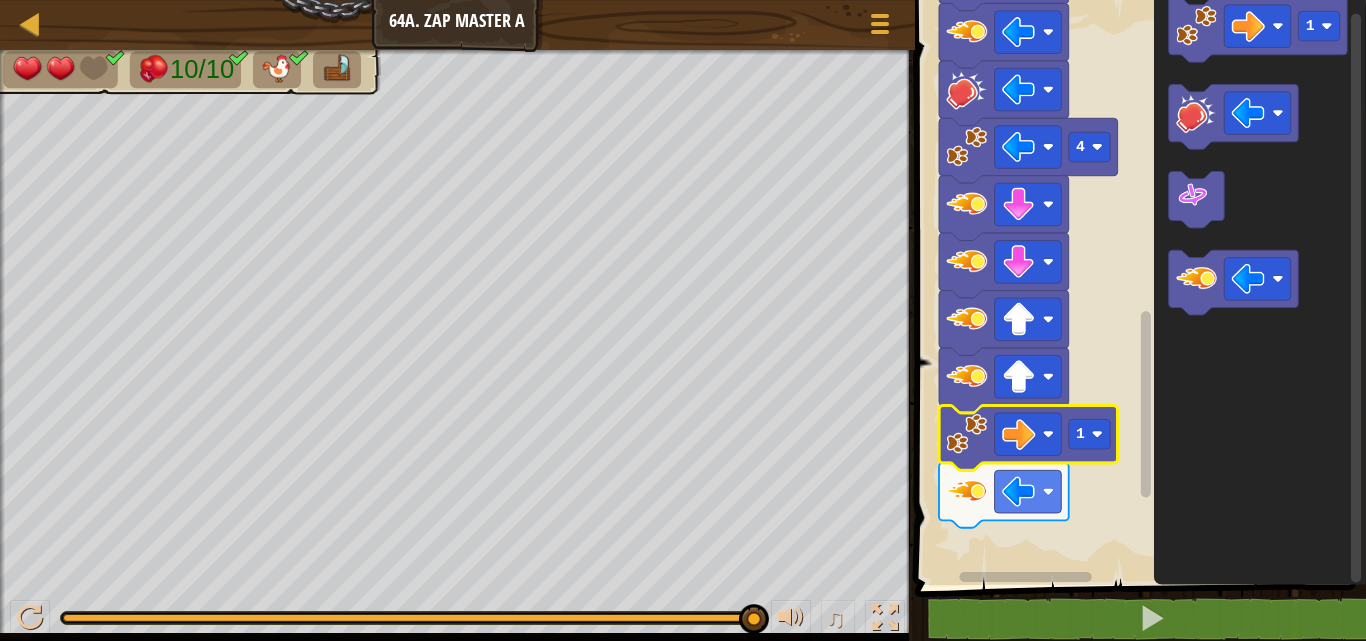 click on "Start 1 1 3 2 2 4 1 1" at bounding box center [1137, 287] 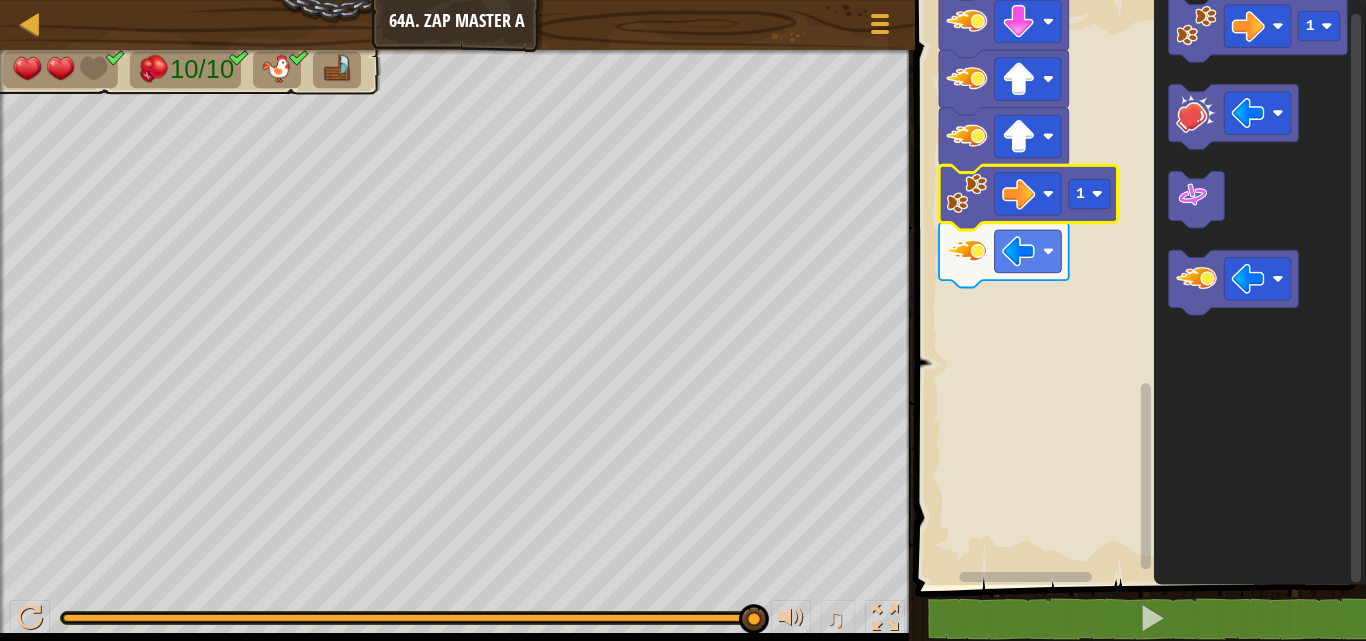 click on "Map Junior 64a. Zap Master A Game Menu 1     הההההההההההההההההההההההההההההההההההההההההההההההההההההההההההההההההההההההההההההההההההההההההההההההההההההההההההההההההההההההההההההההההההההההההההההההההההההההההההההההההההההההההההההההההההההההההההההההההההההההההההההההההההההההההההההההההההההההההההההההההההההההההההההההה XXXXXXXXXXXXXXXXXXXXXXXXXXXXXXXXXXXXXXXXXXXXXXXXXXXXXXXXXXXXXXXXXXXXXXXXXXXXXXXXXXXXXXXXXXXXXXXXXXXXXXXXXXXXXXXXXXXXXXXXXXXXXXXXXXXXXXXXXXXXXXXXXXXXXXXXXXXXXXXXXXXXXXXXXXXXXXXXXXXXXXXXXXXXXXXXXXXXXXXXXXXXXXXXXXXXXXXXXXXXXXXXXXXXXXXXXXXXXXXXXXXXXXXXXXXXXXXX Solution × Blocks 1 2 3 4 5 6 7 8 9 10 11 12 13 14 15 16 17 18 19 20 21 22 23 24 25 26 27 go ( 'right' ,   1 ) zap ( 'left' ) zap ( 'left' ) zap ( 'left' ) zap ( 'left' ) zap ( 'left' ) zap ( 'left' ) zap (" at bounding box center (683, 0) 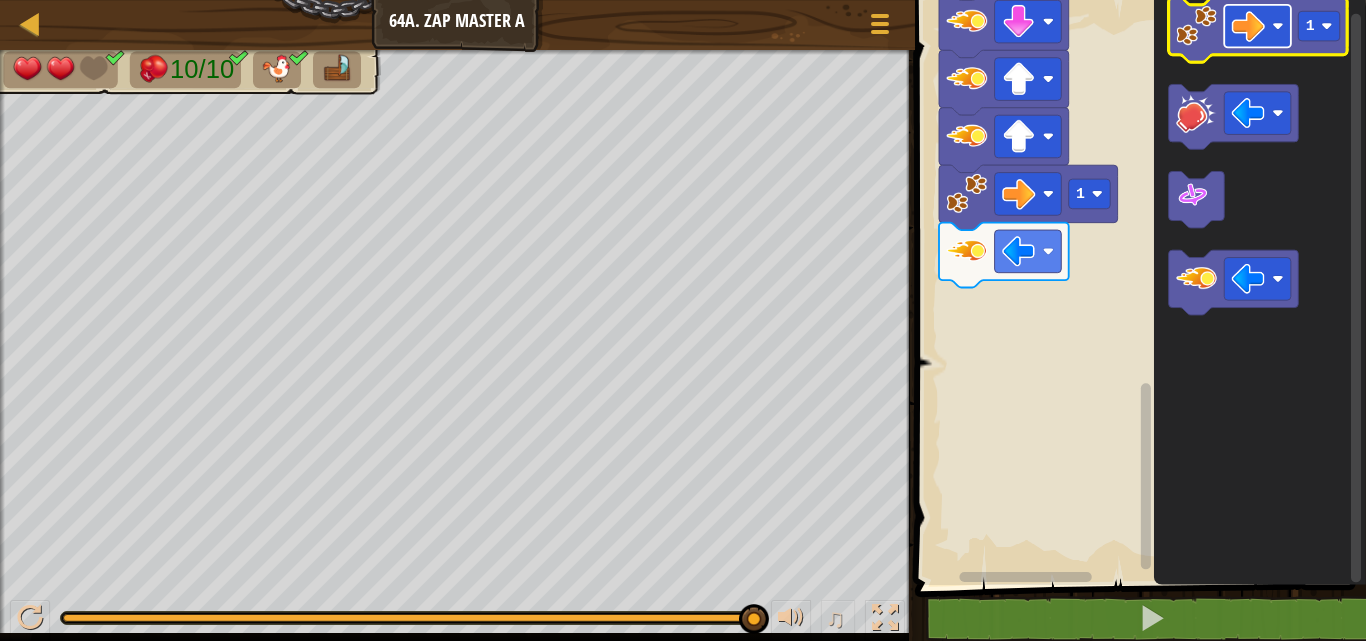 click 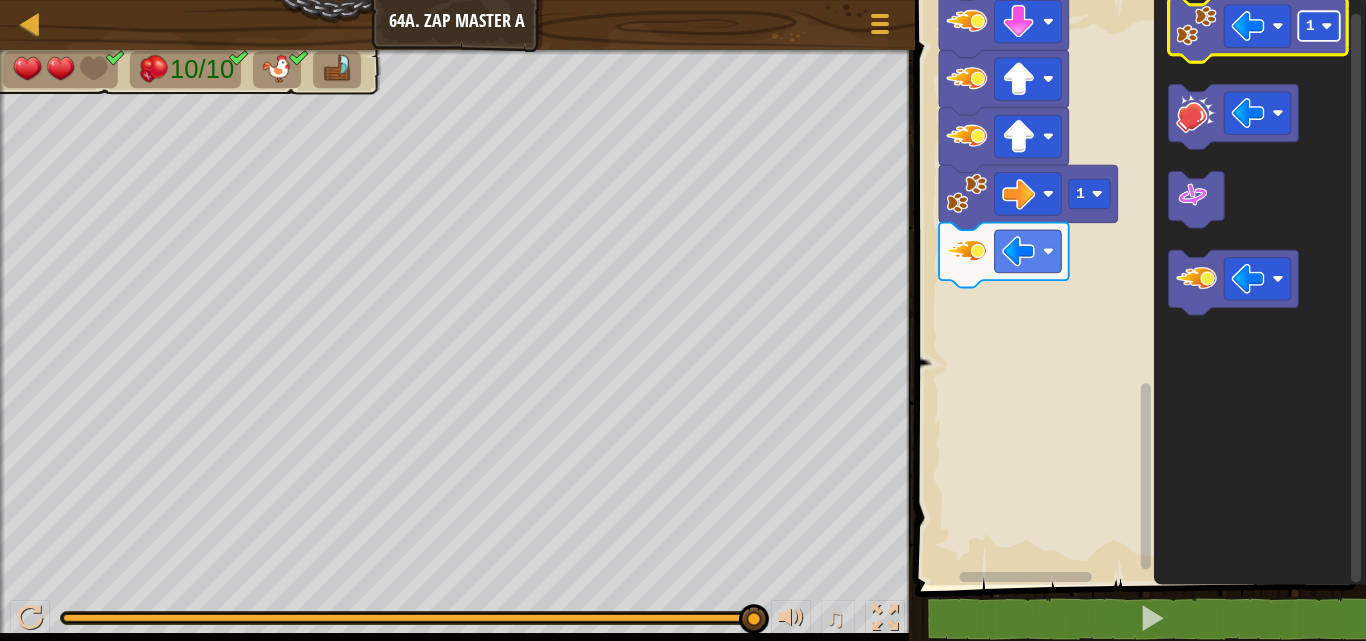 click 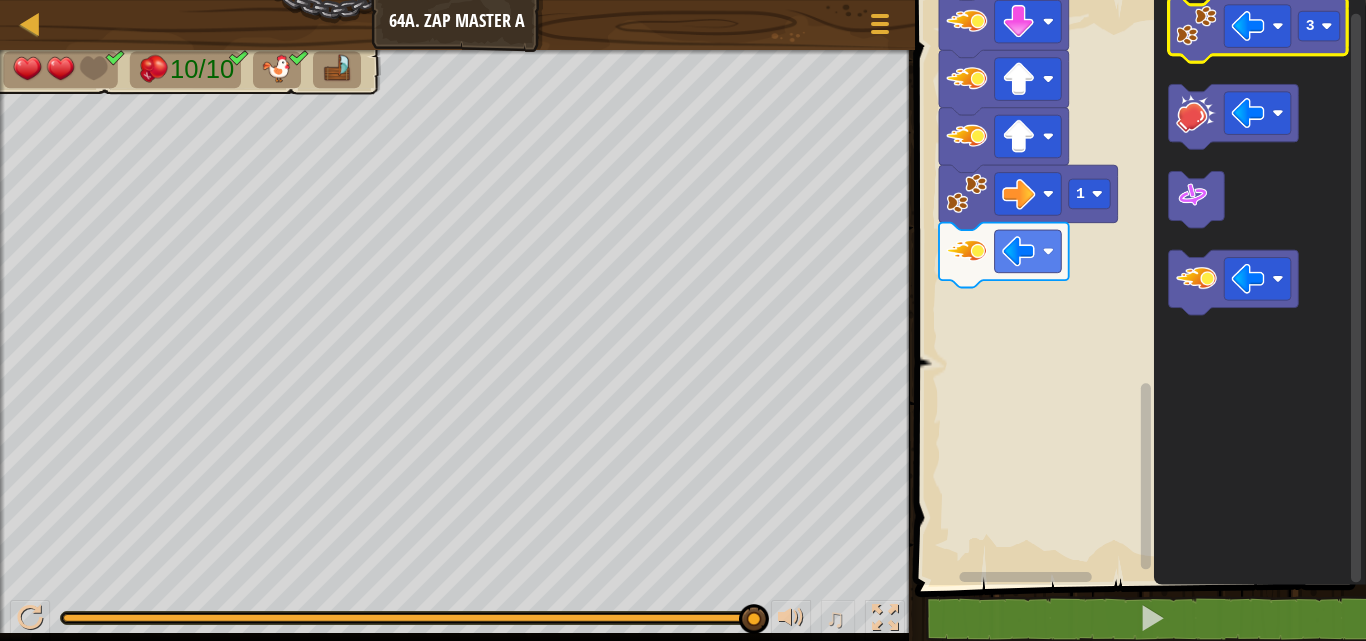 click on "3" 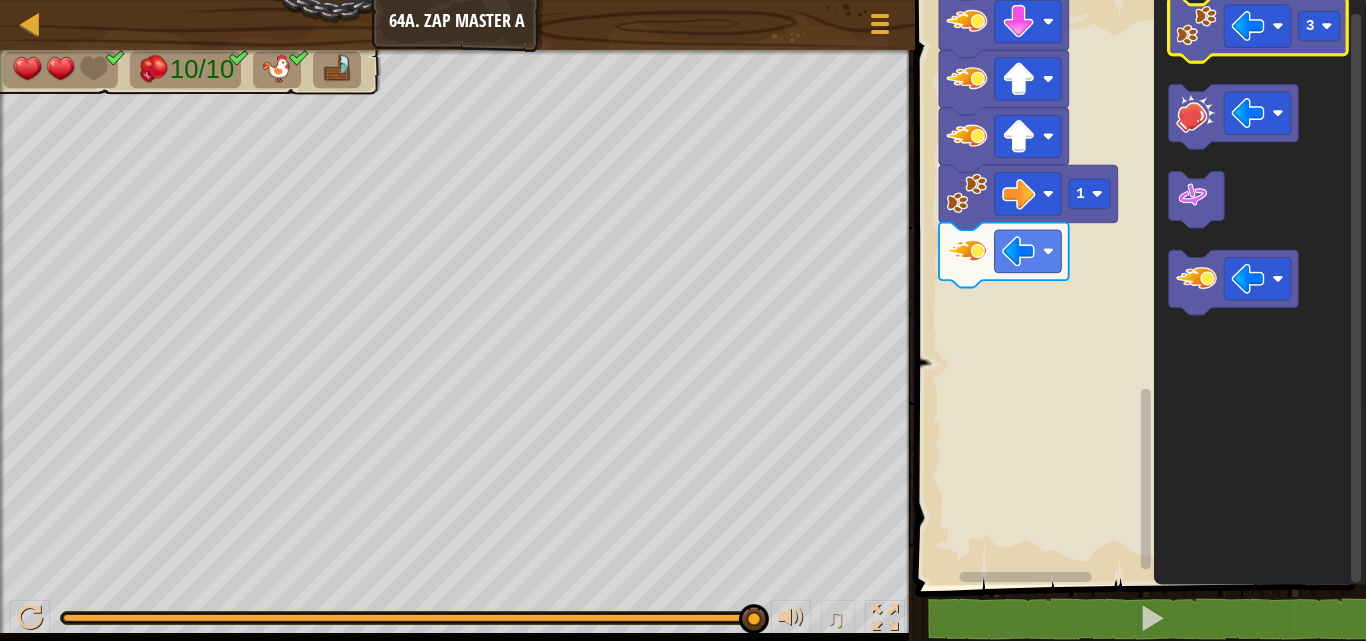 click 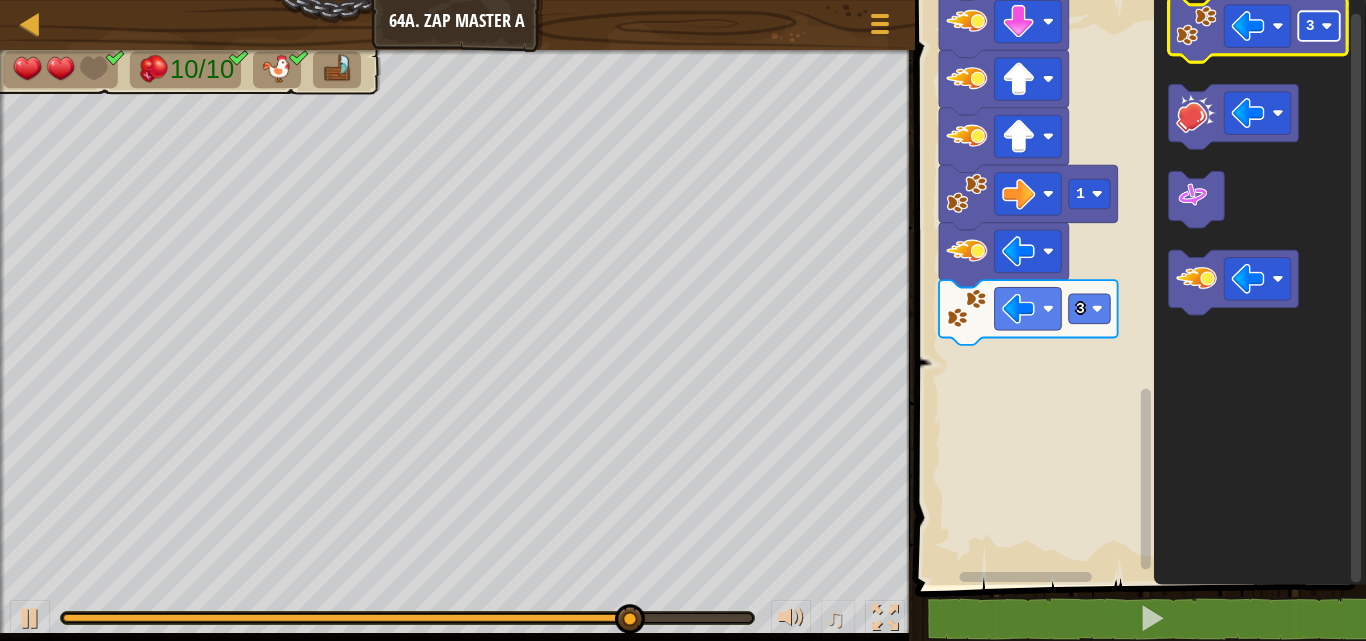 click on "3" 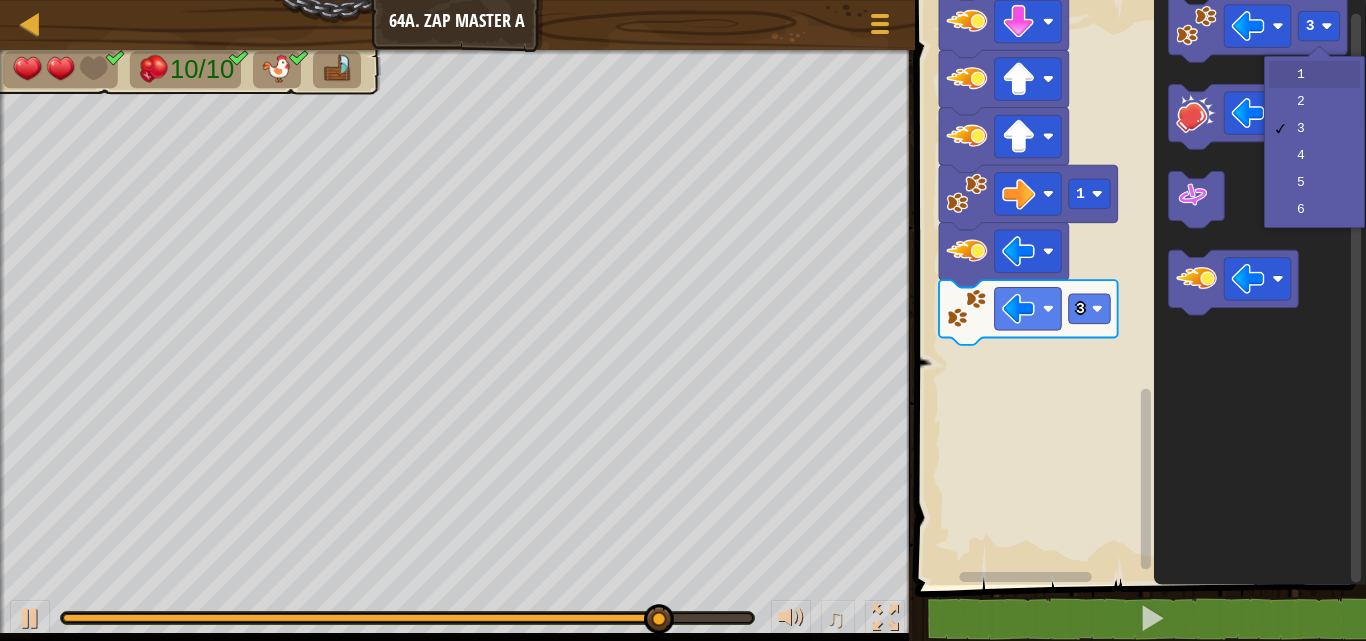 drag, startPoint x: 1321, startPoint y: 99, endPoint x: 1321, endPoint y: 65, distance: 34 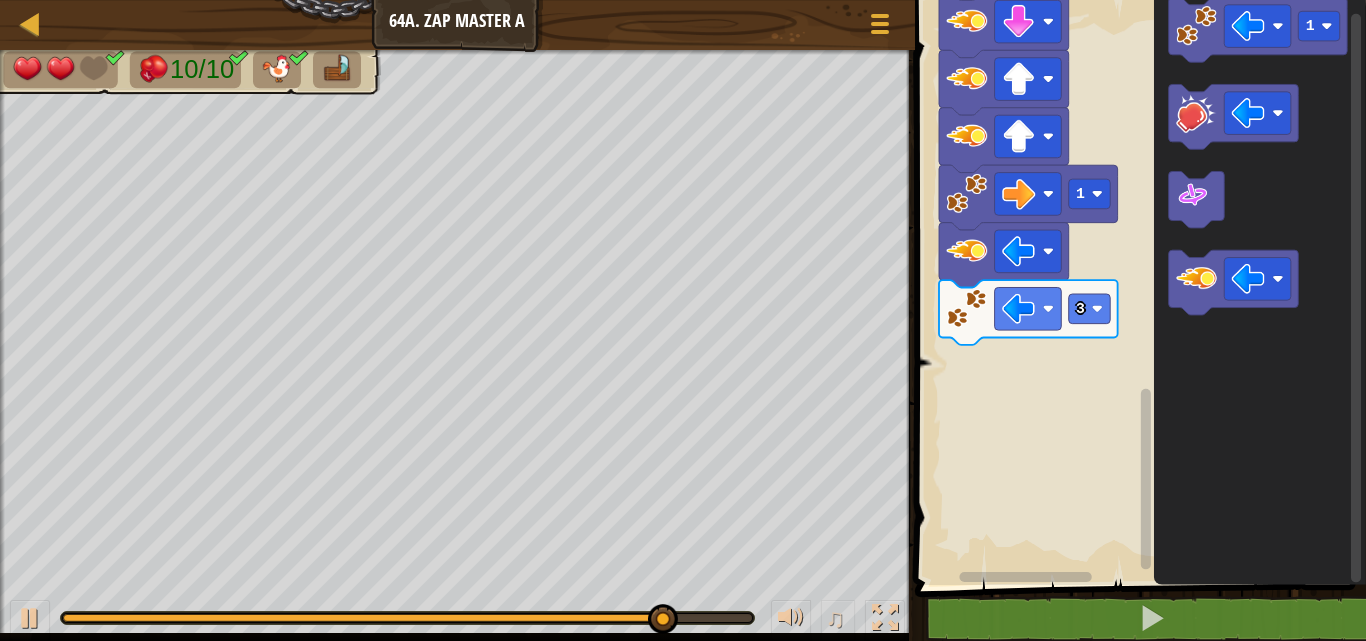 click 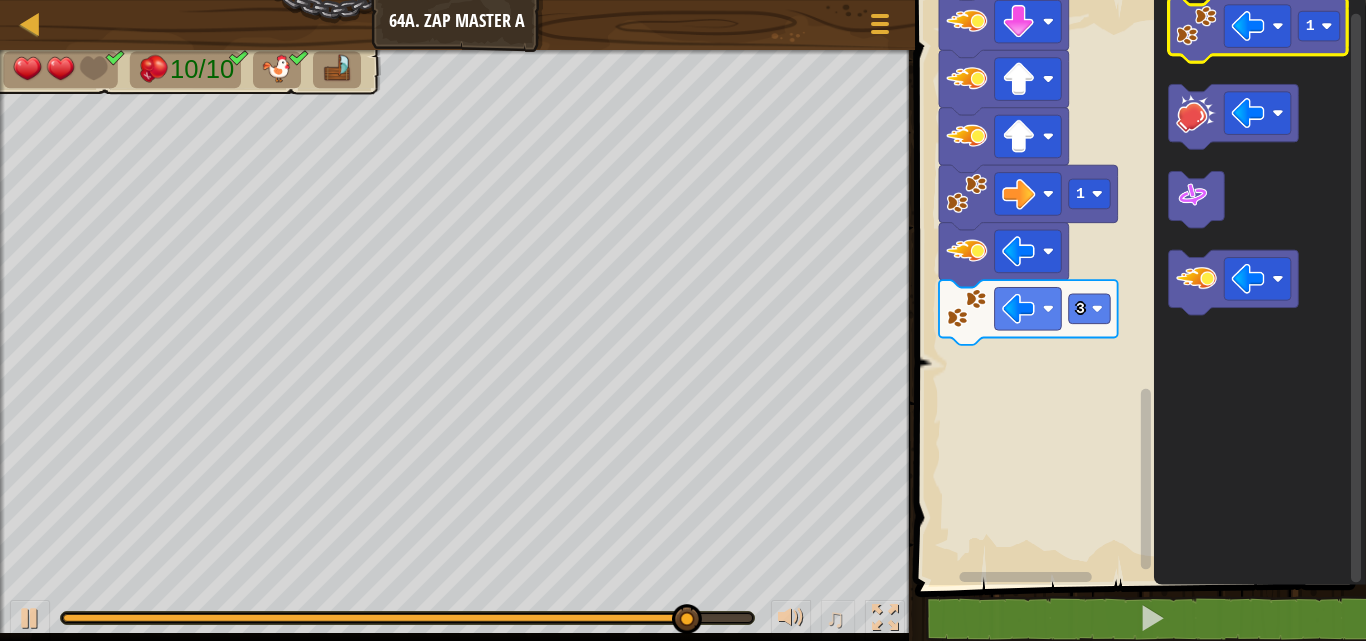 click 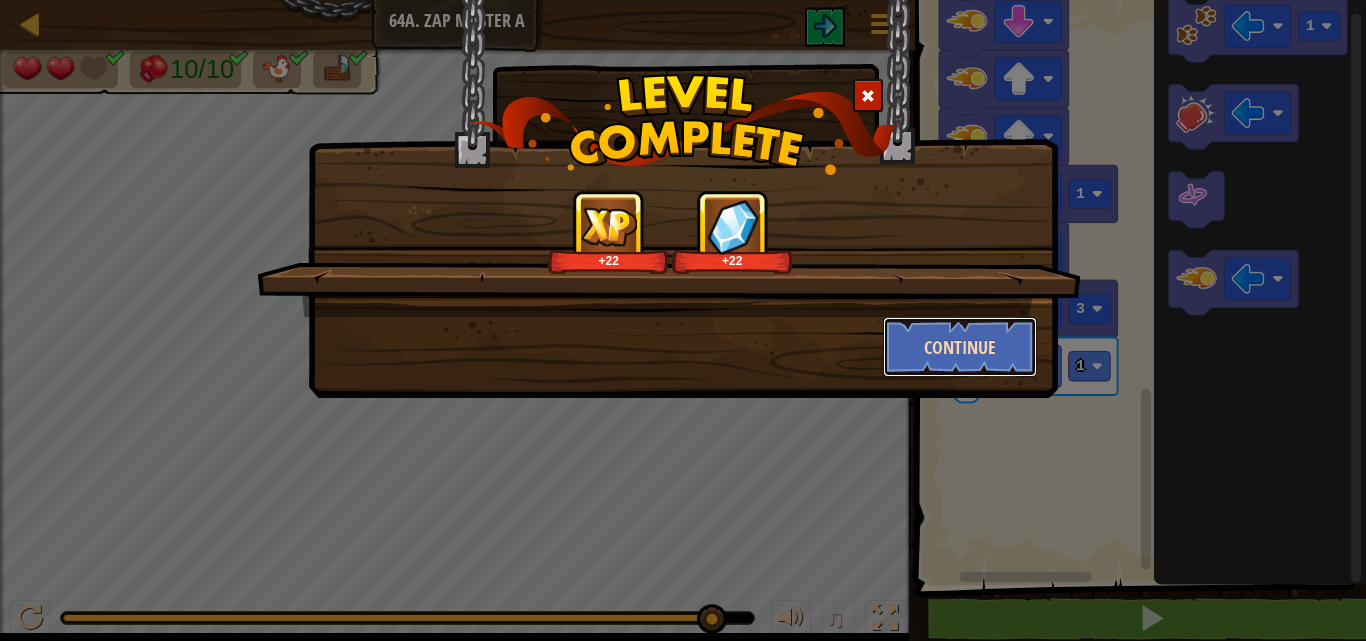 click on "Continue" at bounding box center [960, 347] 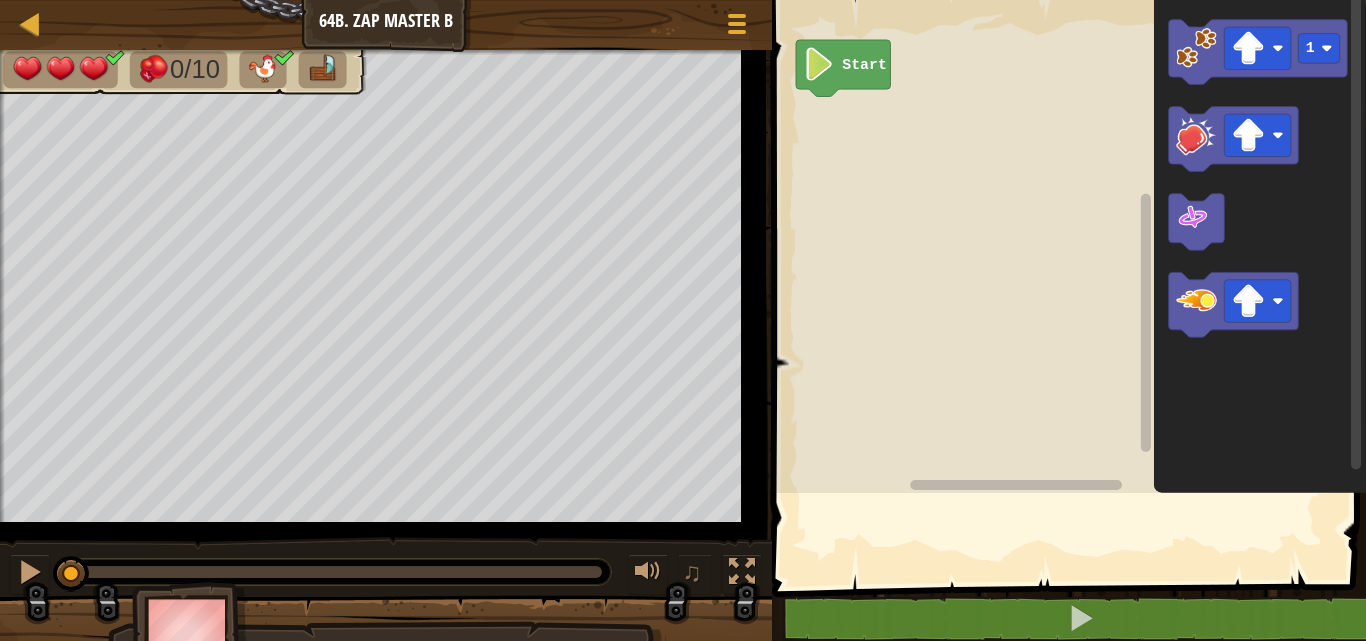 click 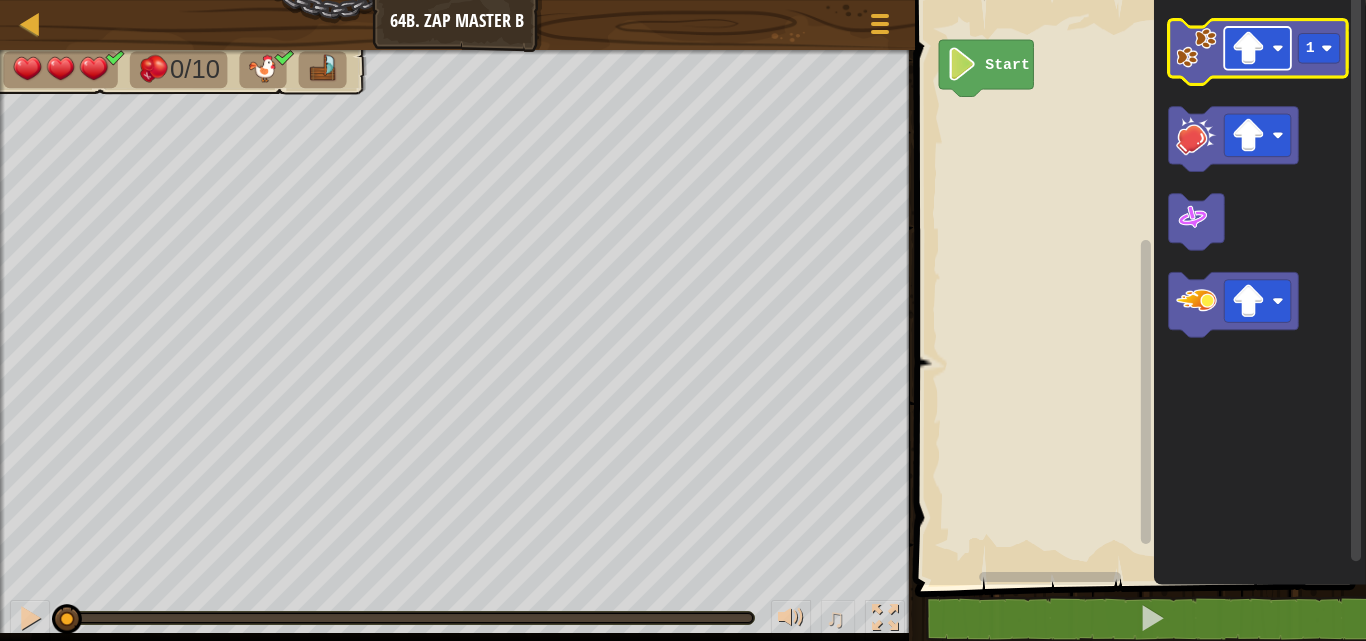 click 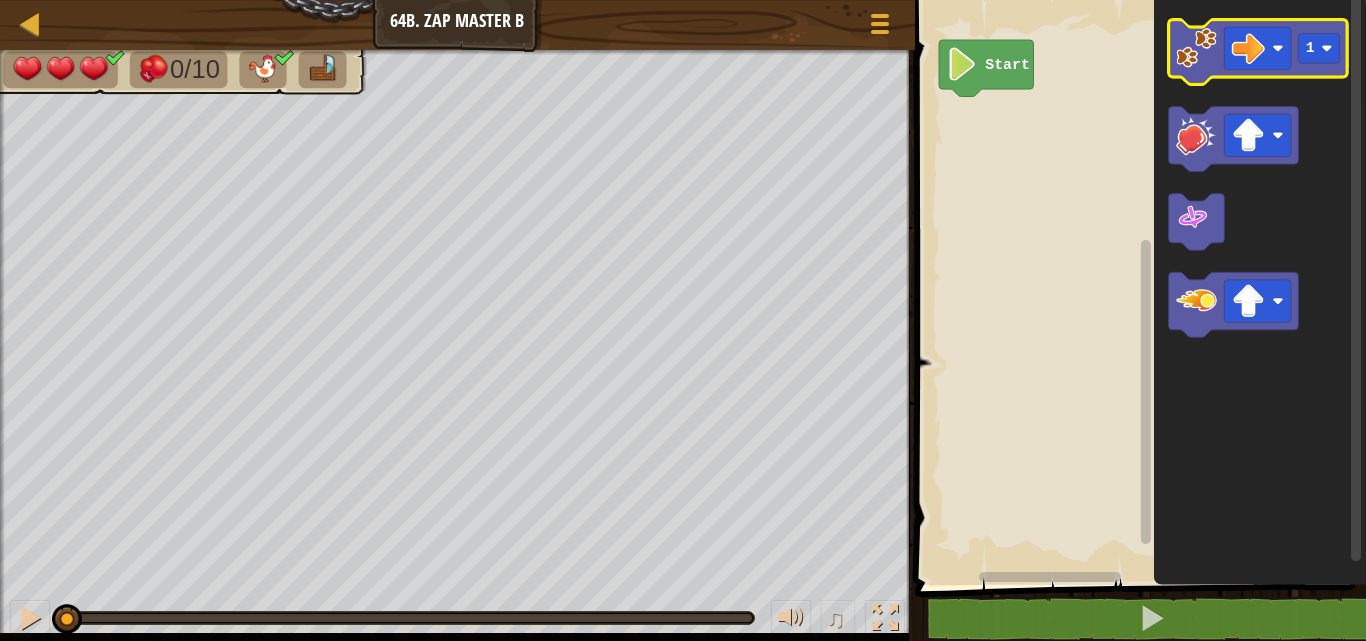 click 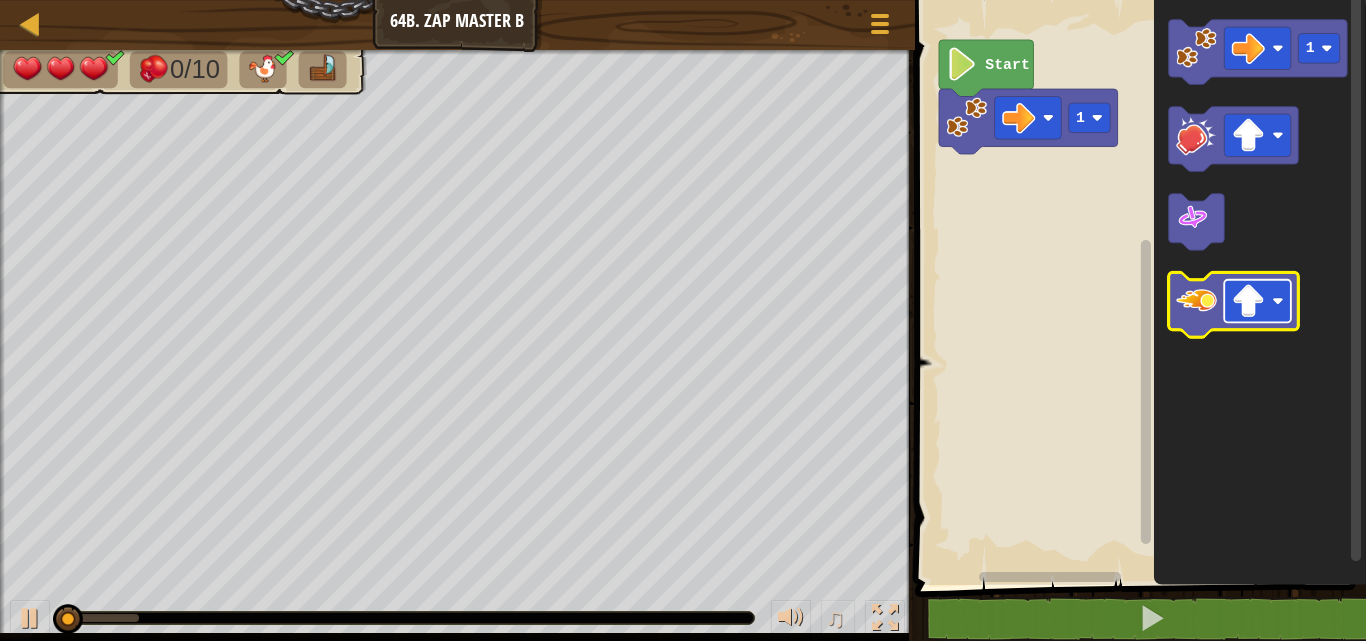 click 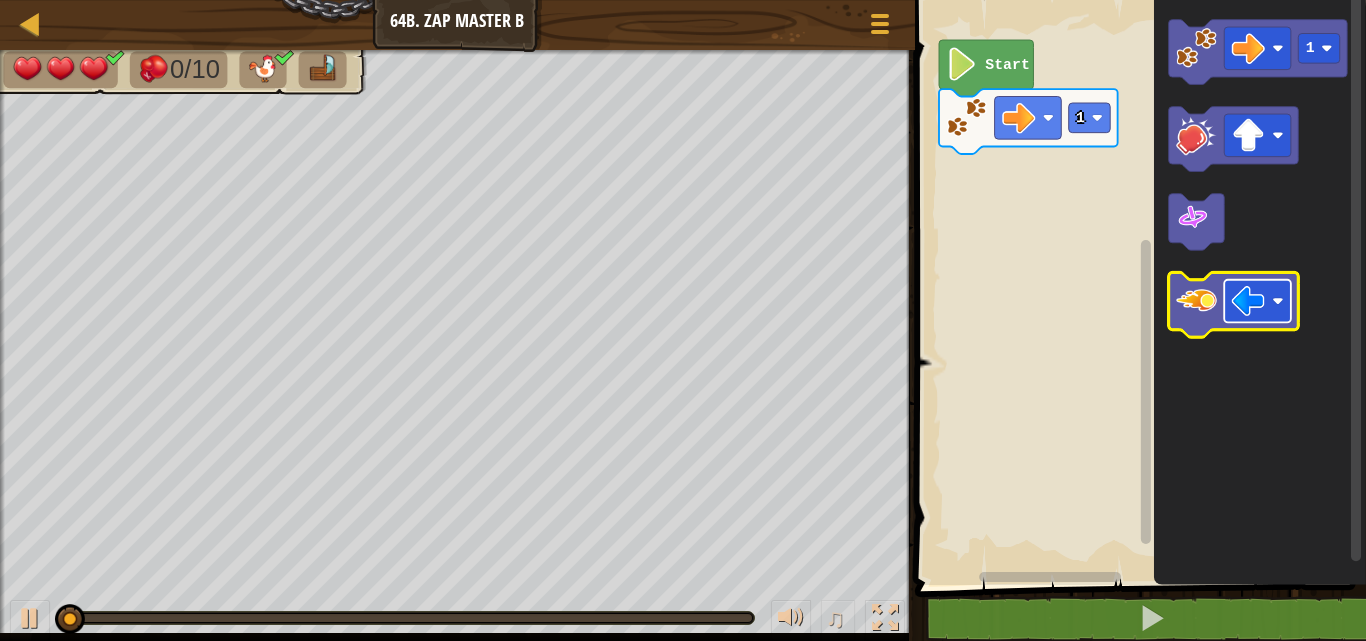 click 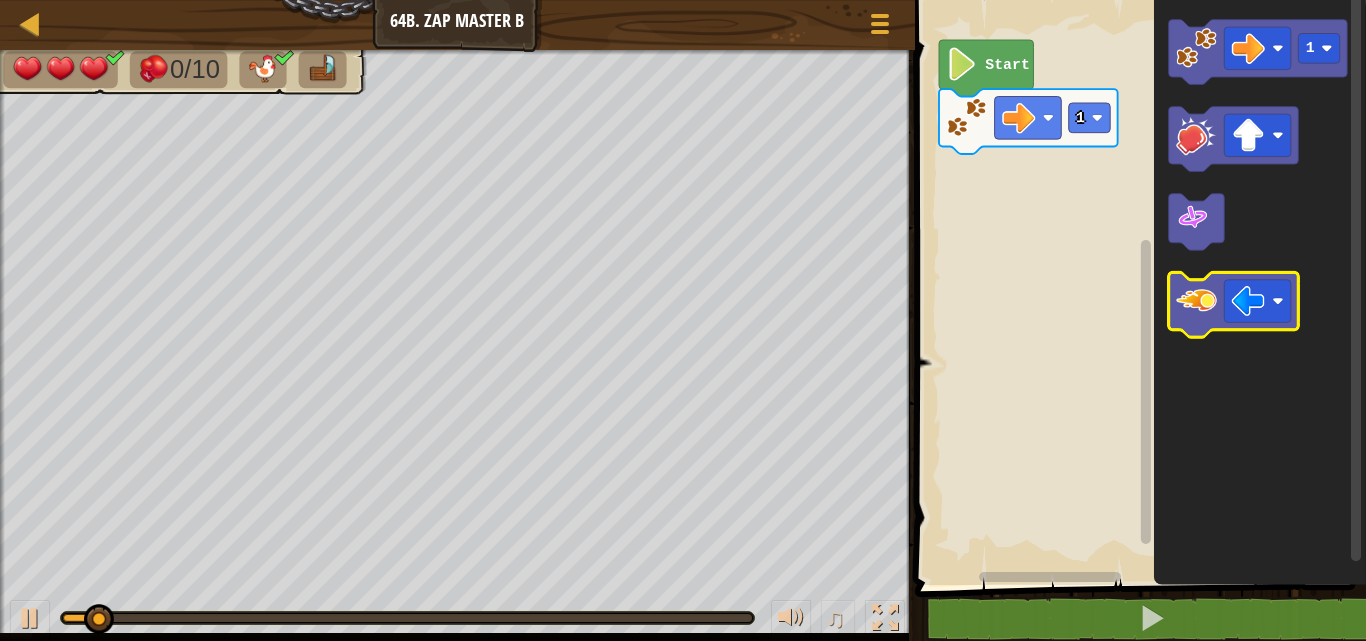 click 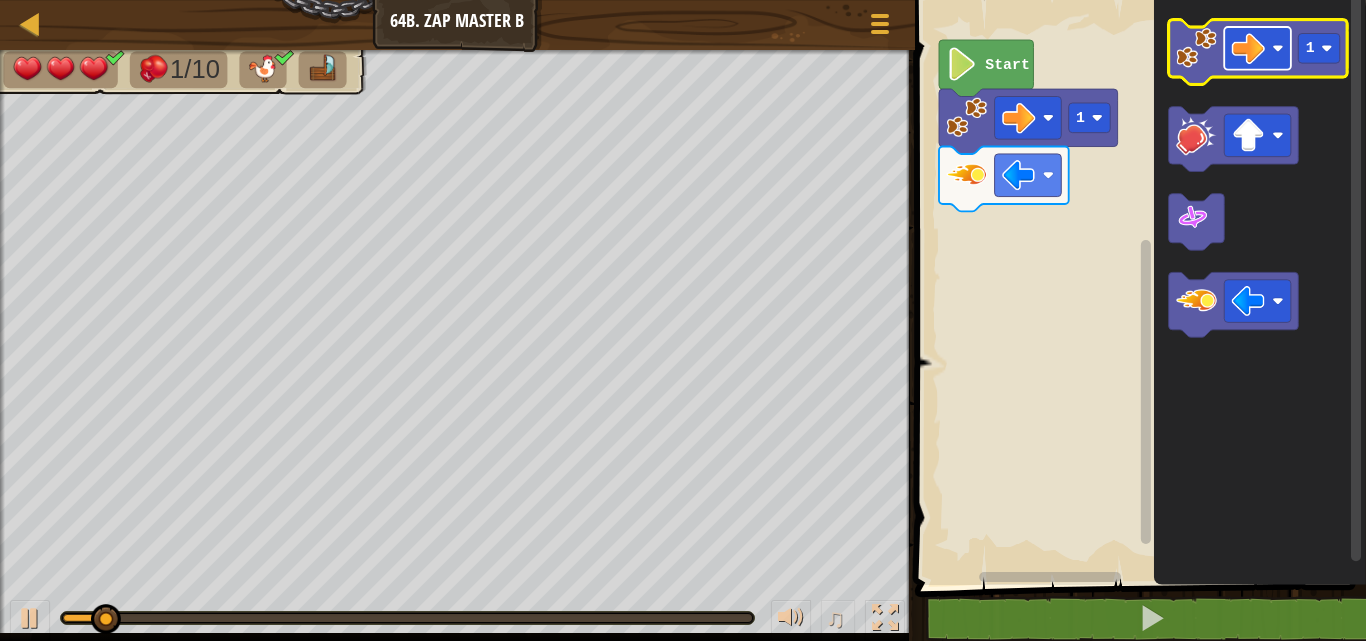 click 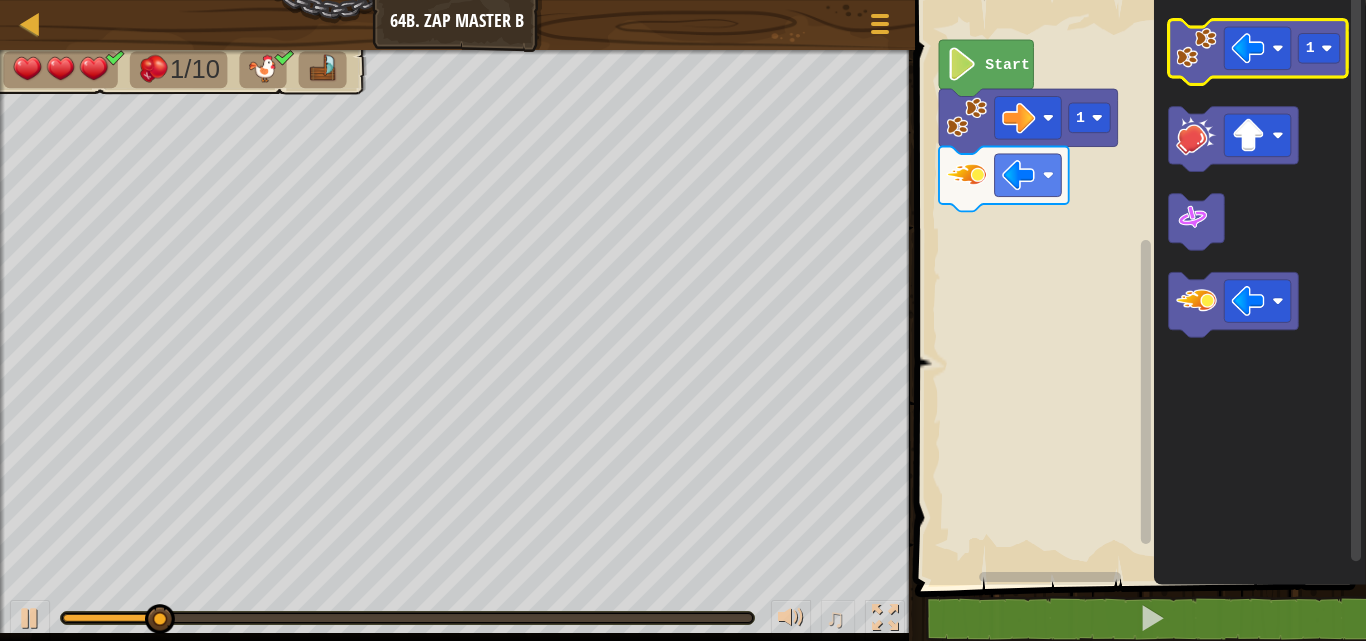 click 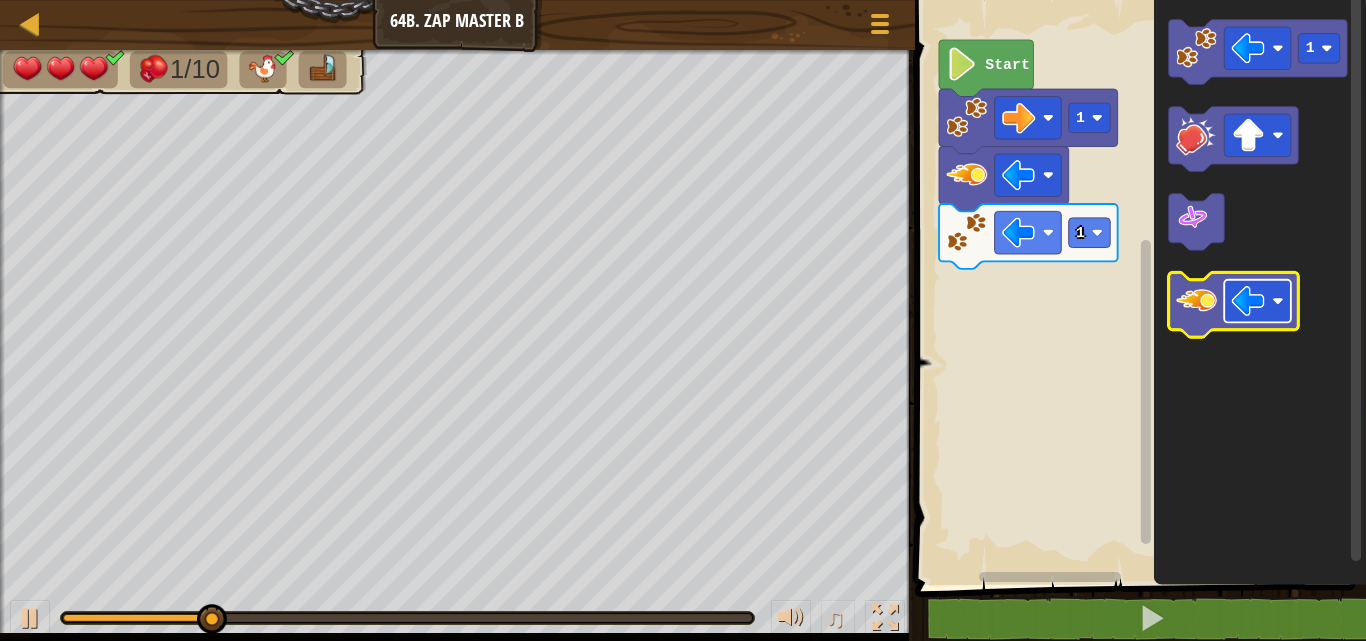 click 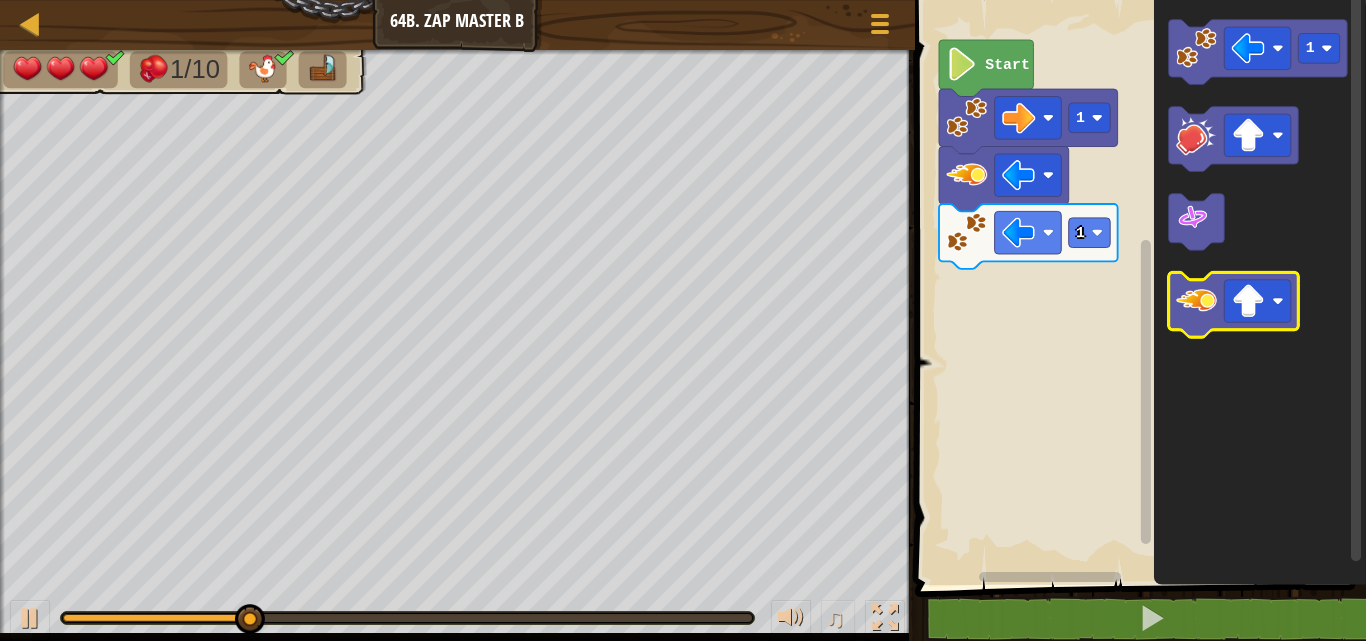 click 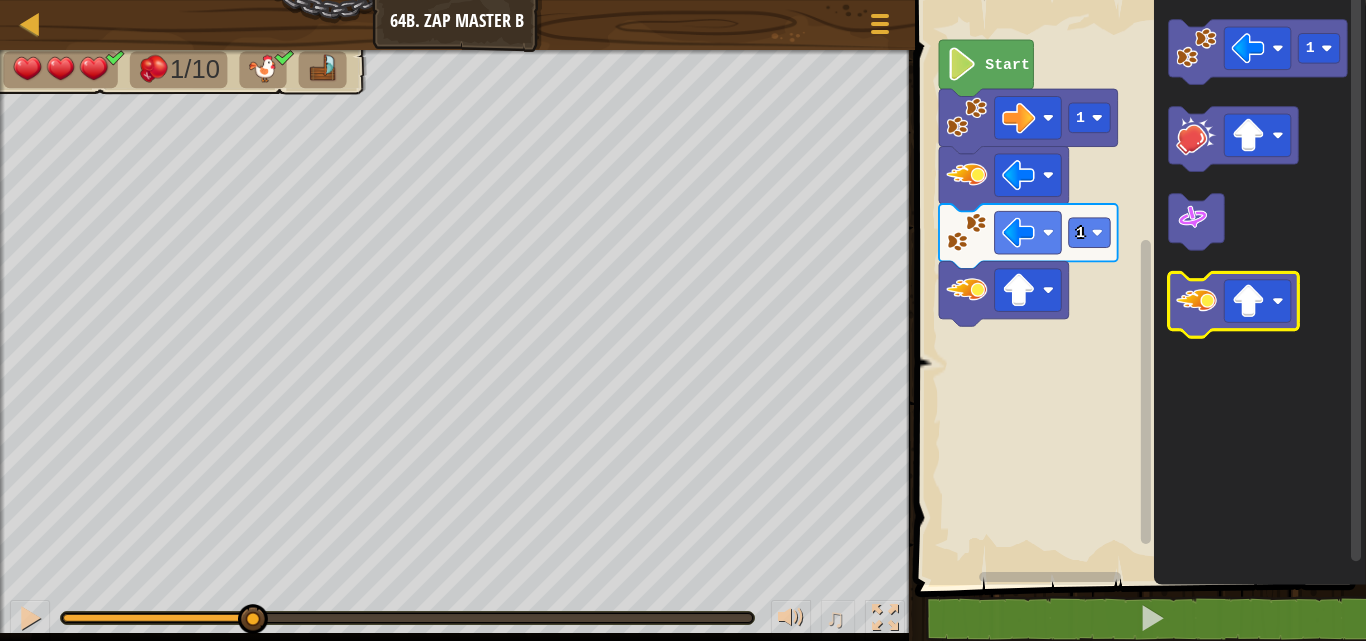 click 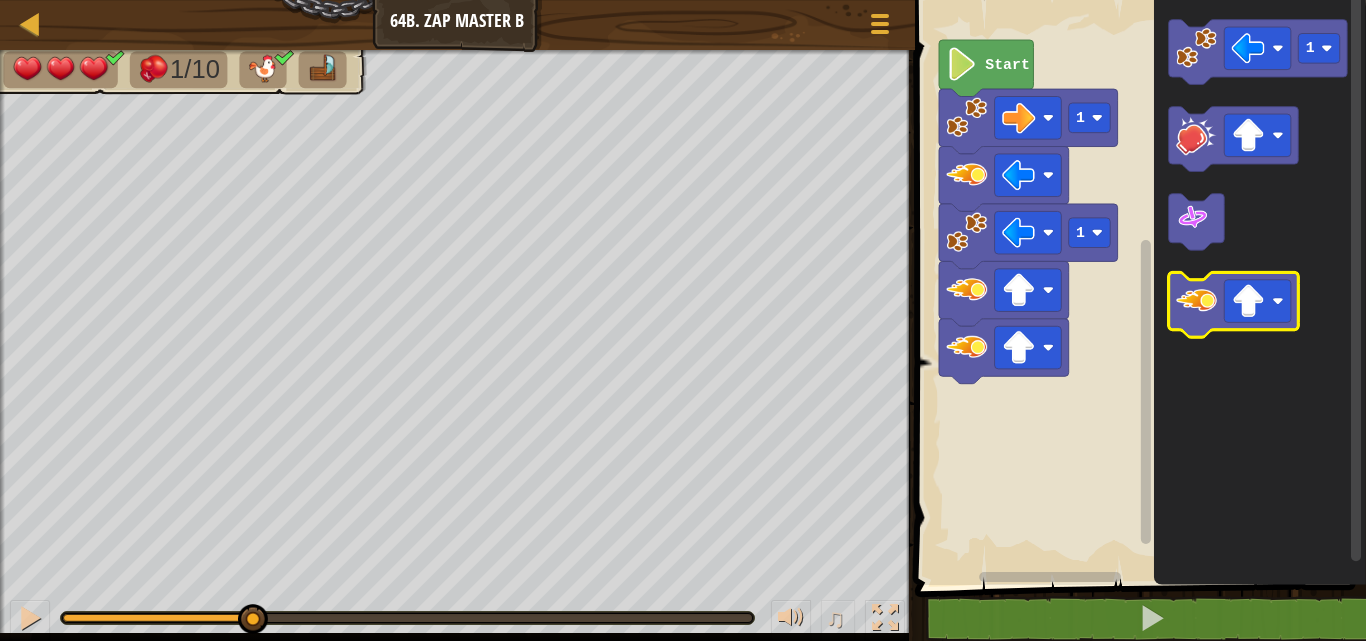 click 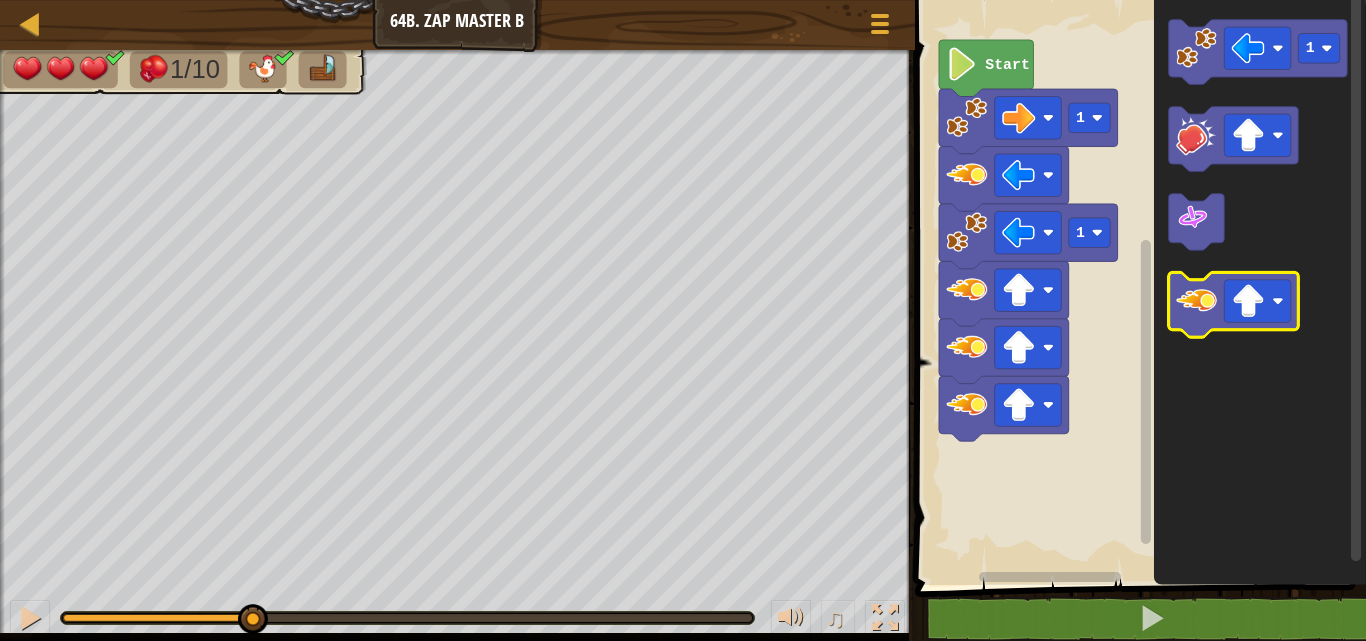 click 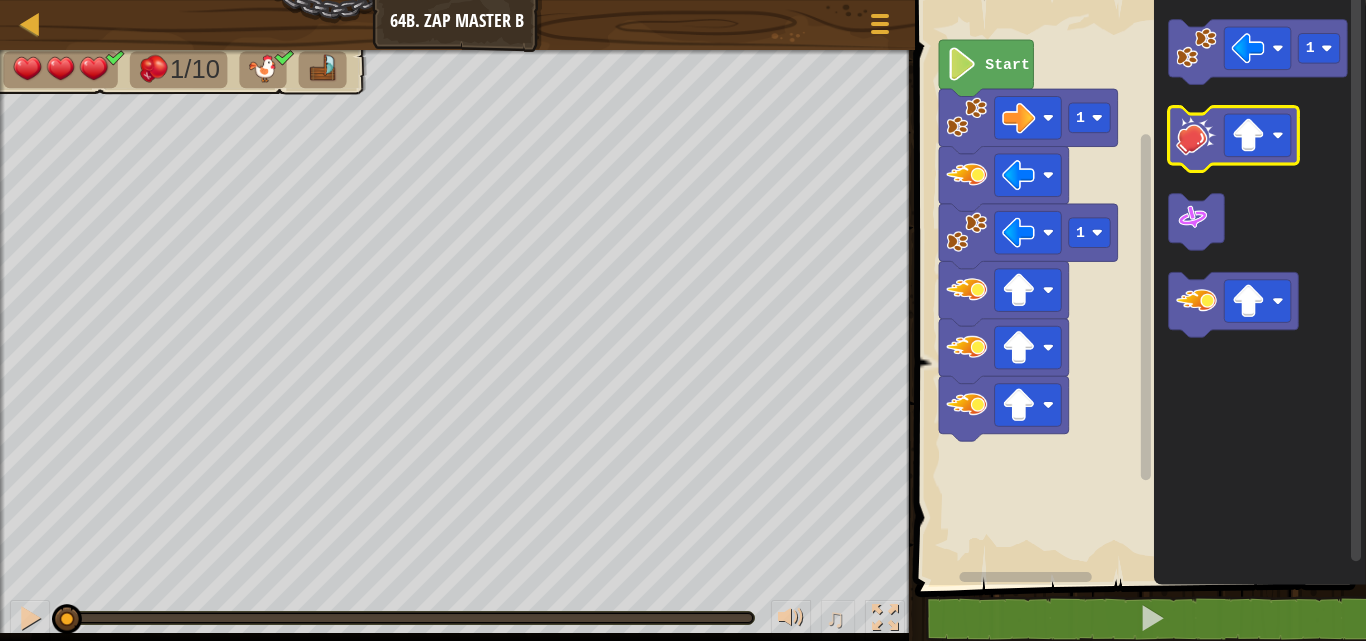 click 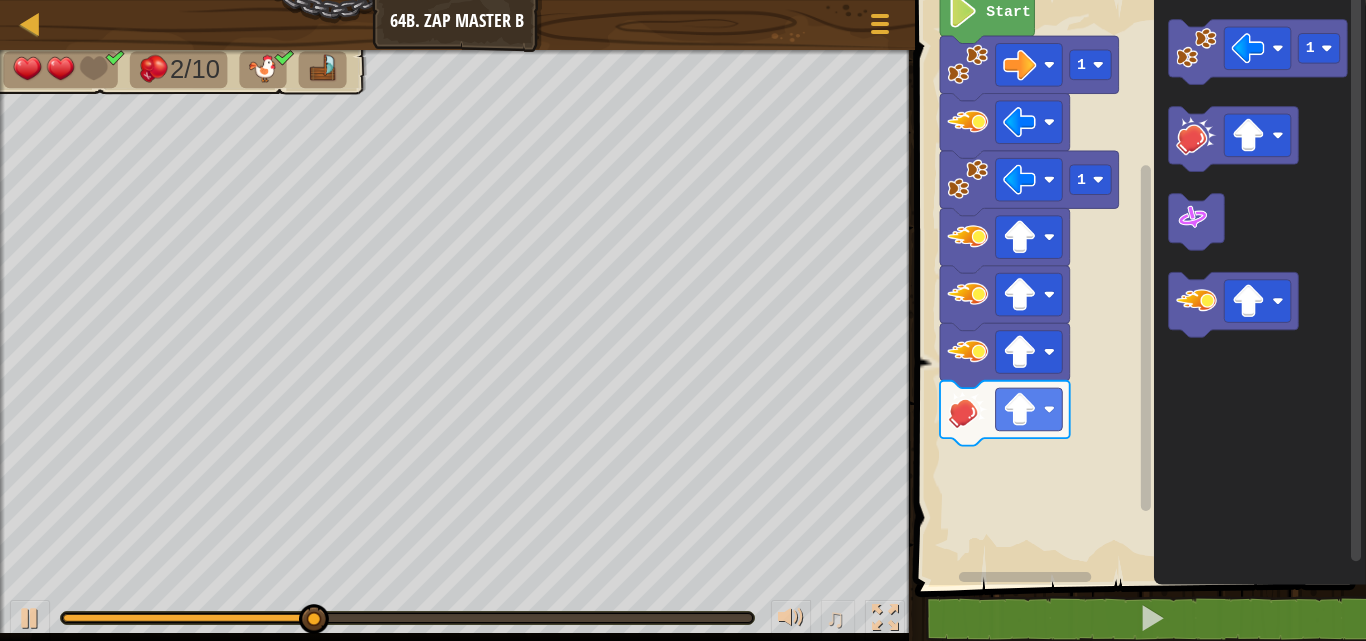 click on "Start 1 1 1" at bounding box center (1137, 287) 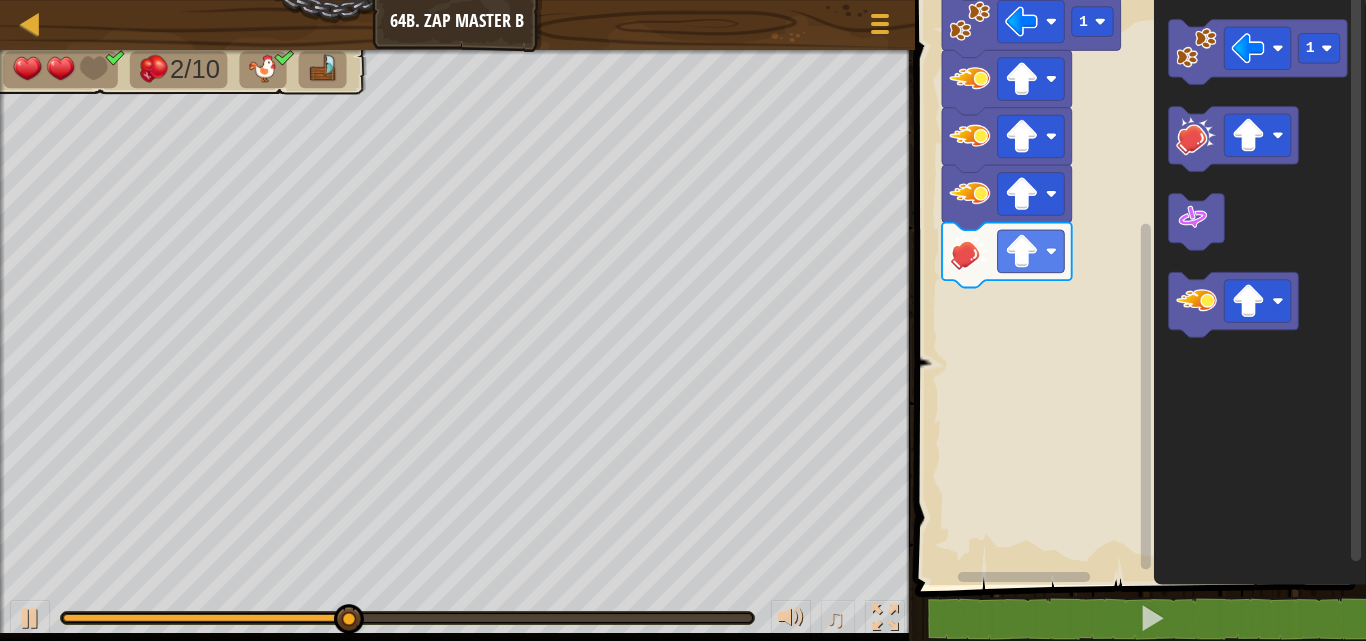 click 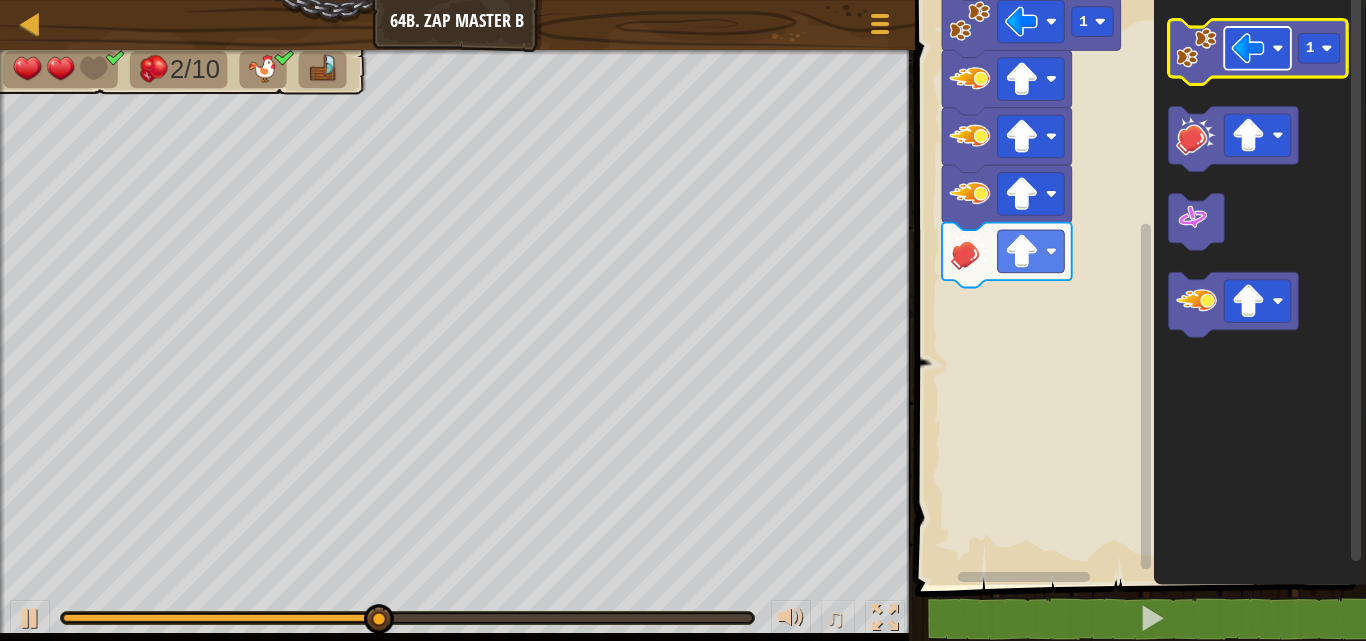 click 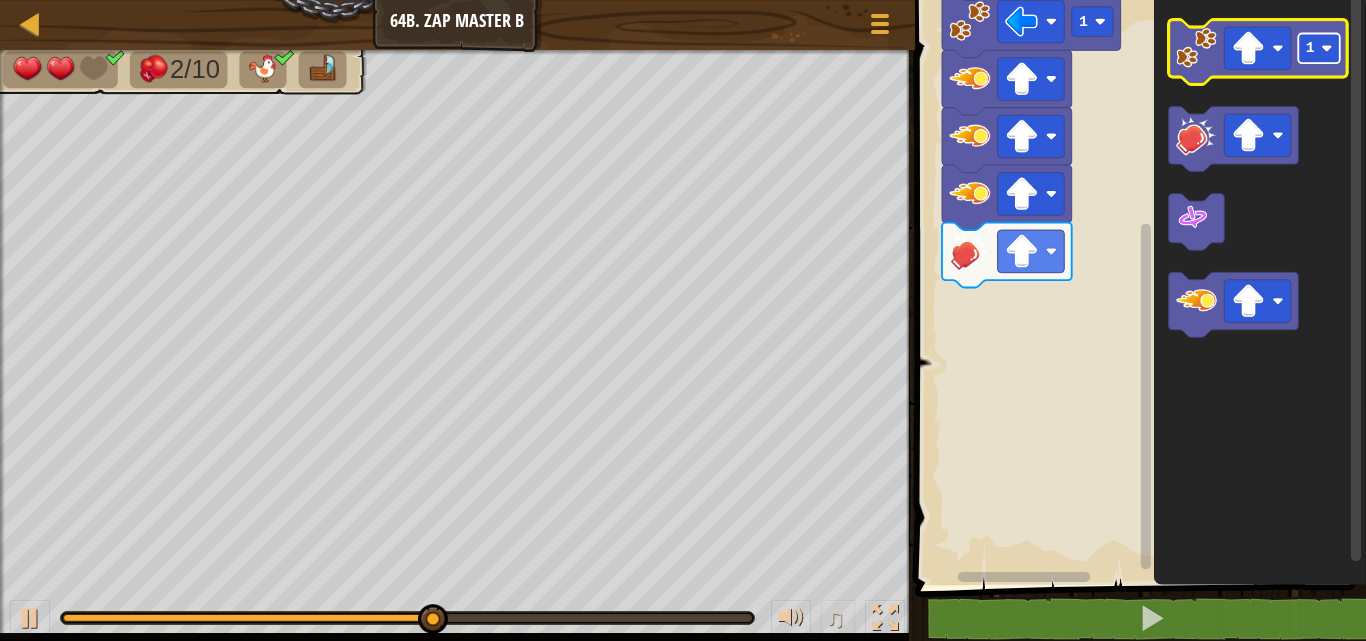 click 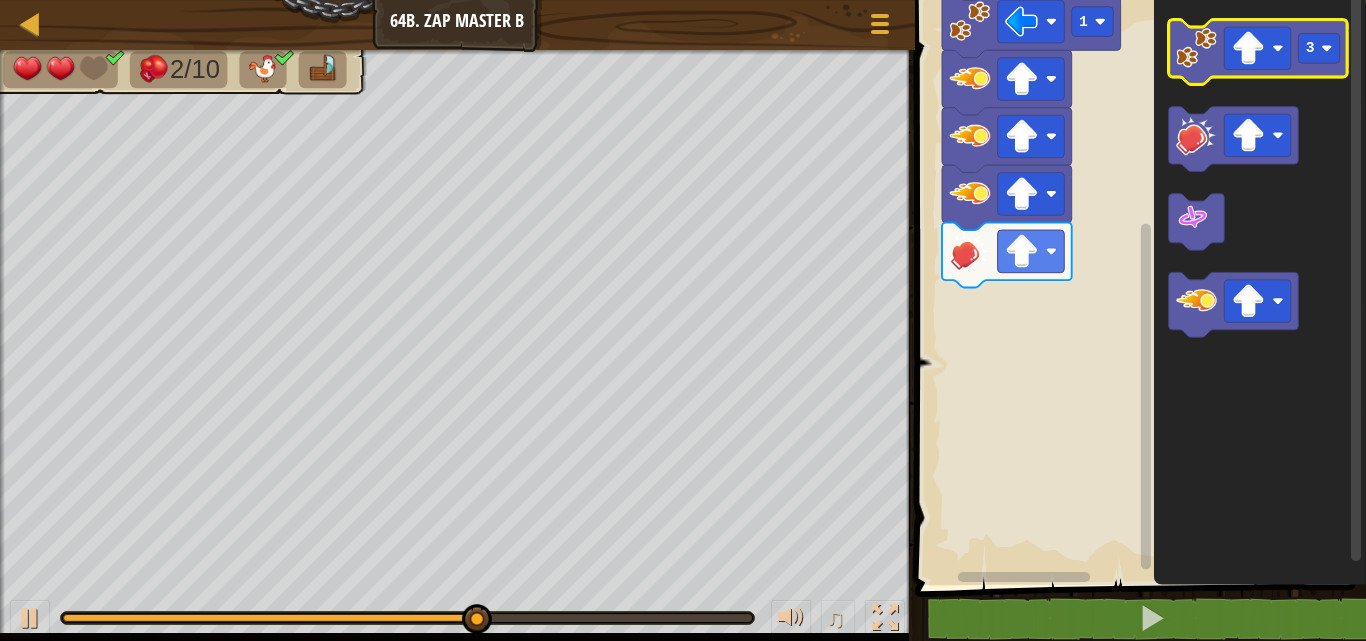 click 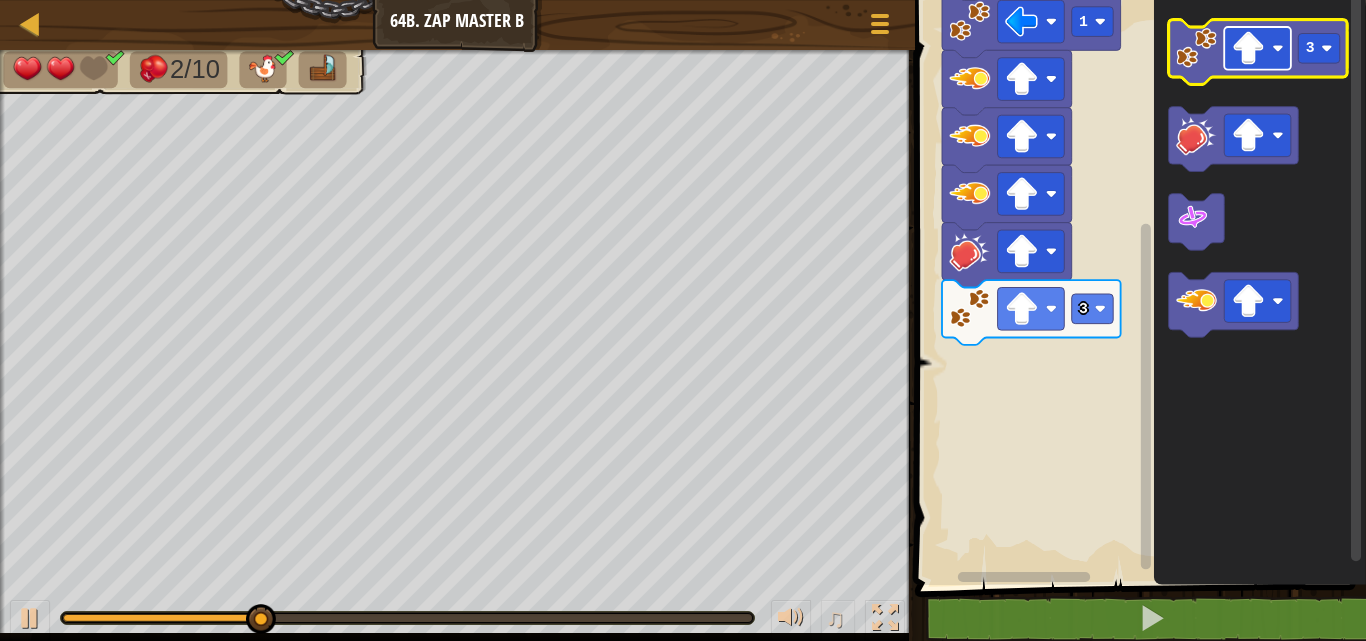 click 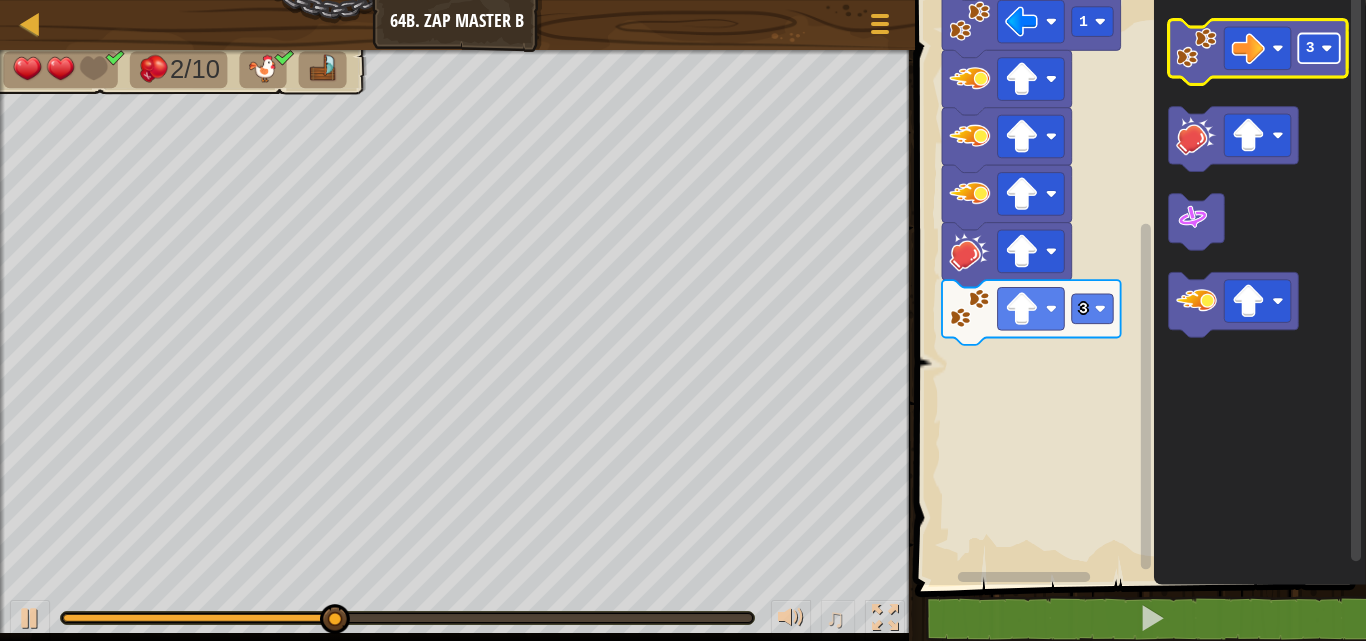 click on "3" 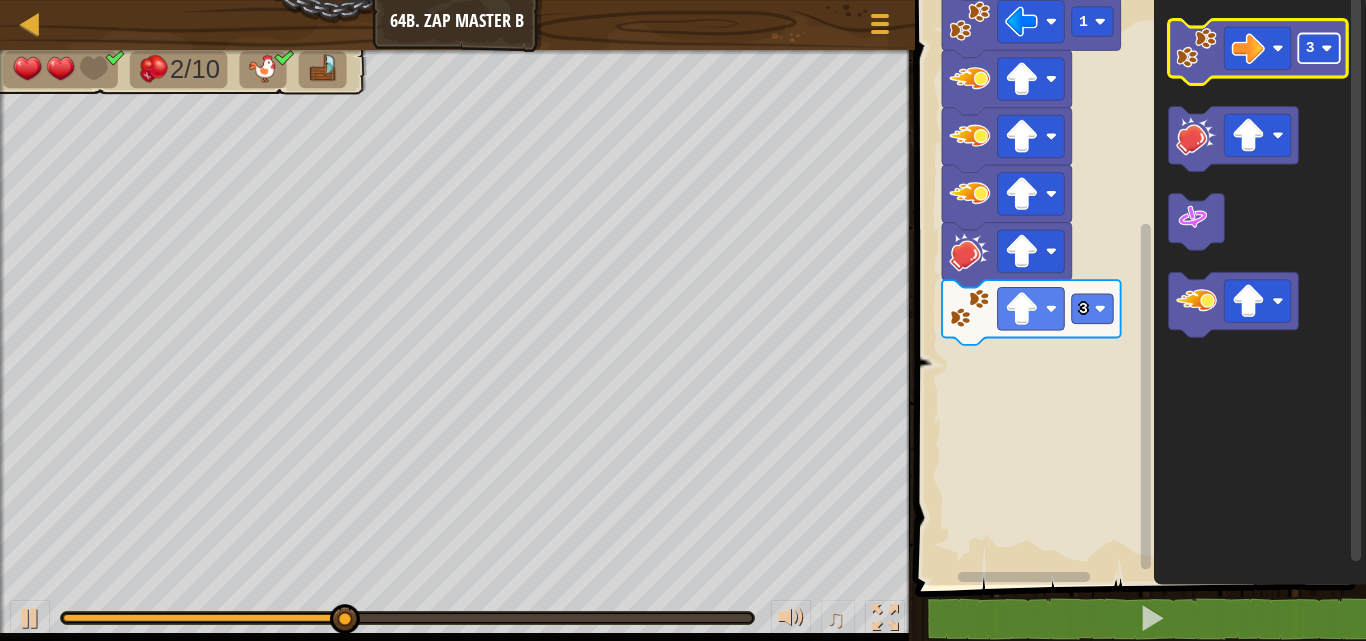 click on "3" 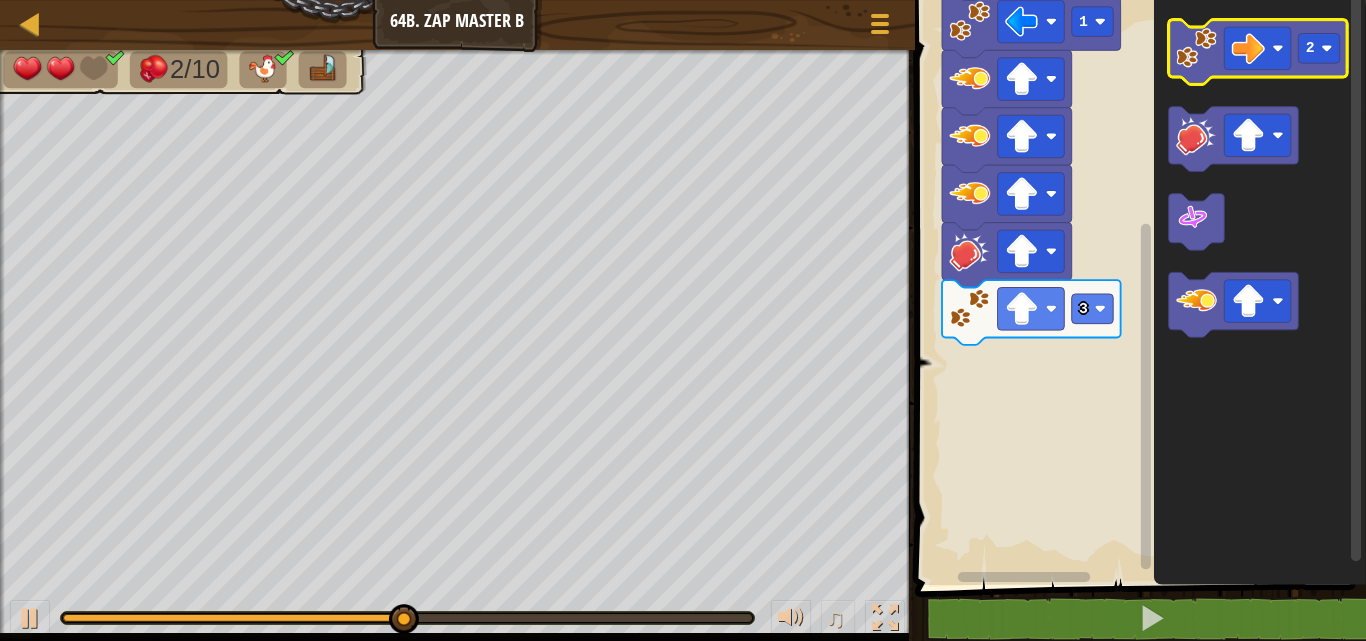 click 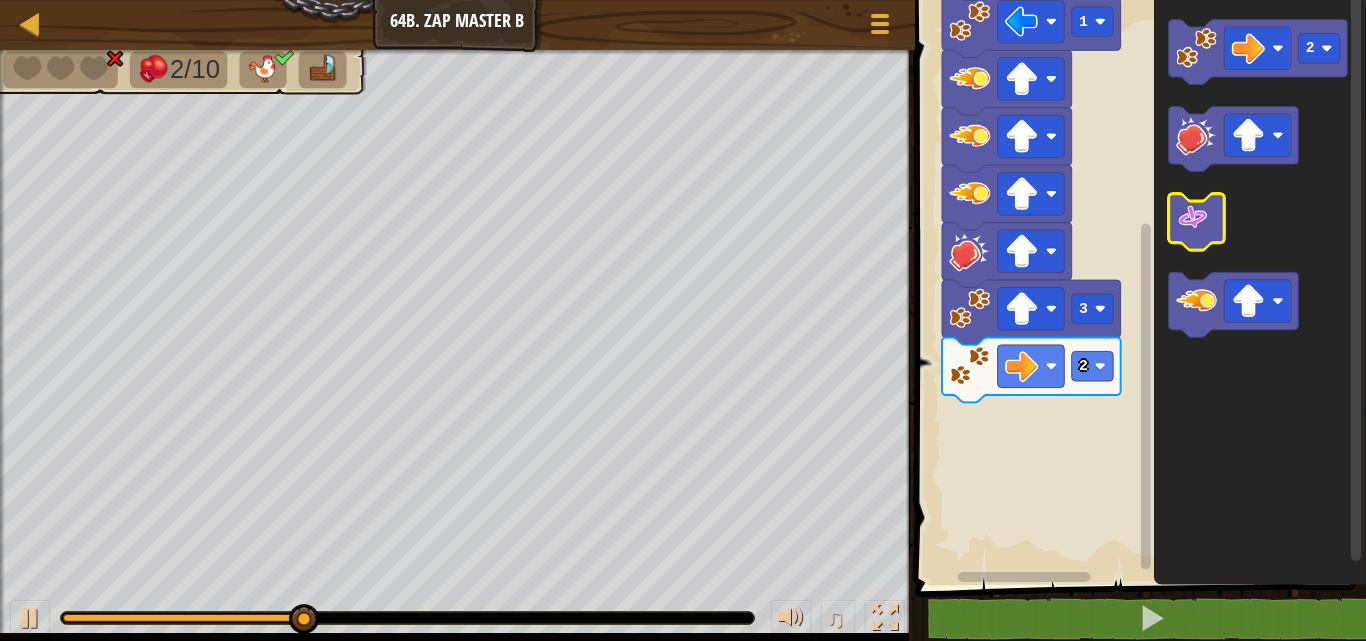 click 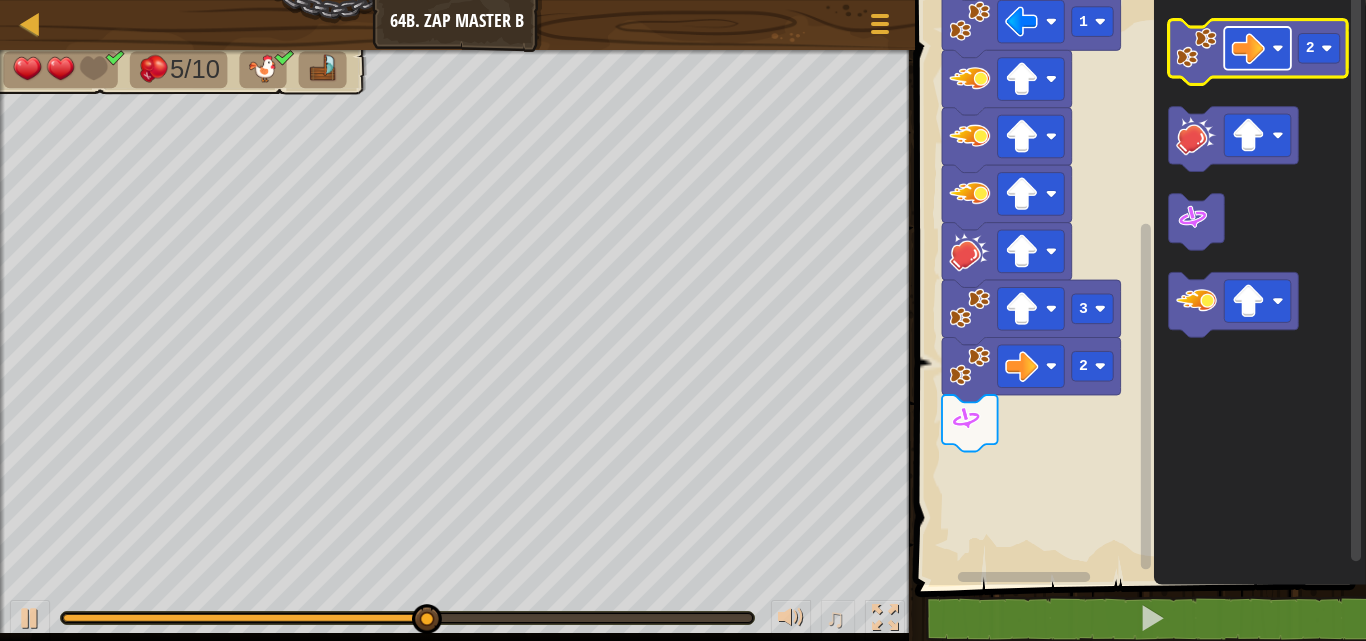click 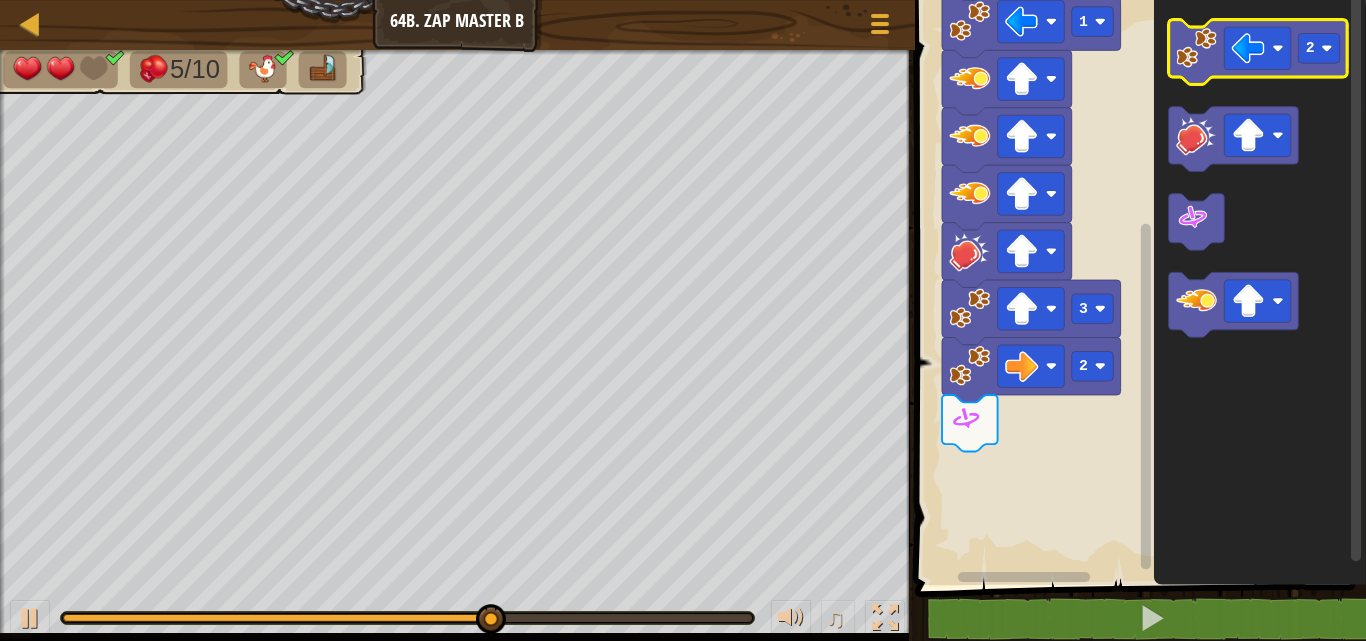 click 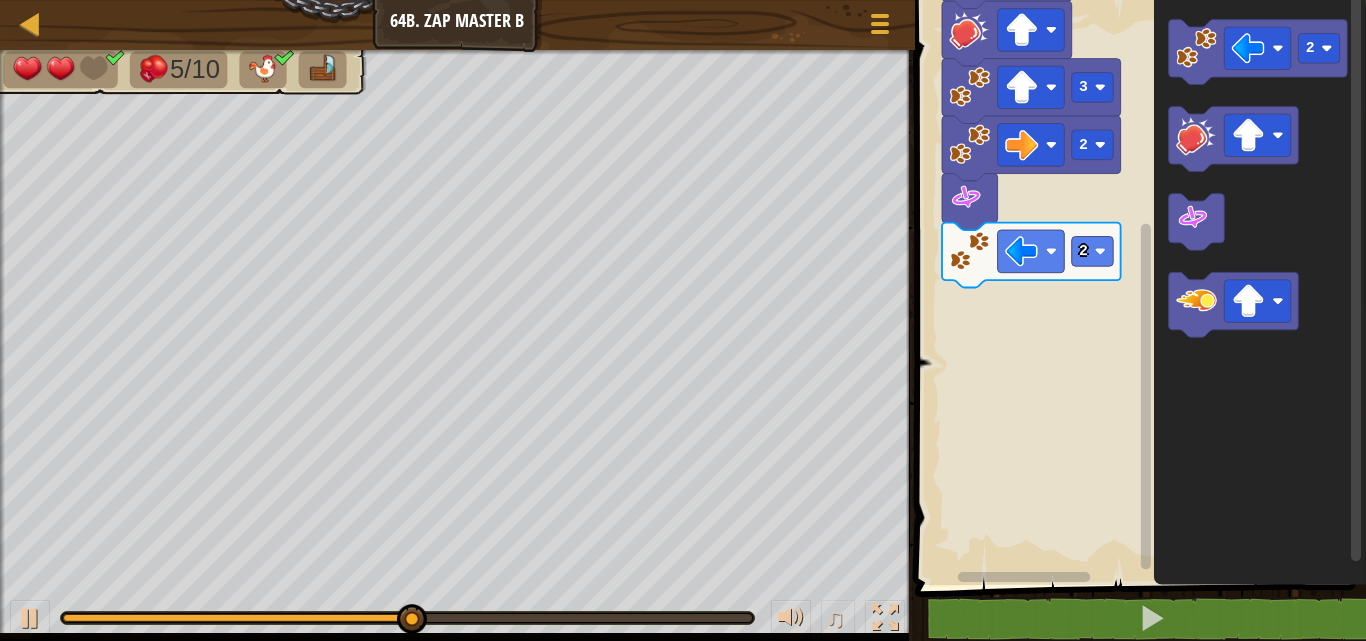 click on "Start 1 1 3 2 2 2" at bounding box center (1137, 287) 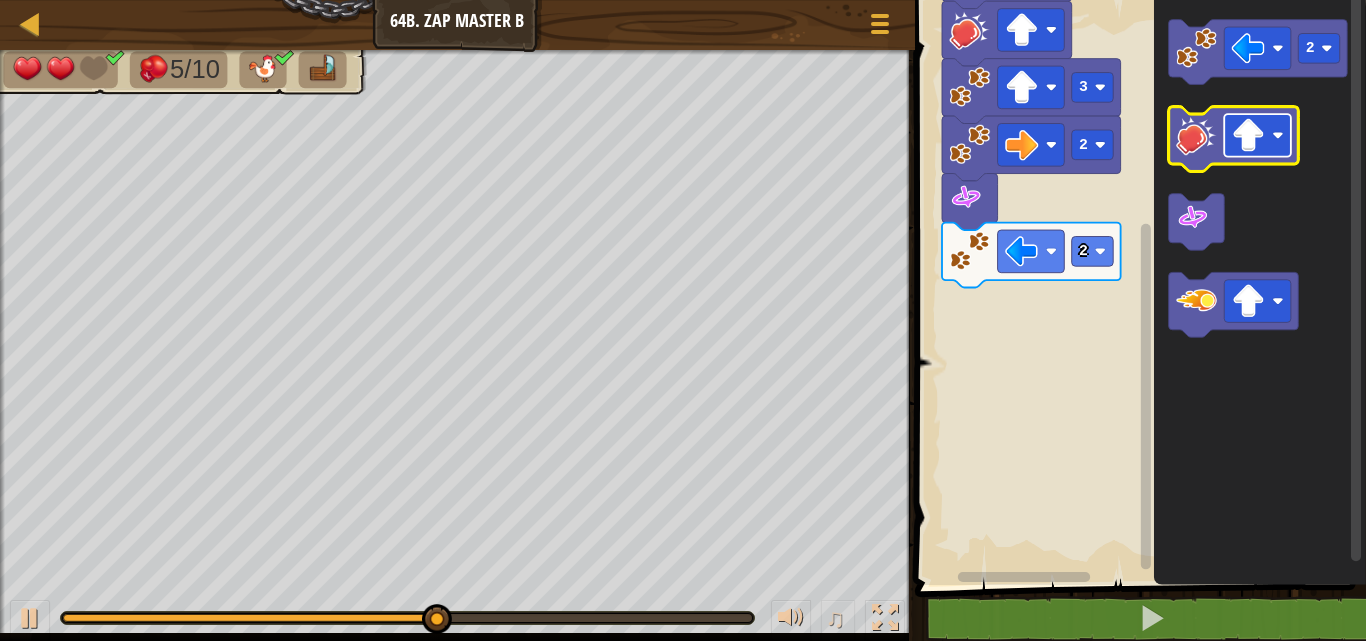 click 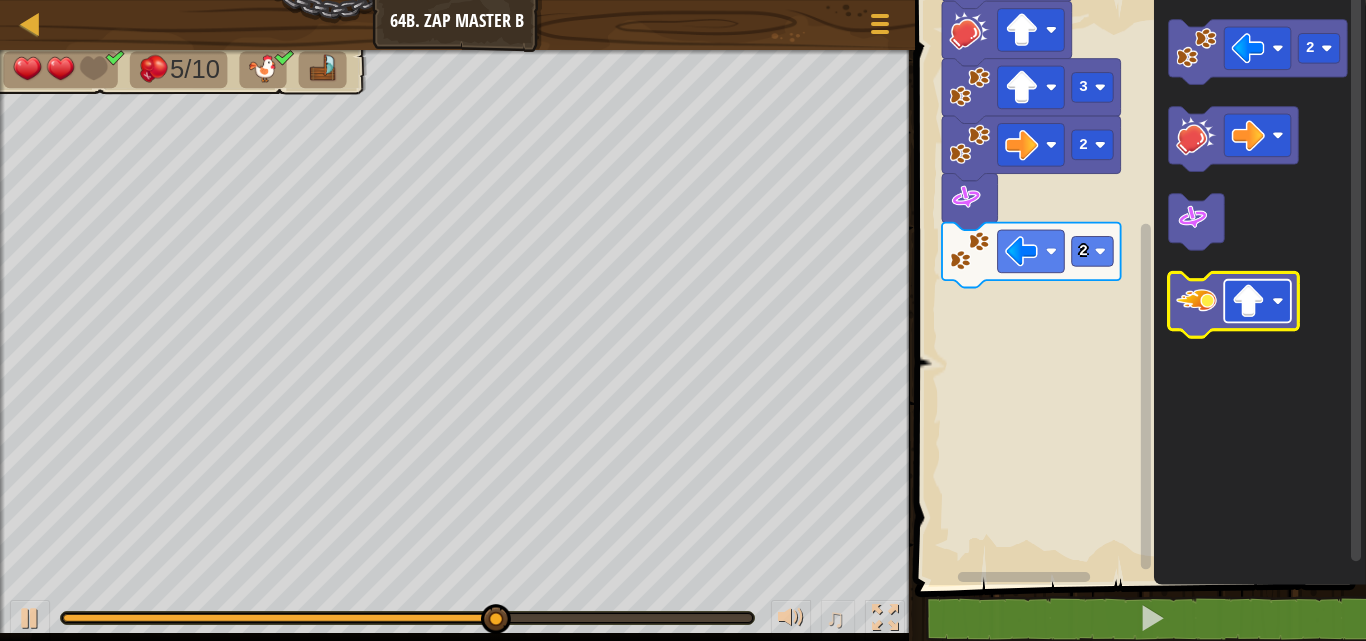 click 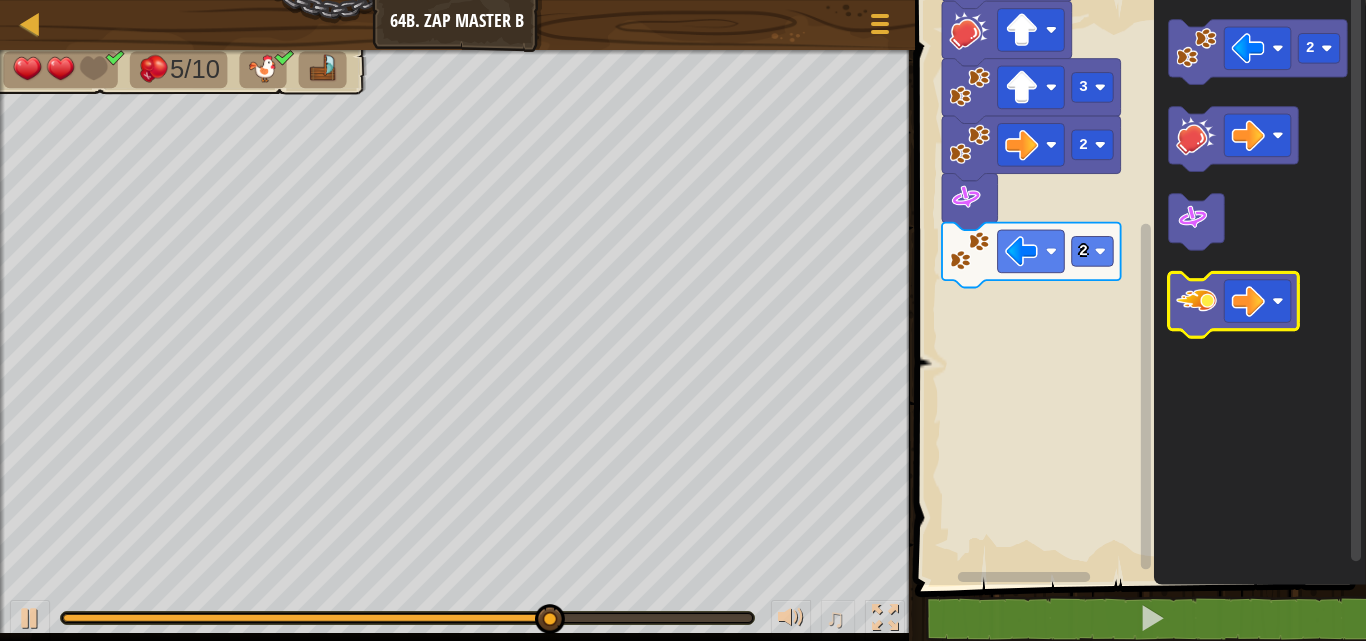 click 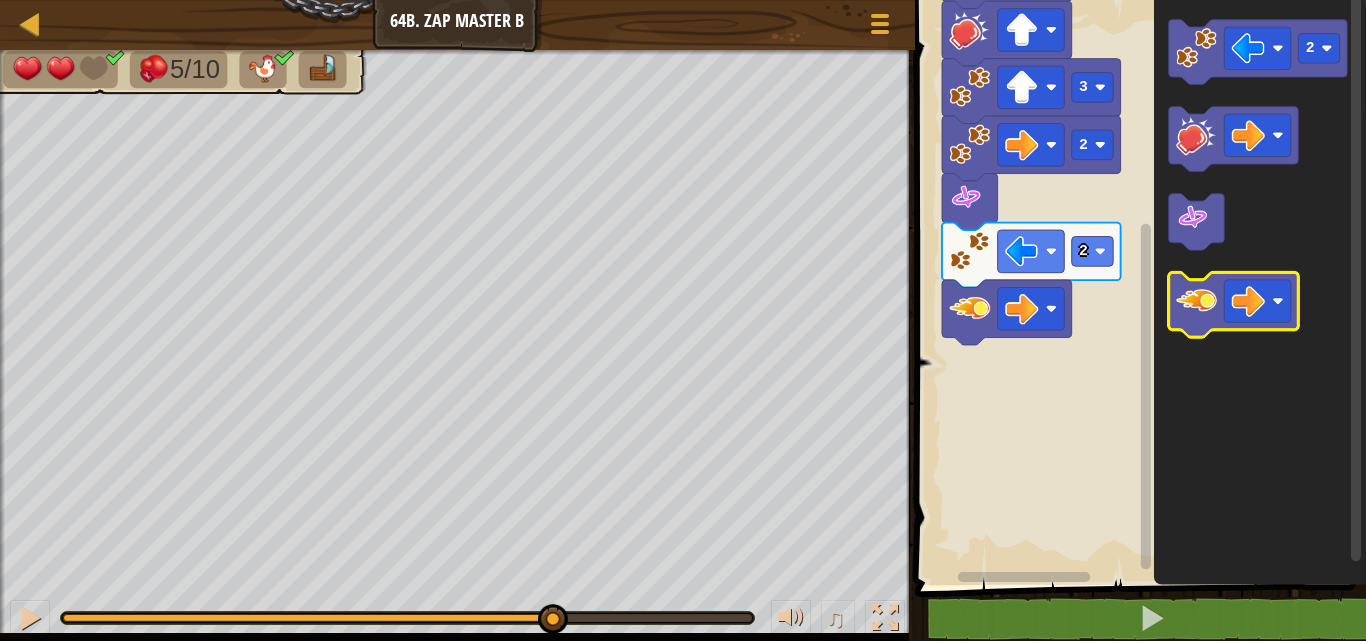 click 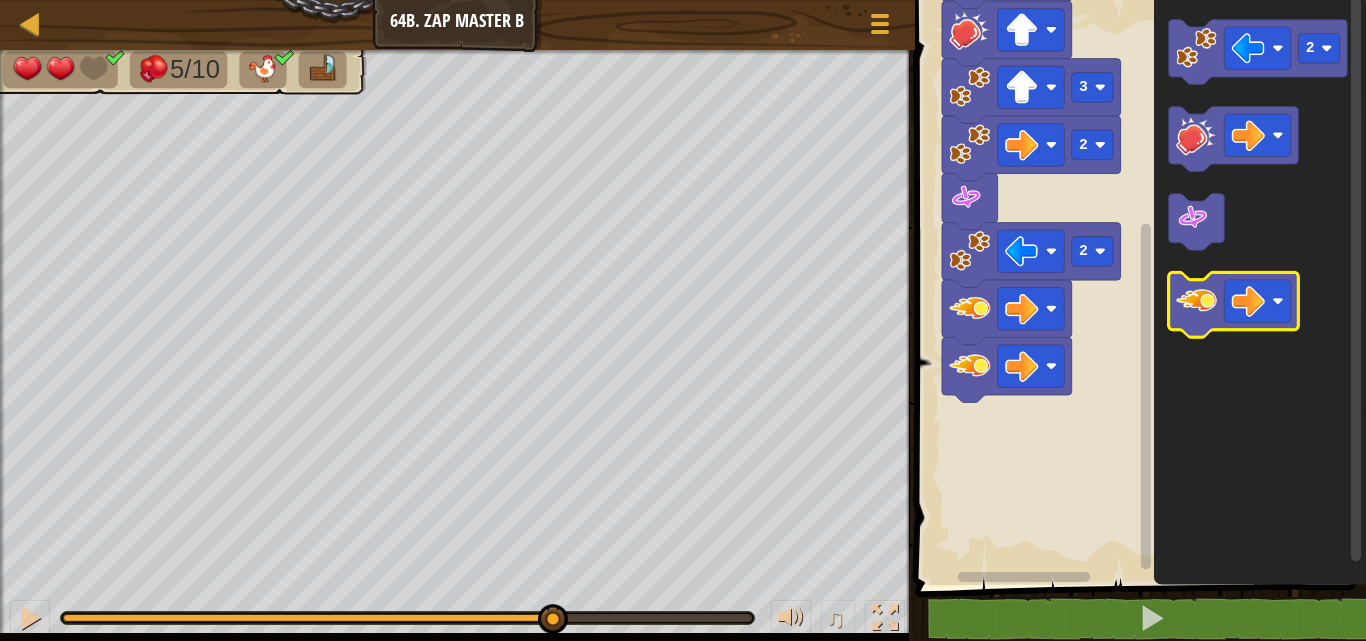 click 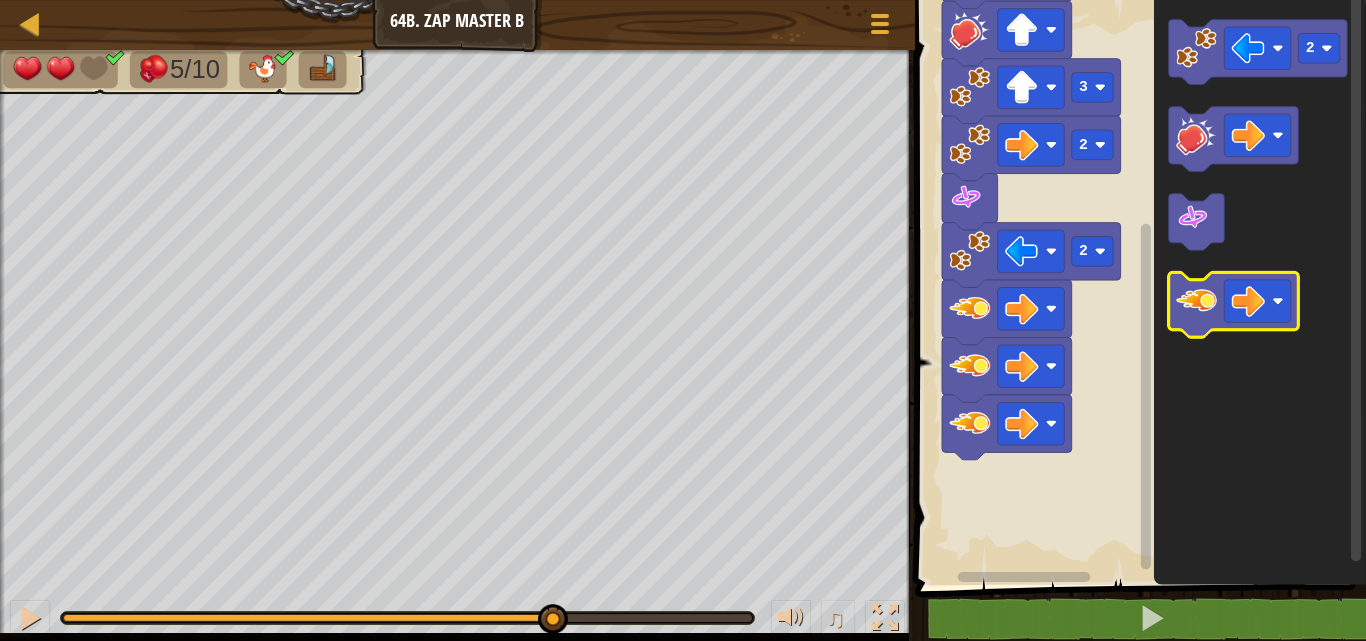click 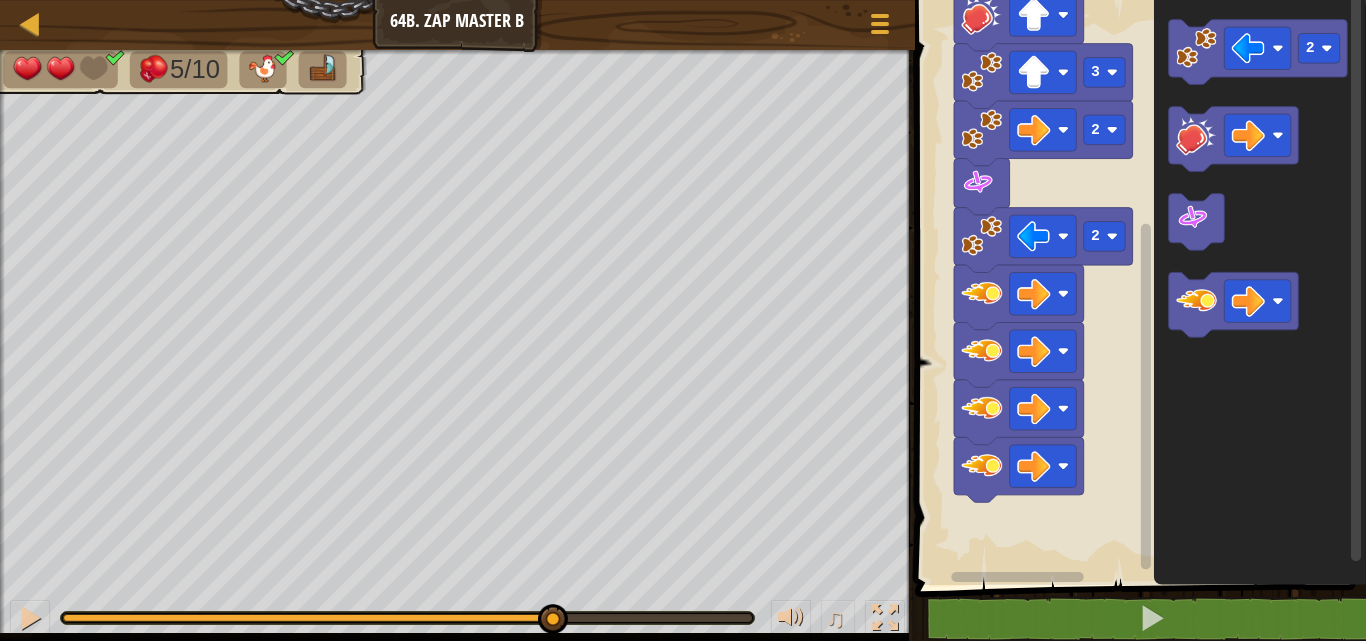 click 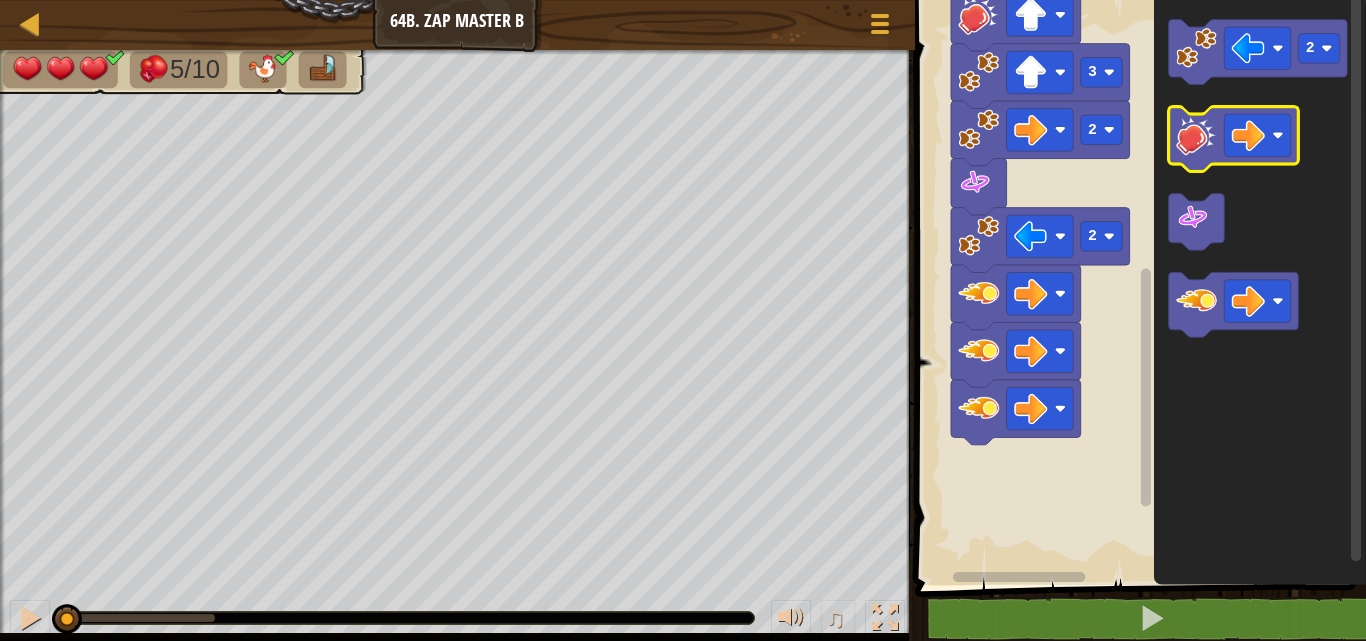 click 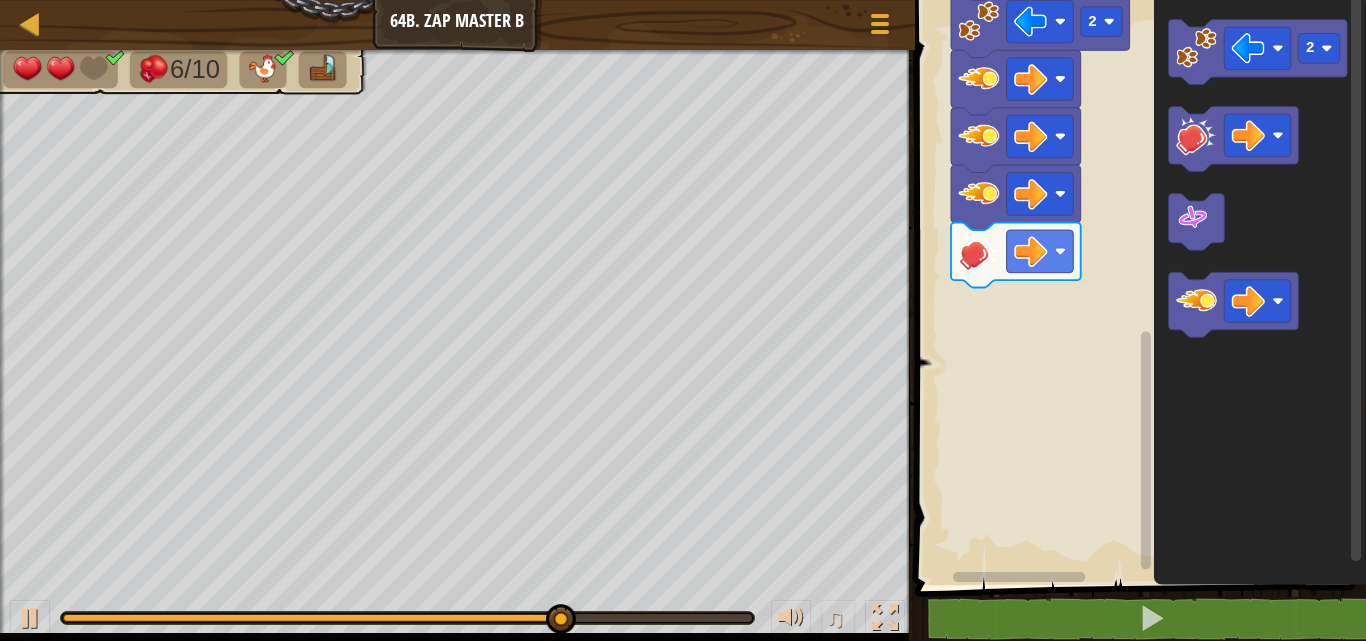 click on "Map Junior 64b. Zap Master B Game Menu 1     הההההההההההההההההההההההההההההההההההההההההההההההההההההההההההההההההההההההההההההההההההההההההההההההההההההההההההההההההההההההההההההההההההההההההההההההההההההההההההההההההההההההההההההההההההההההההההההההההההההההההההההההההההההההההההההההההההההההההההההההההההההההההההההההה XXXXXXXXXXXXXXXXXXXXXXXXXXXXXXXXXXXXXXXXXXXXXXXXXXXXXXXXXXXXXXXXXXXXXXXXXXXXXXXXXXXXXXXXXXXXXXXXXXXXXXXXXXXXXXXXXXXXXXXXXXXXXXXXXXXXXXXXXXXXXXXXXXXXXXXXXXXXXXXXXXXXXXXXXXXXXXXXXXXXXXXXXXXXXXXXXXXXXXXXXXXXXXXXXXXXXXXXXXXXXXXXXXXXXXXXXXXXXXXXXXXXXXXXXXXXXXXX Solution × Blocks 1     Start 1 1 3 2 2 2 Code Saved Programming language : Python Statement   /  Call   /  go hit spin zap × Fix Your Code 6/10 ♫ Blue Fox 2 x: 38 y: 38 No target action: idle Skip 12" at bounding box center (683, 0) 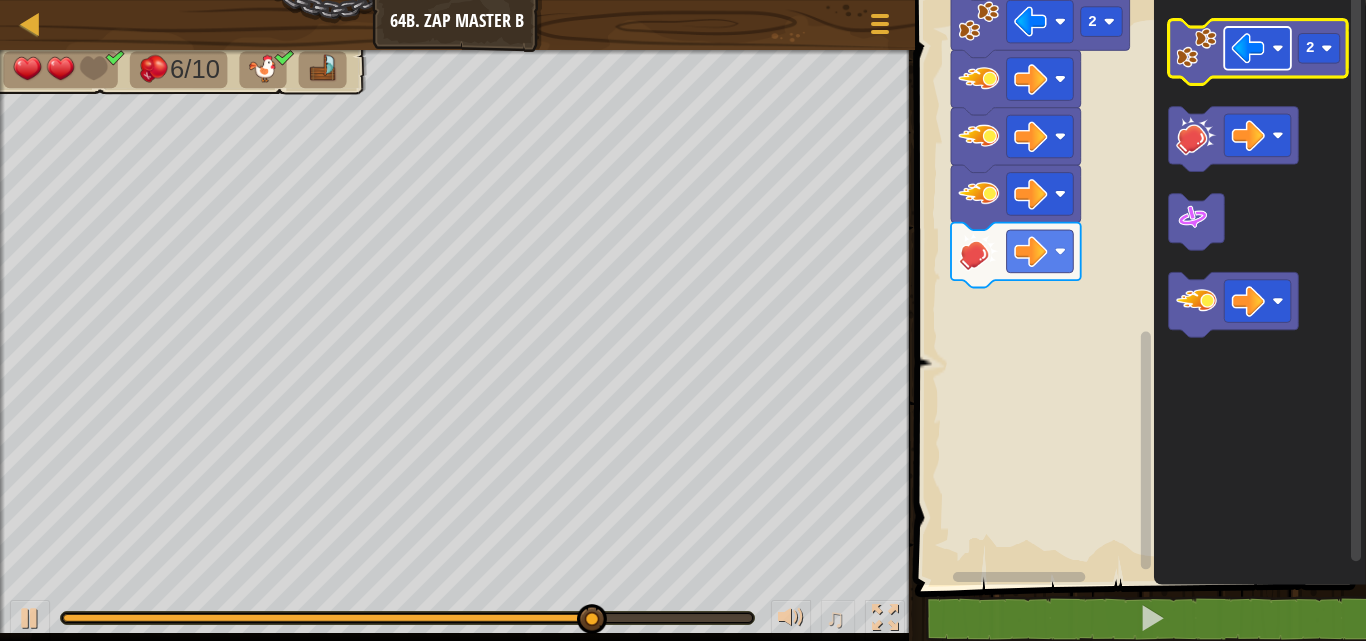 click 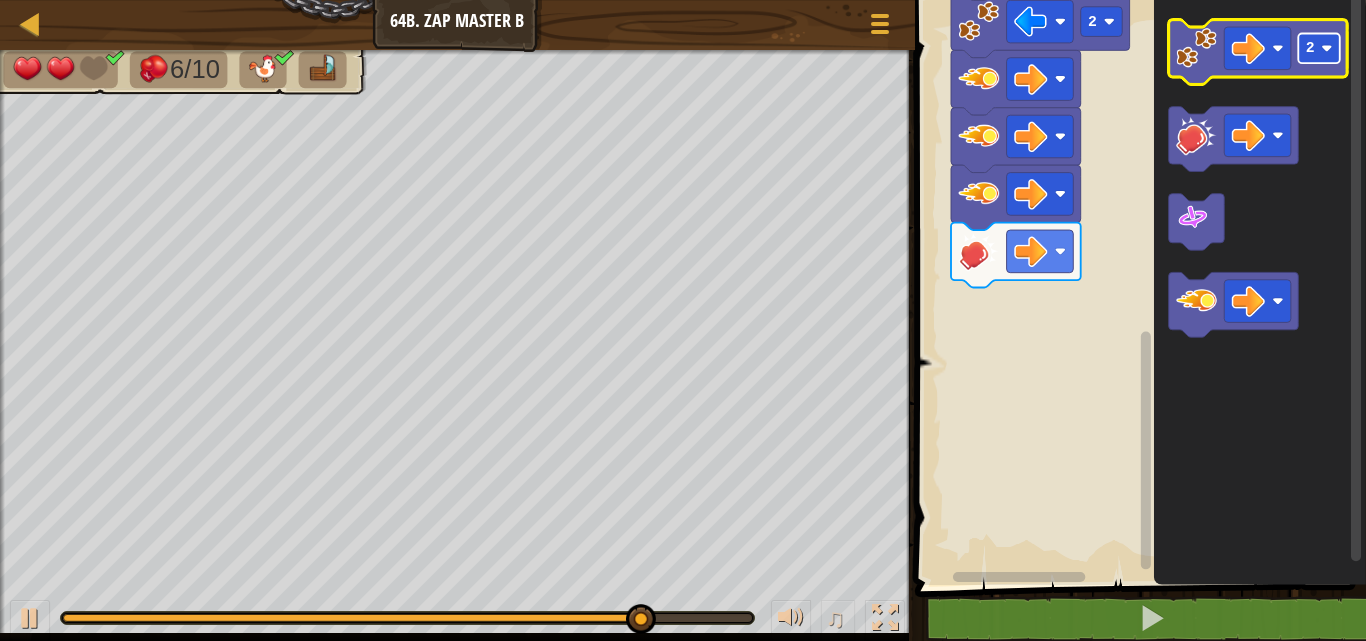 click 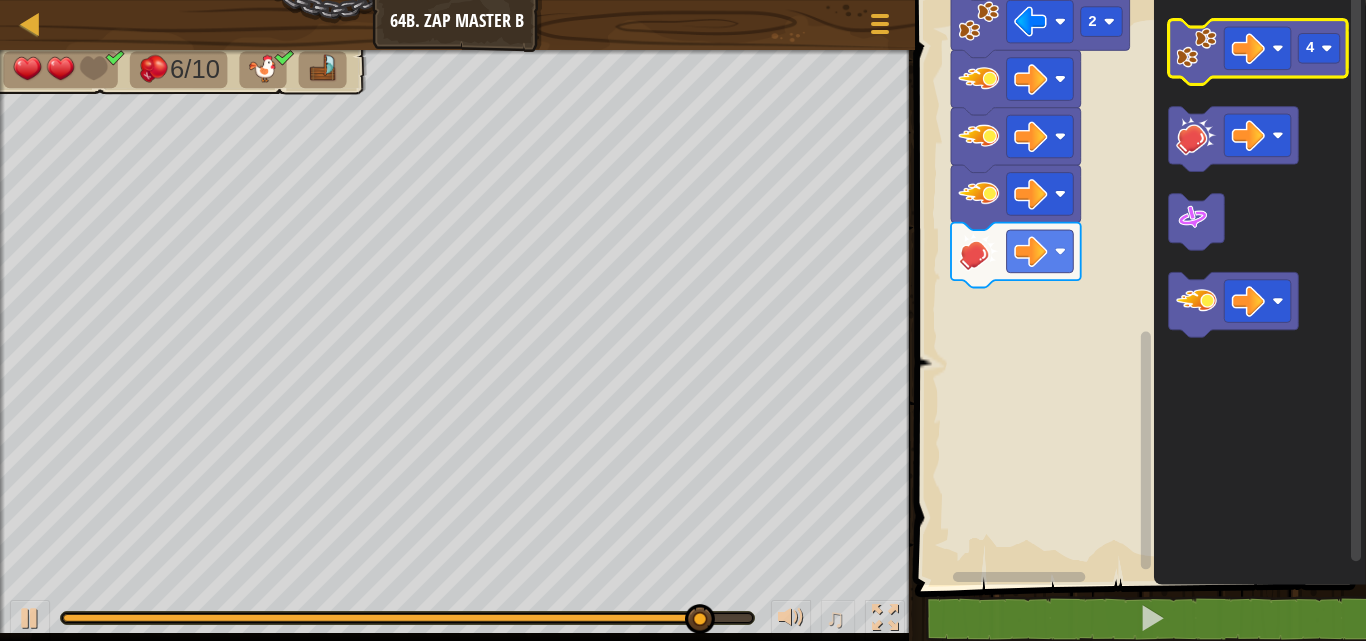 click 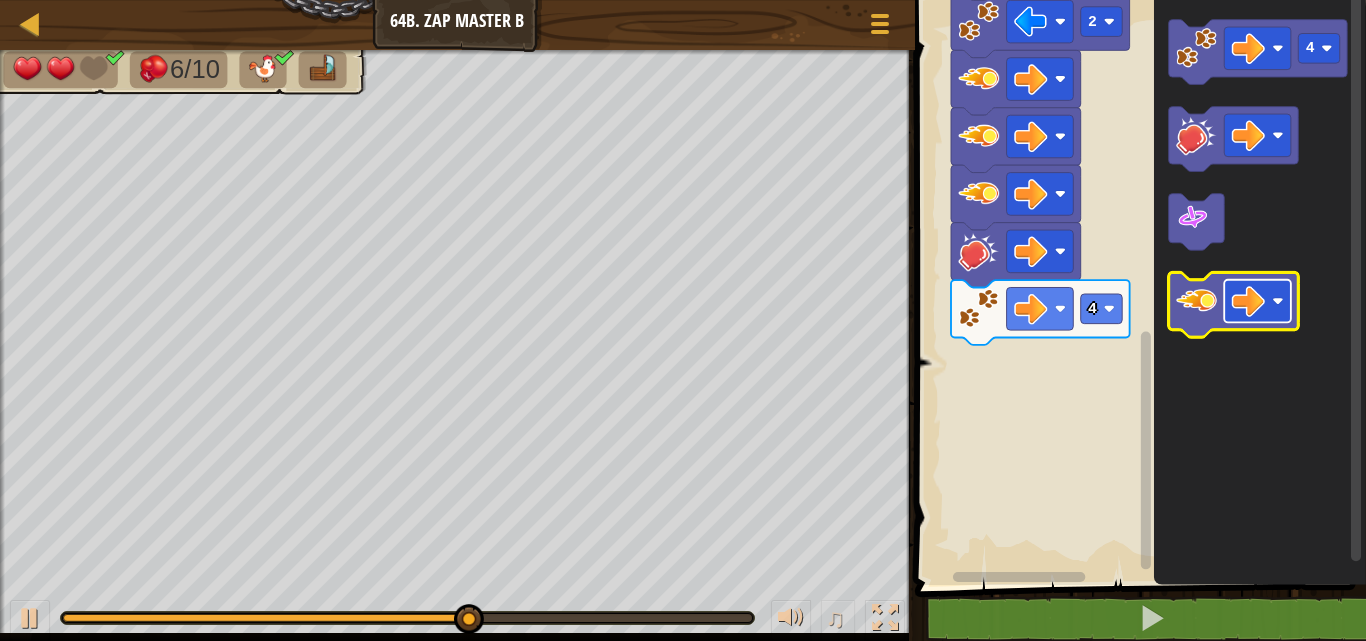 click 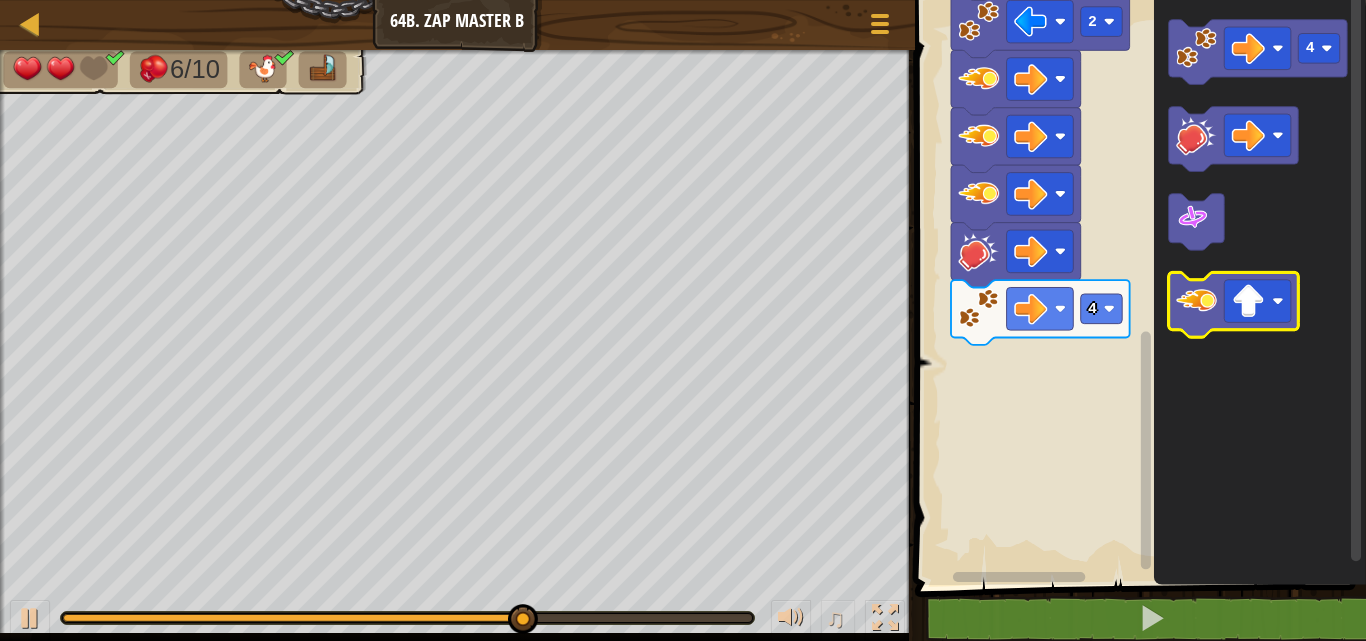 click 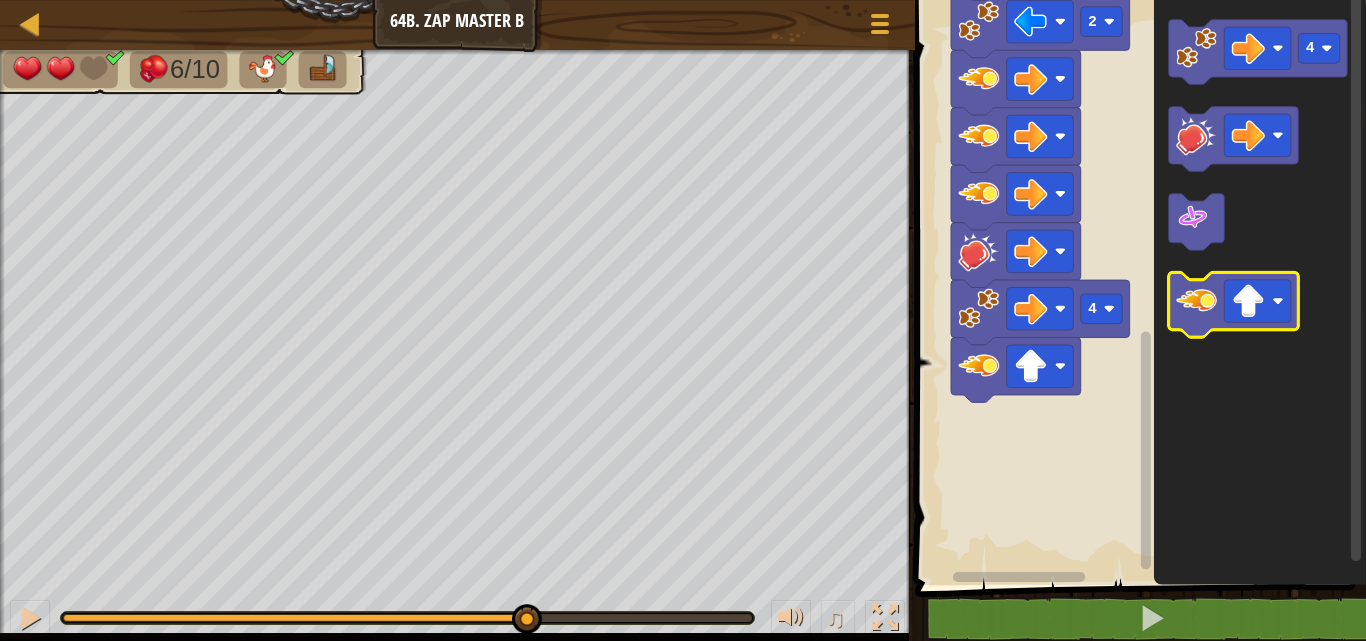 click 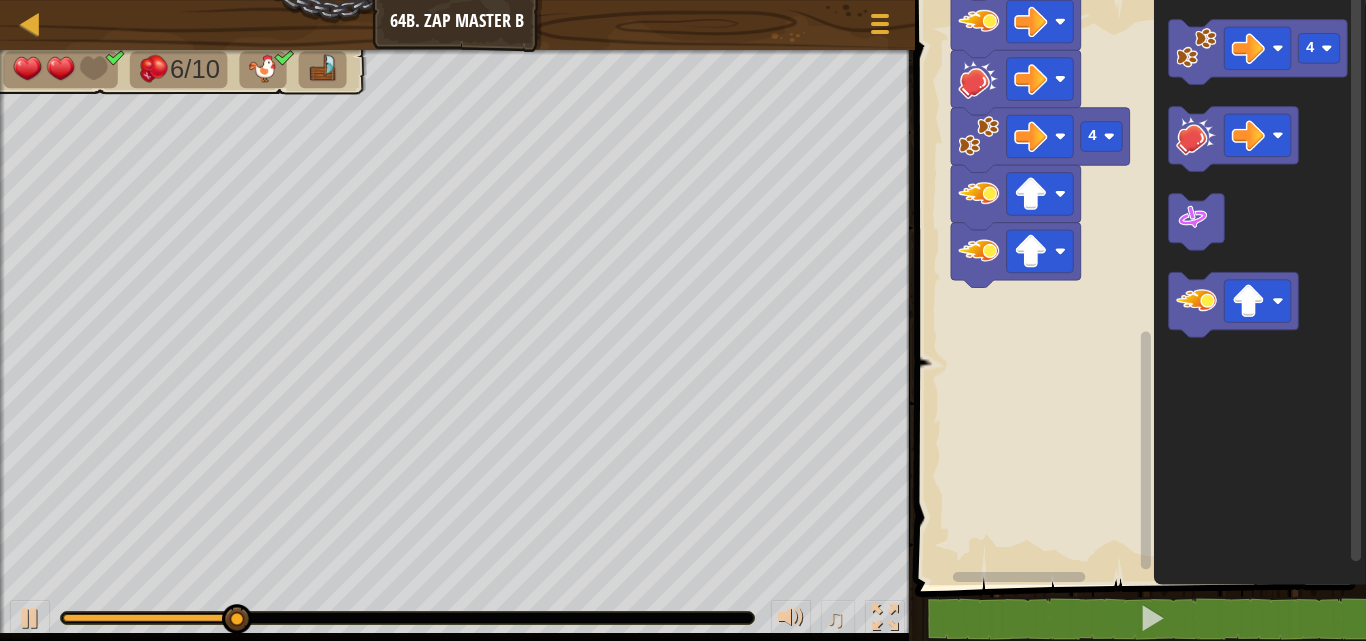 click on "Start 1 1 3 2 2 4 4" at bounding box center [1137, 287] 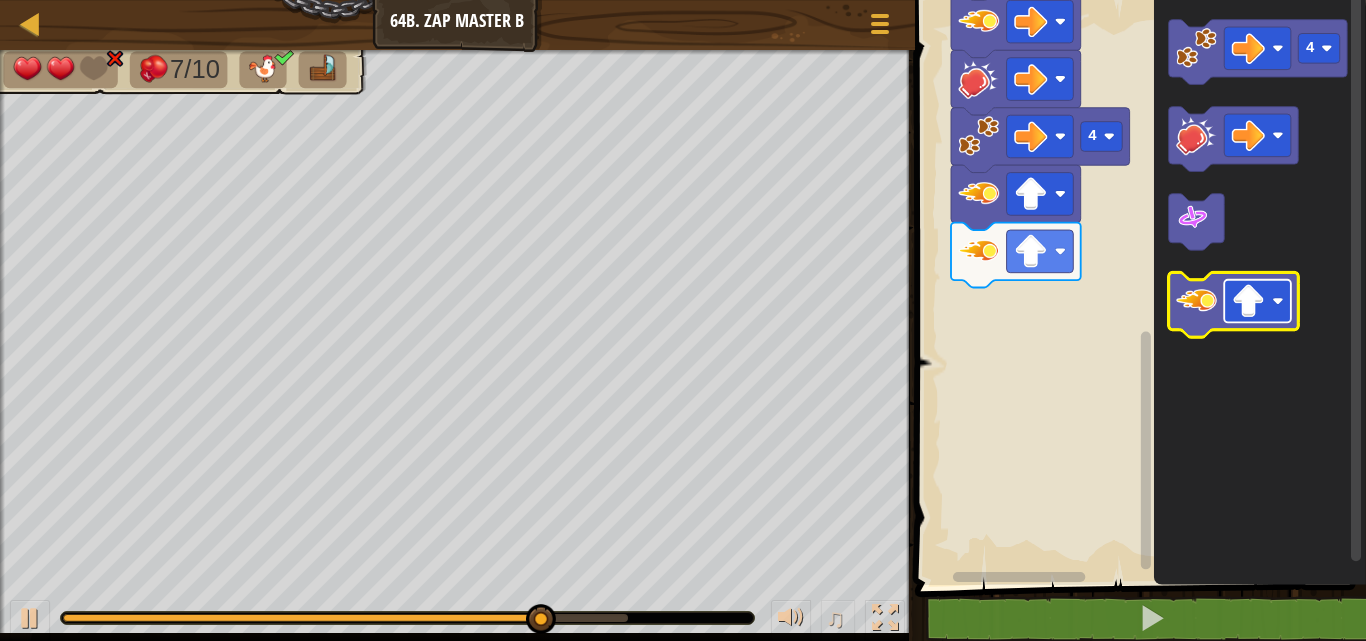 click 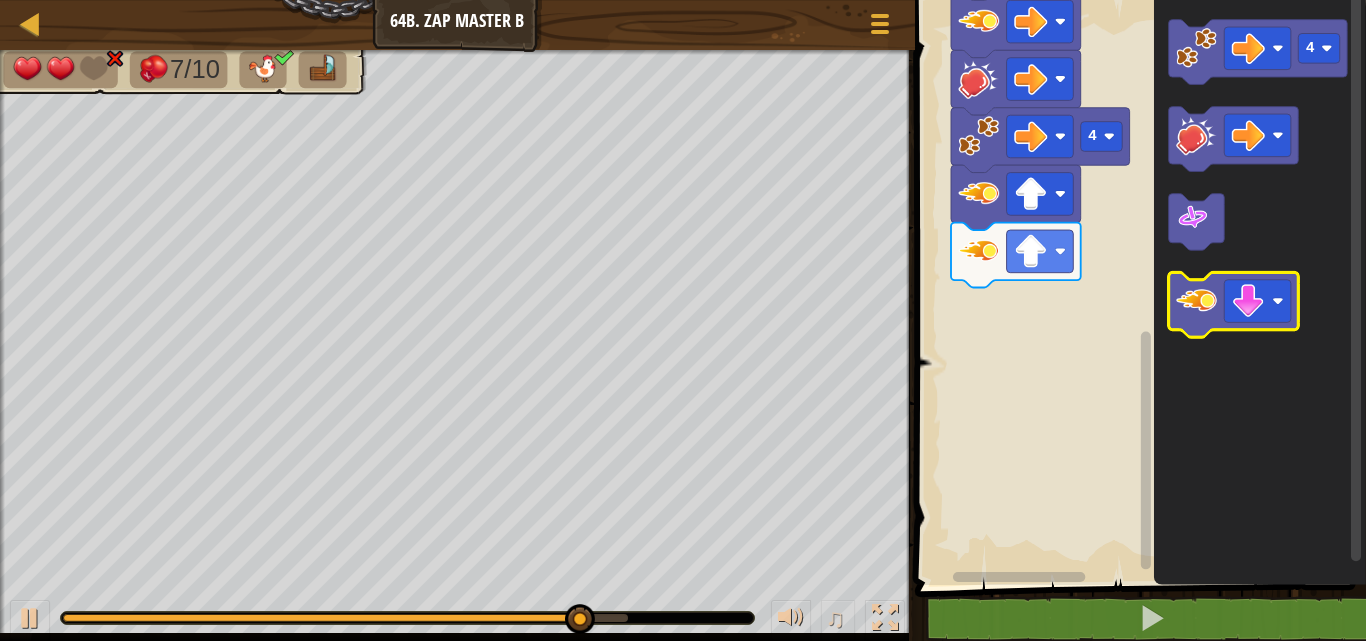 click 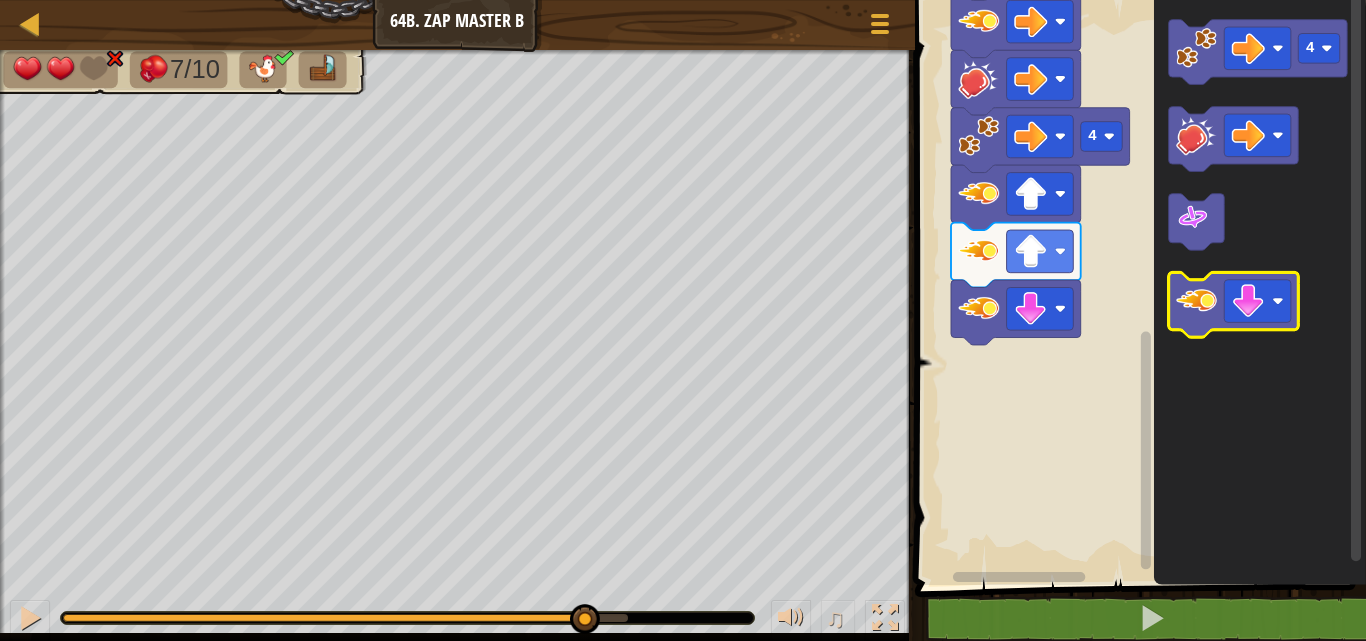 click 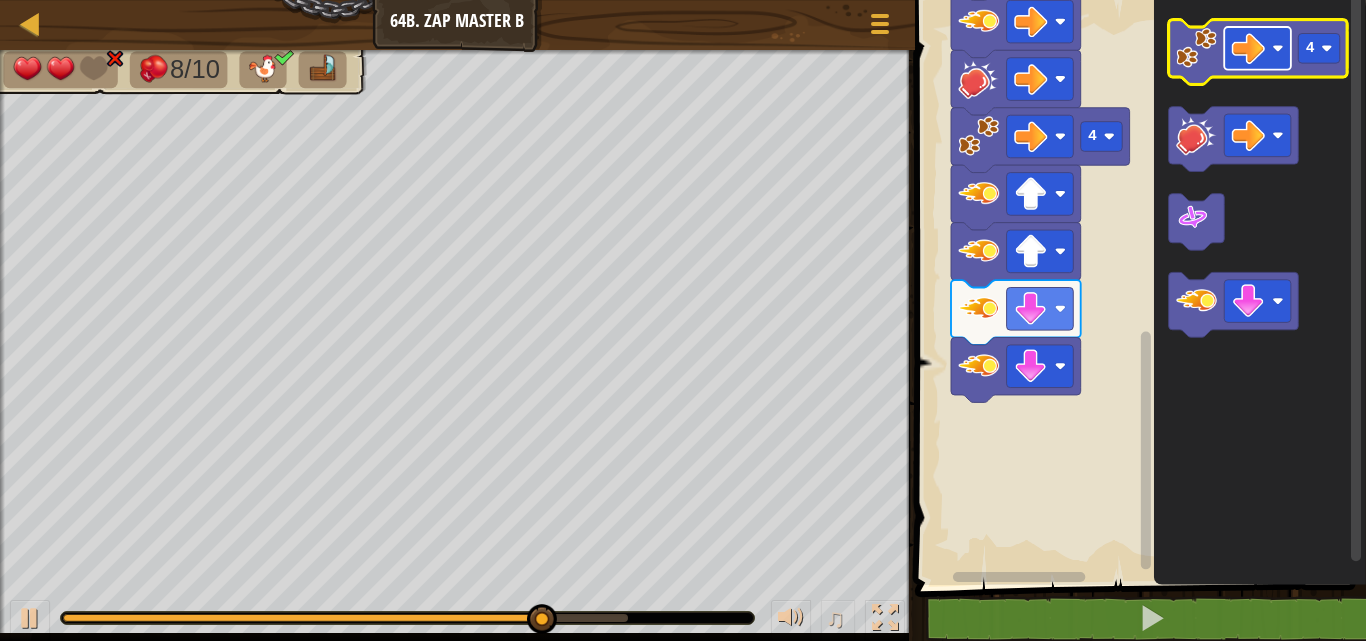 click 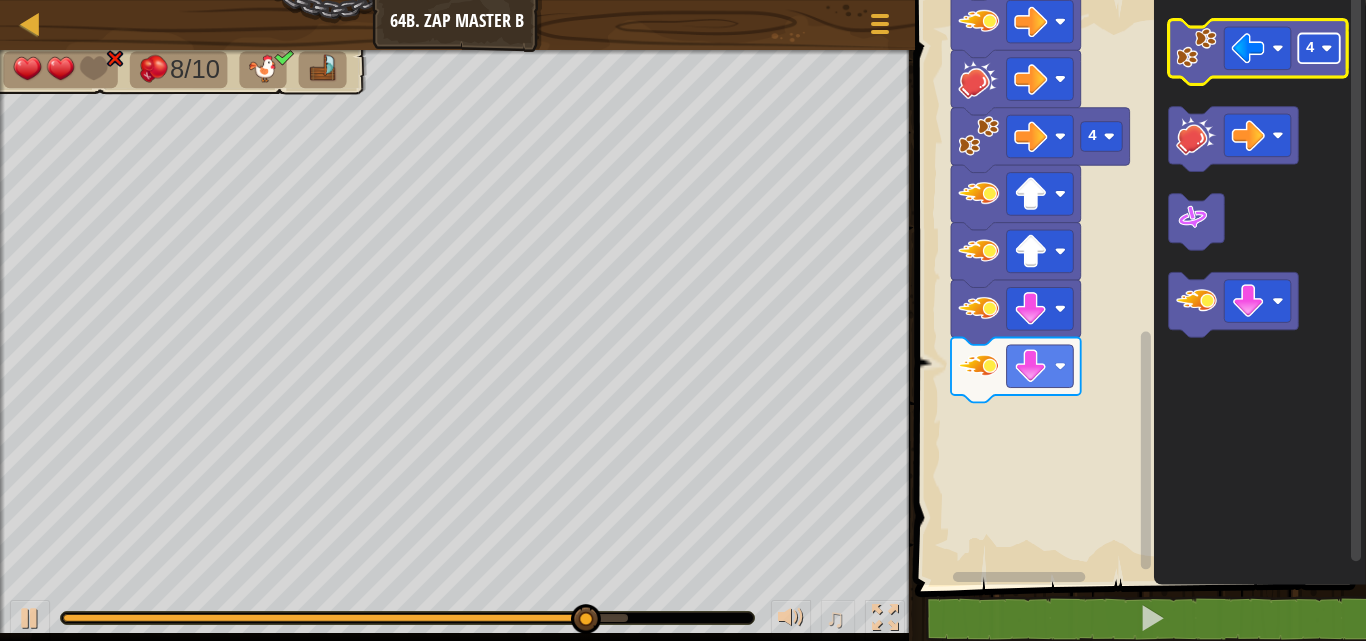 click 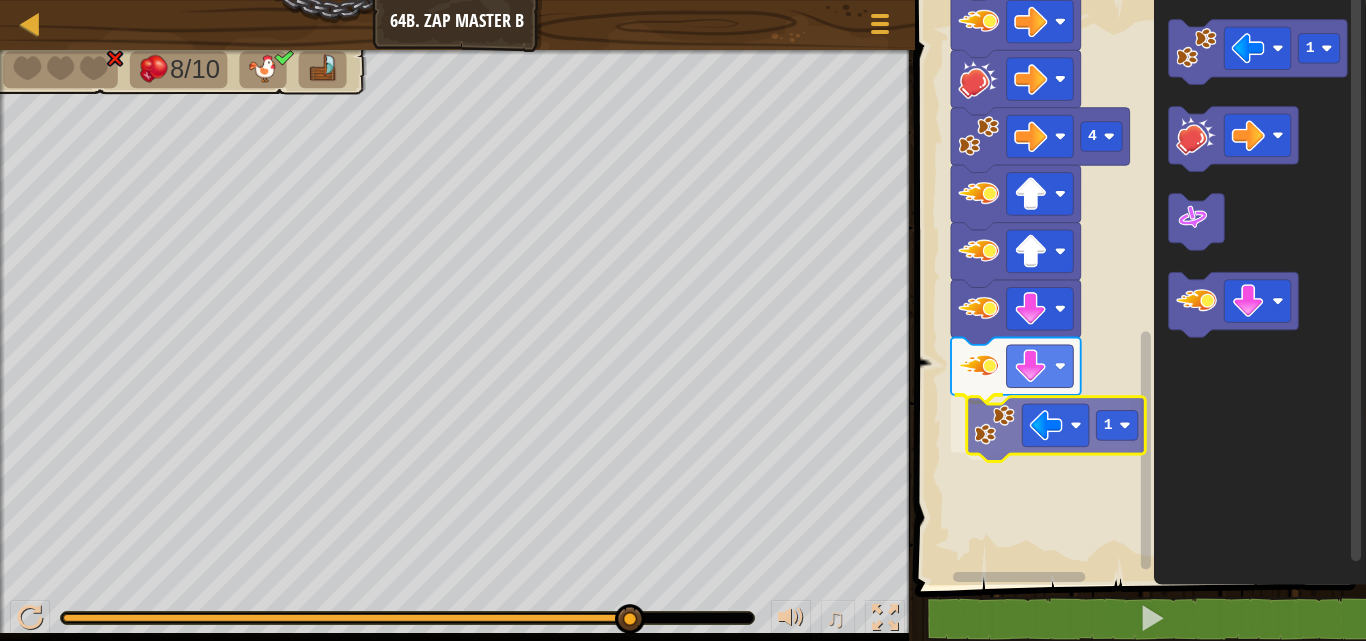 click on "Start 1 1 3 2 2 4 1 1 1" at bounding box center (1137, 287) 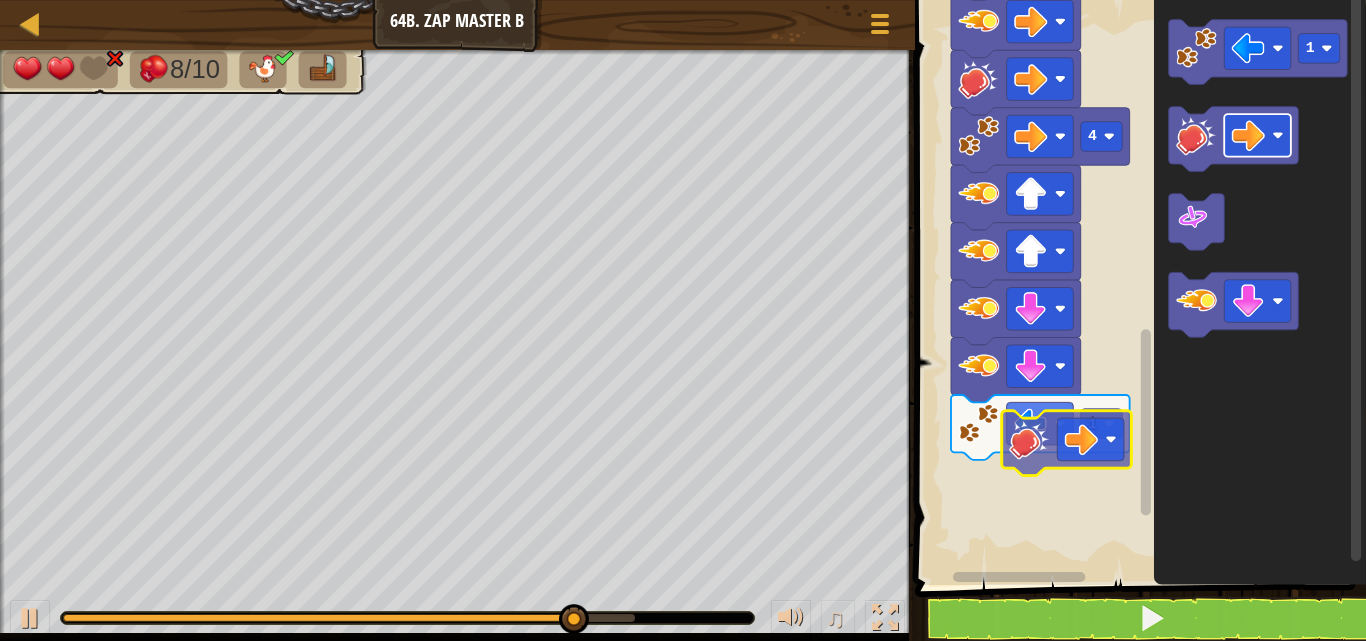 click on "1" 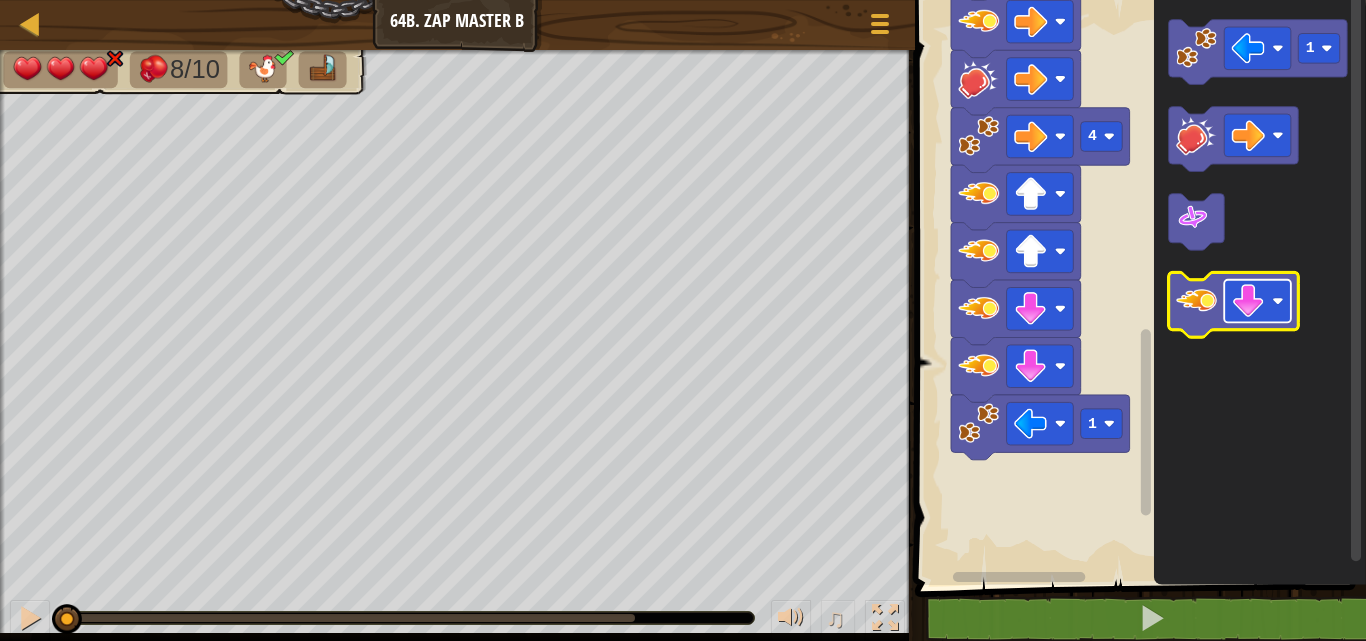 click 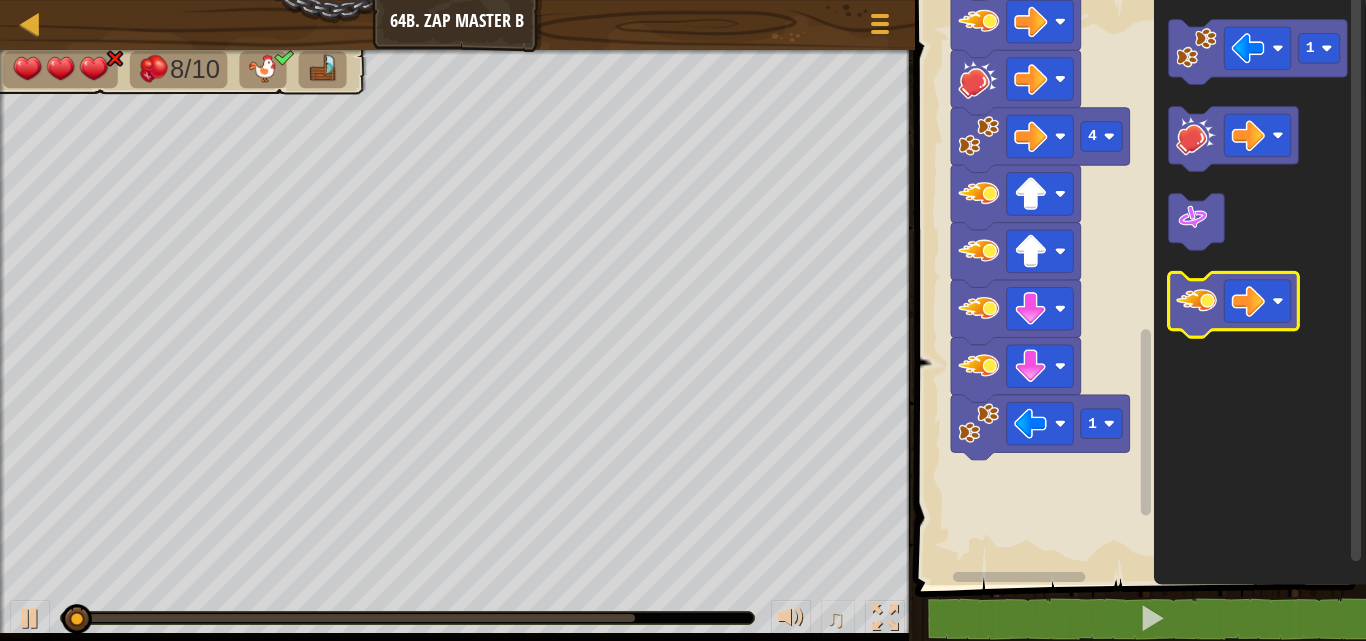 click 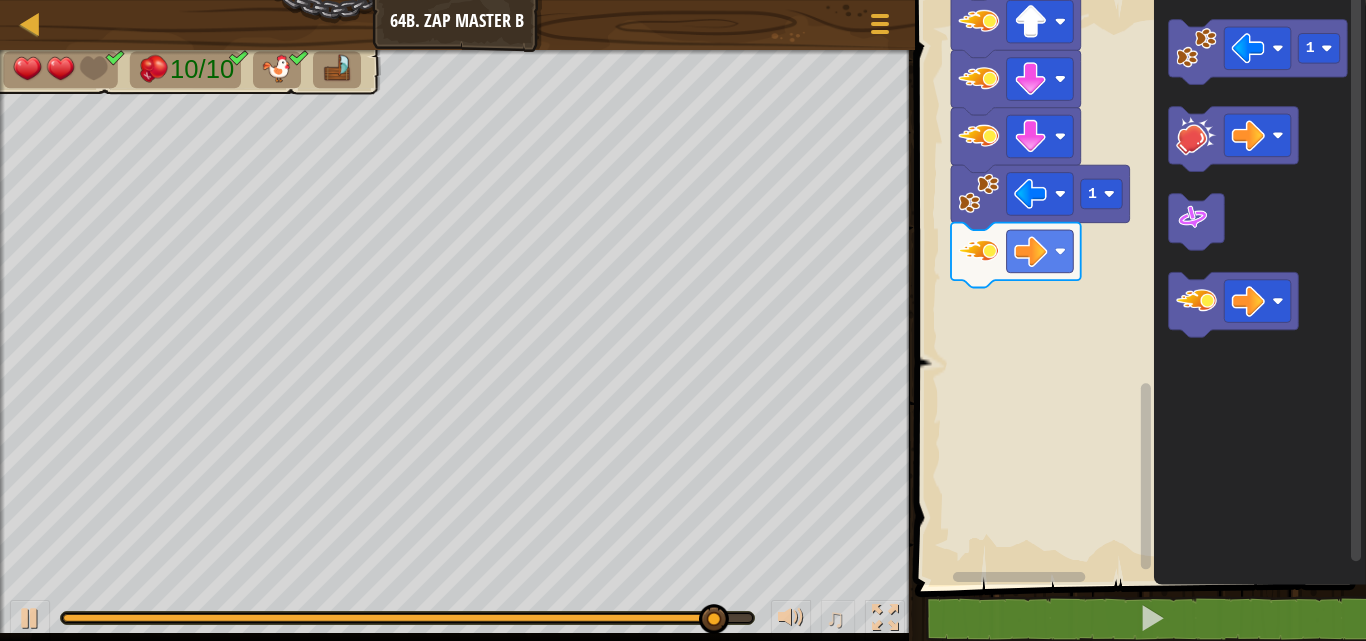 click on "1     הההההההההההההההההההההההההההההההההההההההההההההההההההההההההההההההההההההההההההההההההההההההההההההההההההההההההההההההההההההההההההההההההההההההההההההההההההההההההההההההההההההההההההההההההההההההההההההההההההההההההההההההההההההההההההההההההההההההההההההההההההההההההההההההה XXXXXXXXXXXXXXXXXXXXXXXXXXXXXXXXXXXXXXXXXXXXXXXXXXXXXXXXXXXXXXXXXXXXXXXXXXXXXXXXXXXXXXXXXXXXXXXXXXXXXXXXXXXXXXXXXXXXXXXXXXXXXXXXXXXXXXXXXXXXXXXXXXXXXXXXXXXXXXXXXXXXXXXXXXXXXXXXXXXXXXXXXXXXXXXXXXXXXXXXXXXXXXXXXXXXXXXXXXXXXXXXXXXXXXXXXXXXXXXXXXXXXXXXXXXXXXXX Start 1 1 3 2 2 4 1 1 Code Saved Programming language : Python Statement   /  Call   /" at bounding box center (1137, 340) 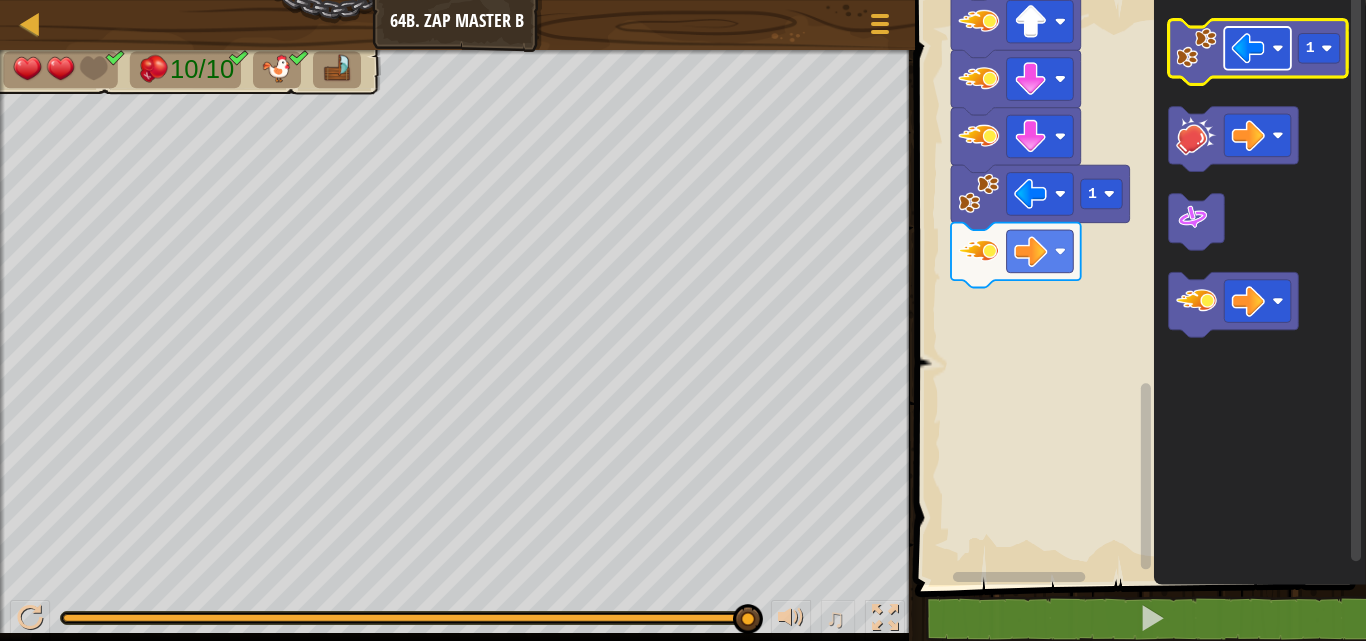 click 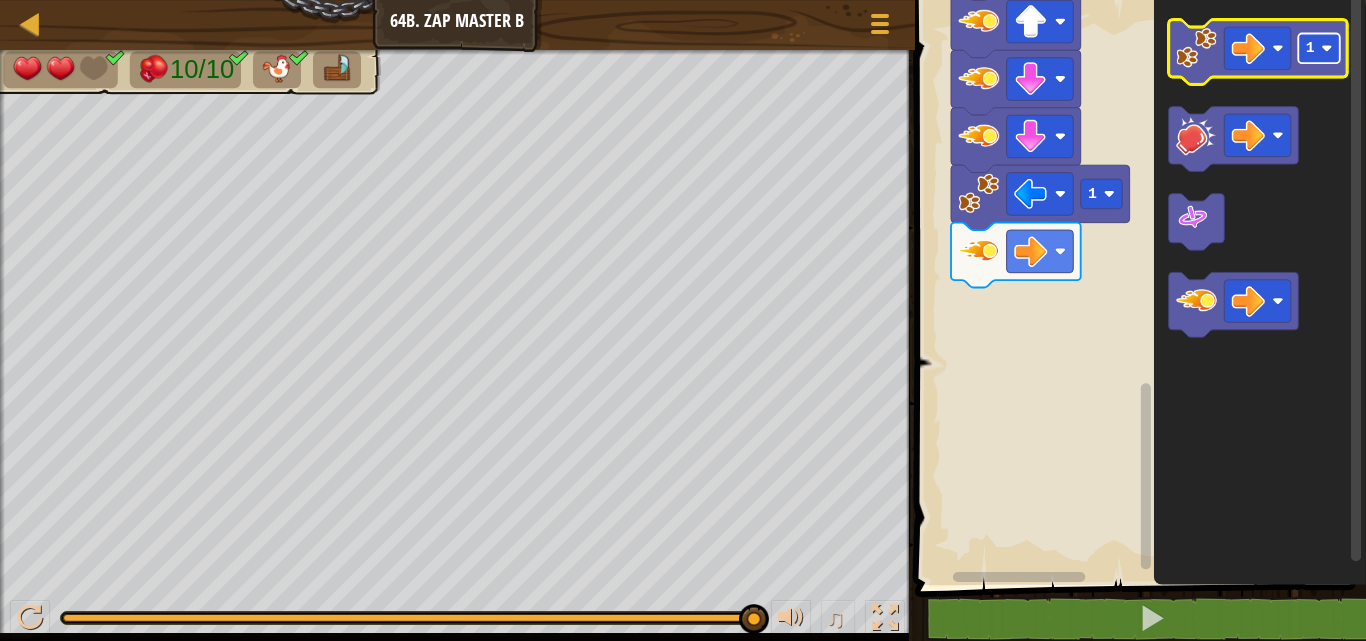 click 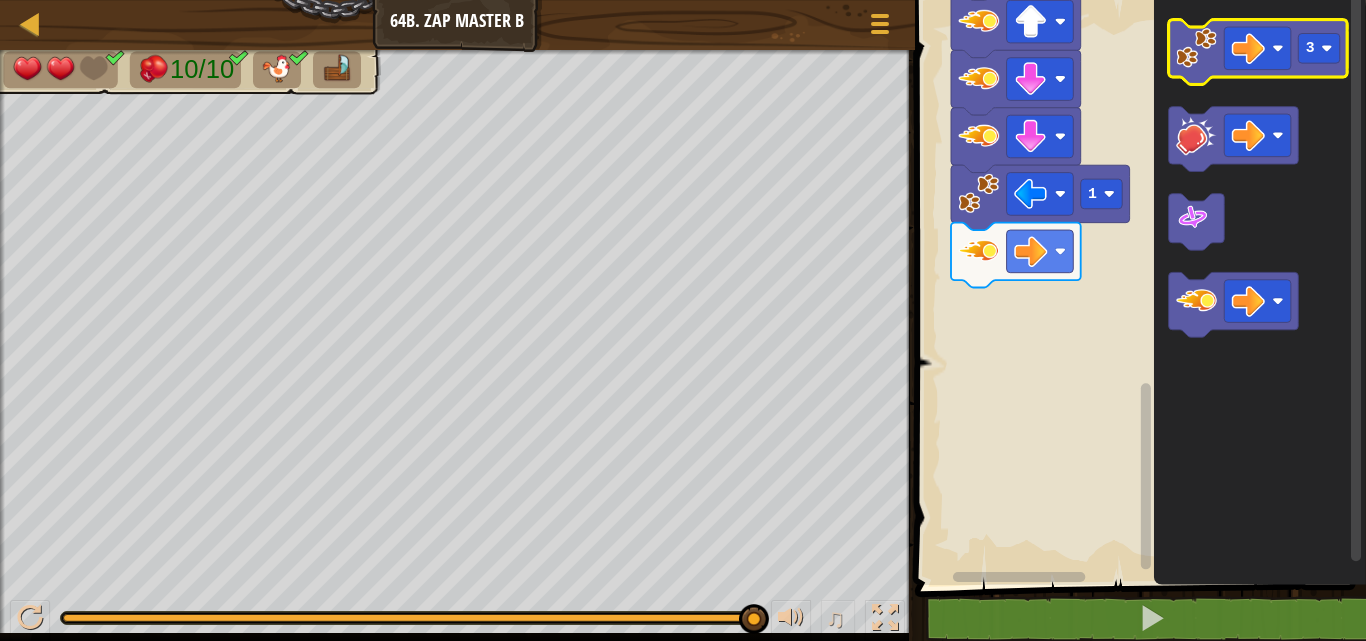 click 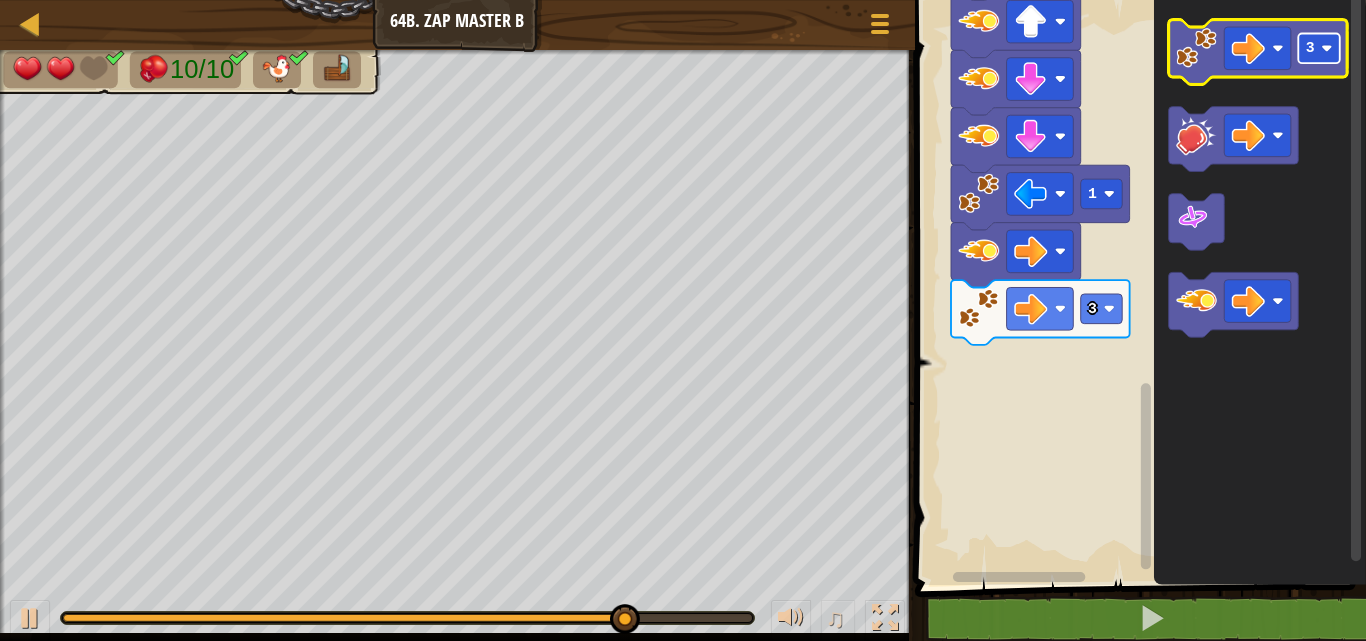 click on "3" 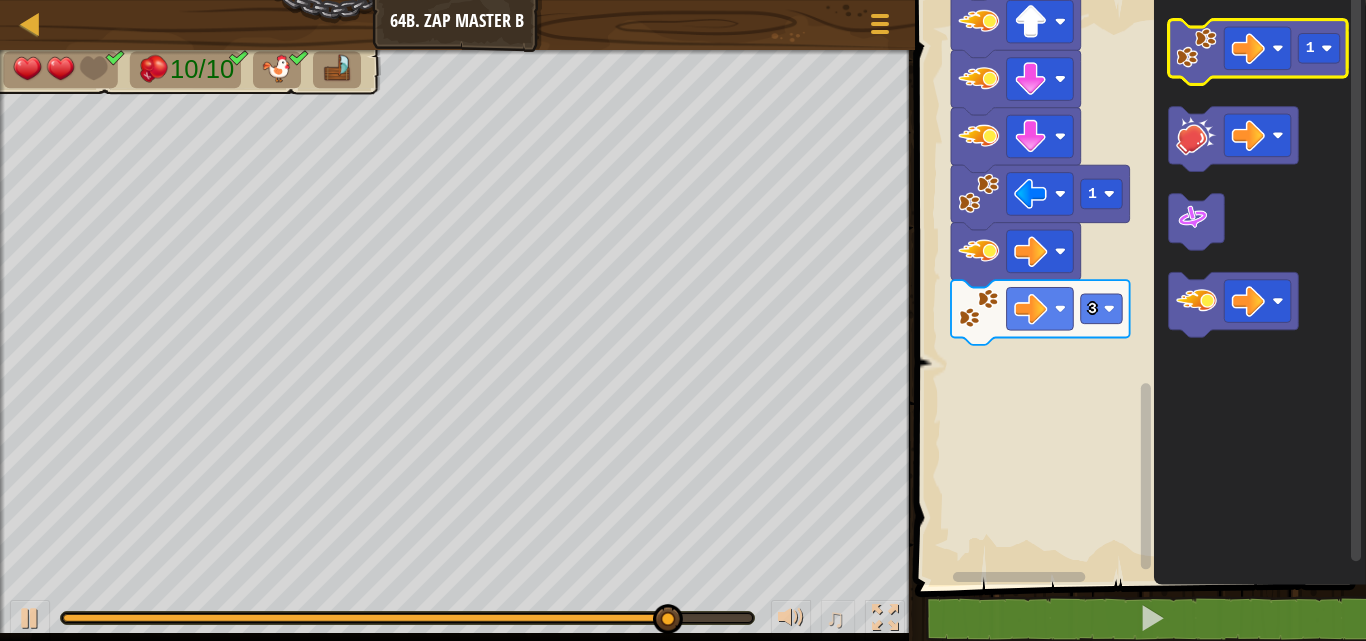 click 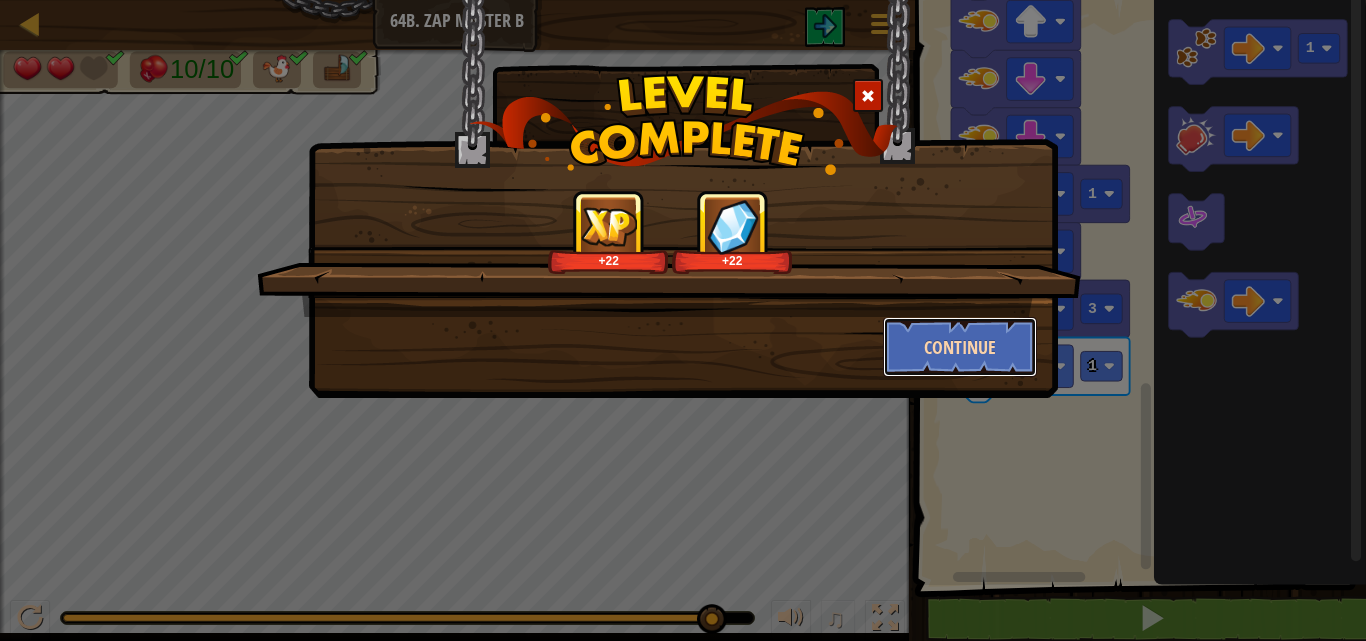 click on "Continue" at bounding box center [960, 347] 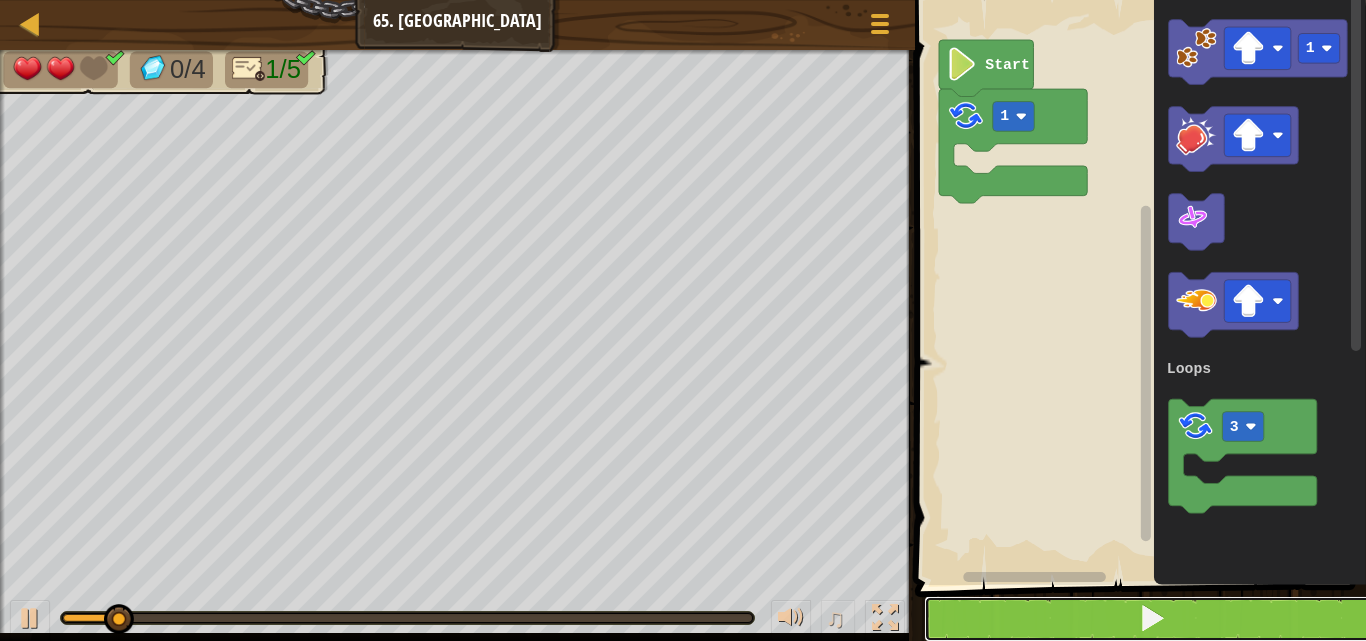 click at bounding box center (1152, 619) 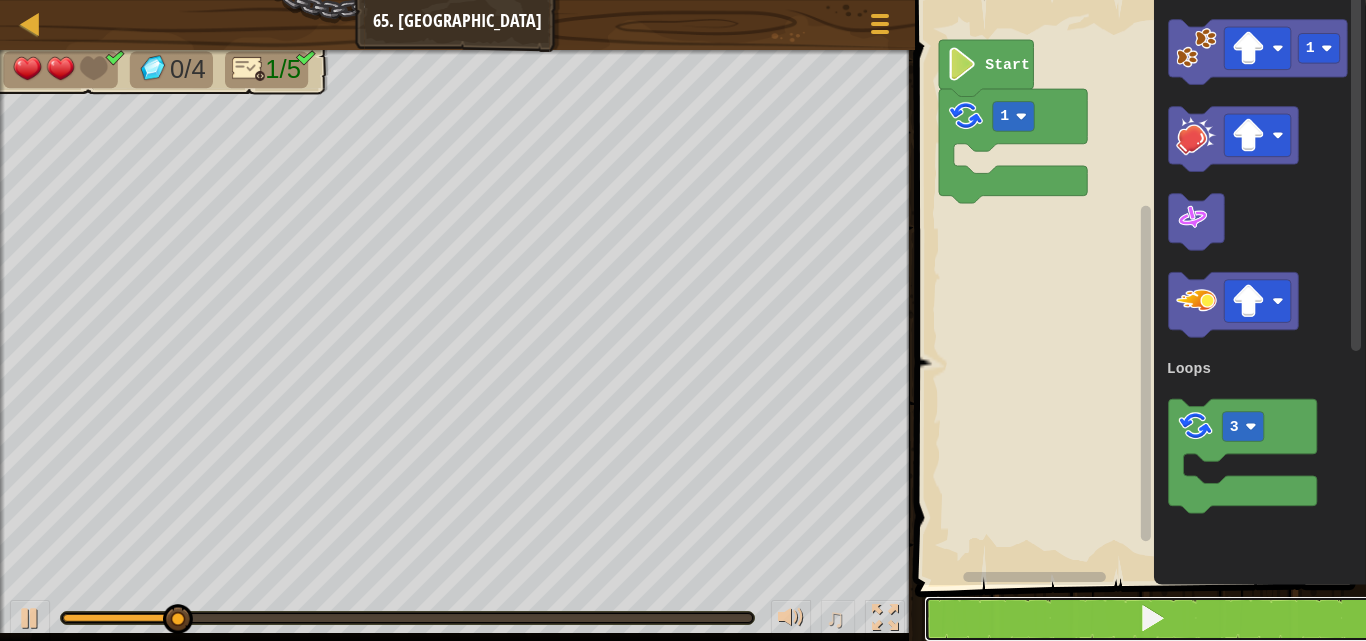click at bounding box center [1152, 619] 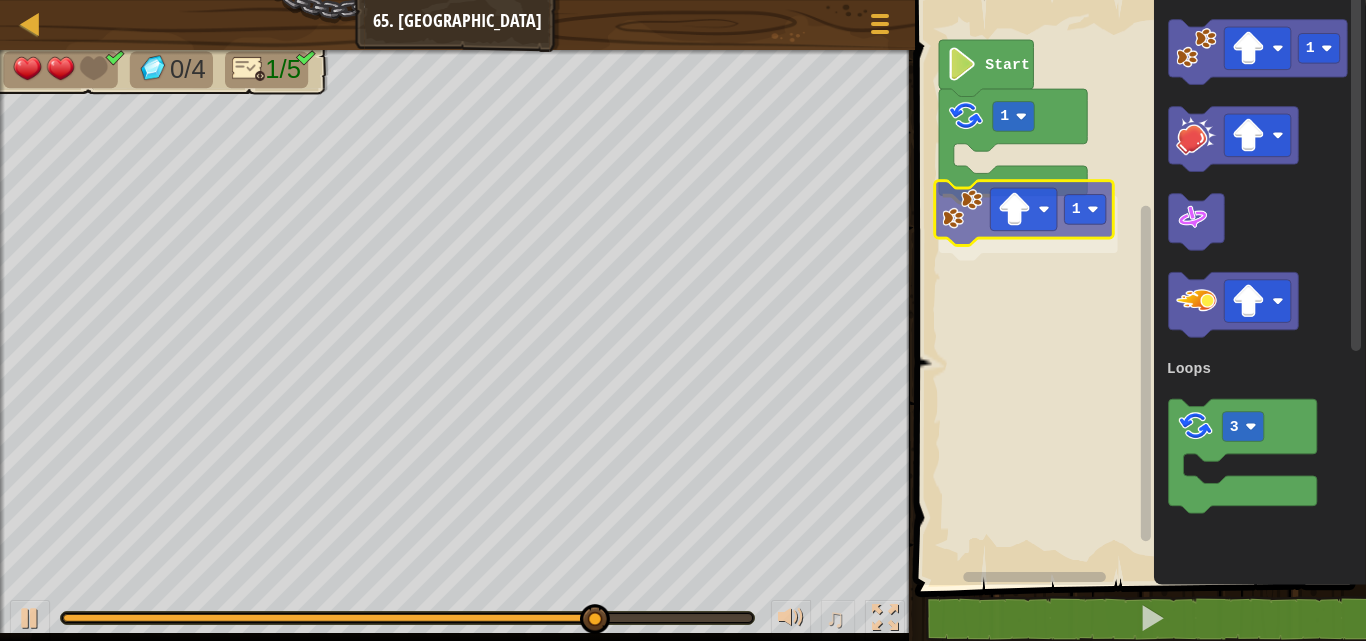 click on "Loops Start 1 1 1 3 Loops 1" at bounding box center (1137, 287) 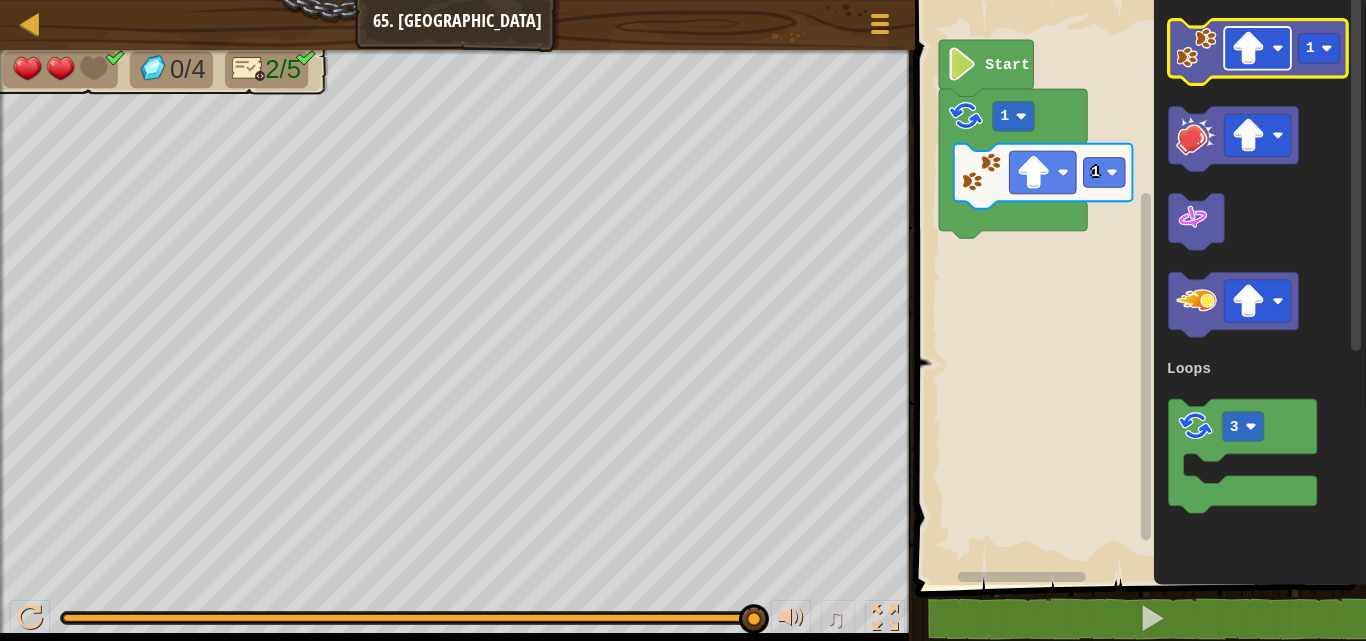 click 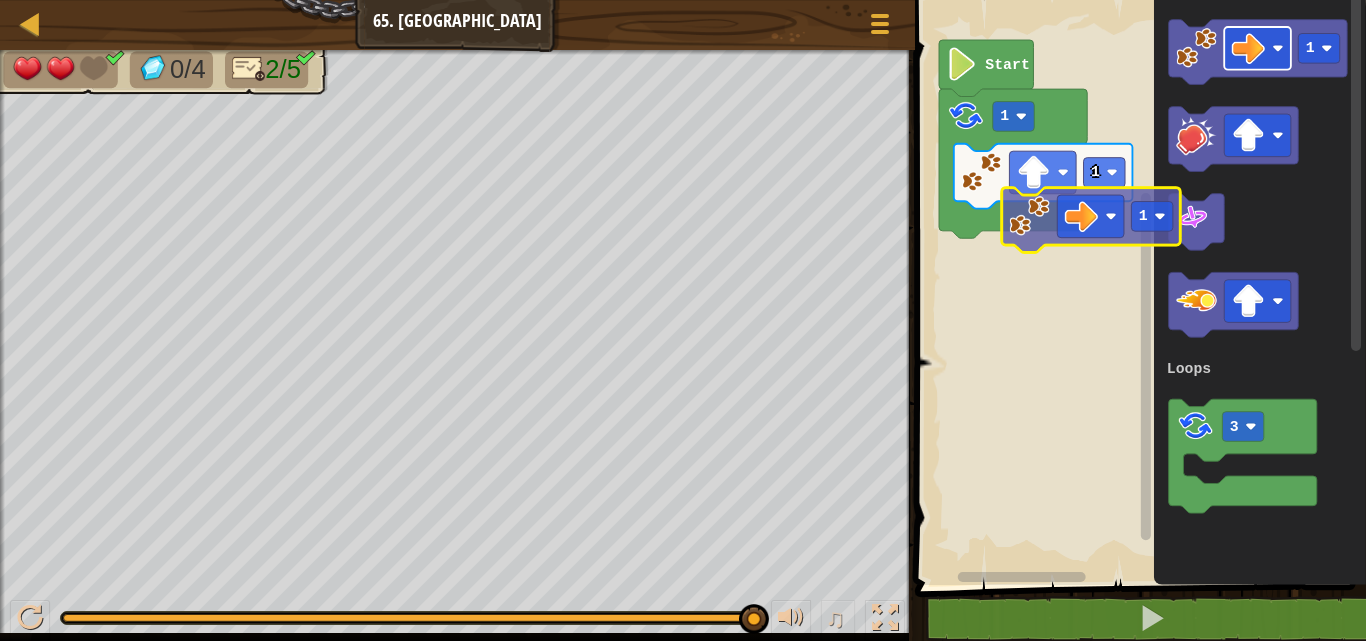 click on "Loops Start 1 1 1 3 Loops 1" at bounding box center (1137, 287) 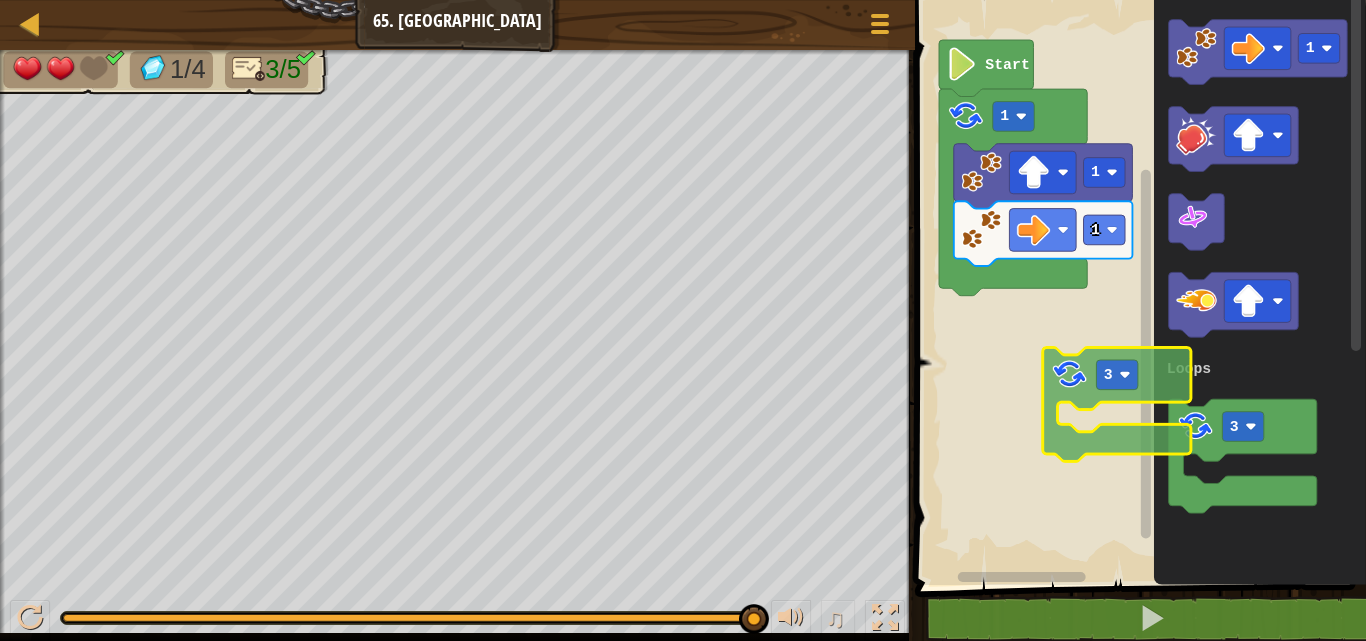 click on "Loops 1 1 1 Start 1 3 Loops 3" at bounding box center [1137, 287] 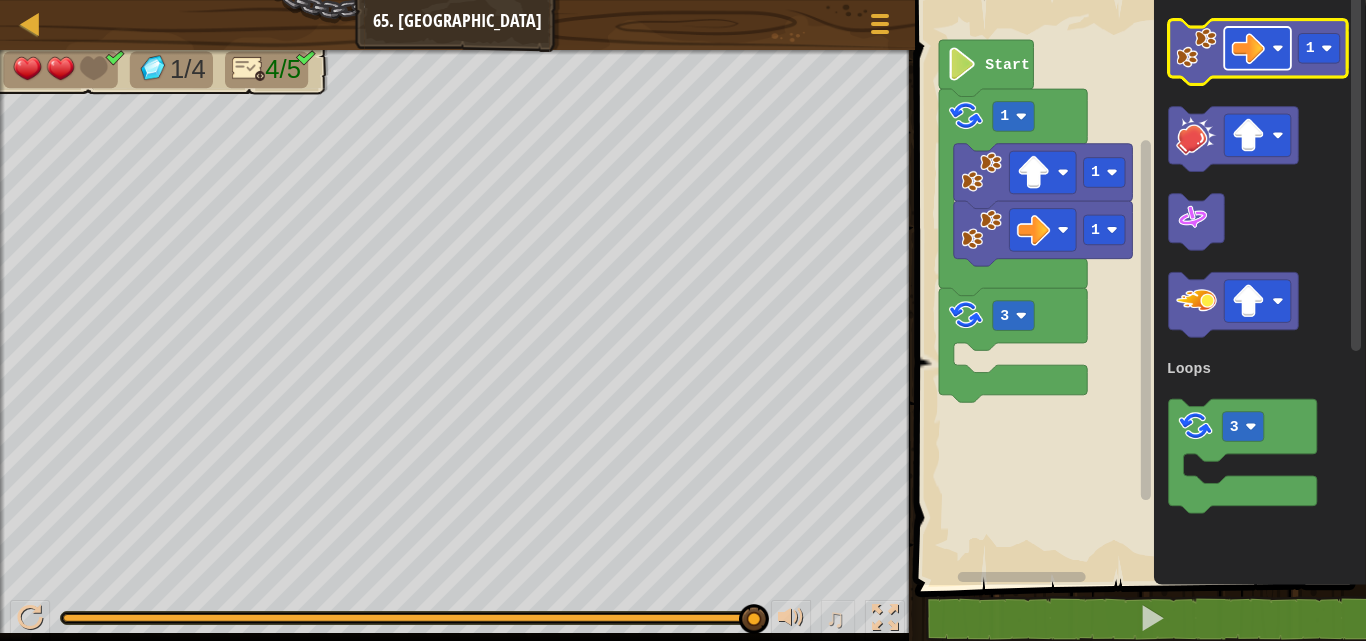 click 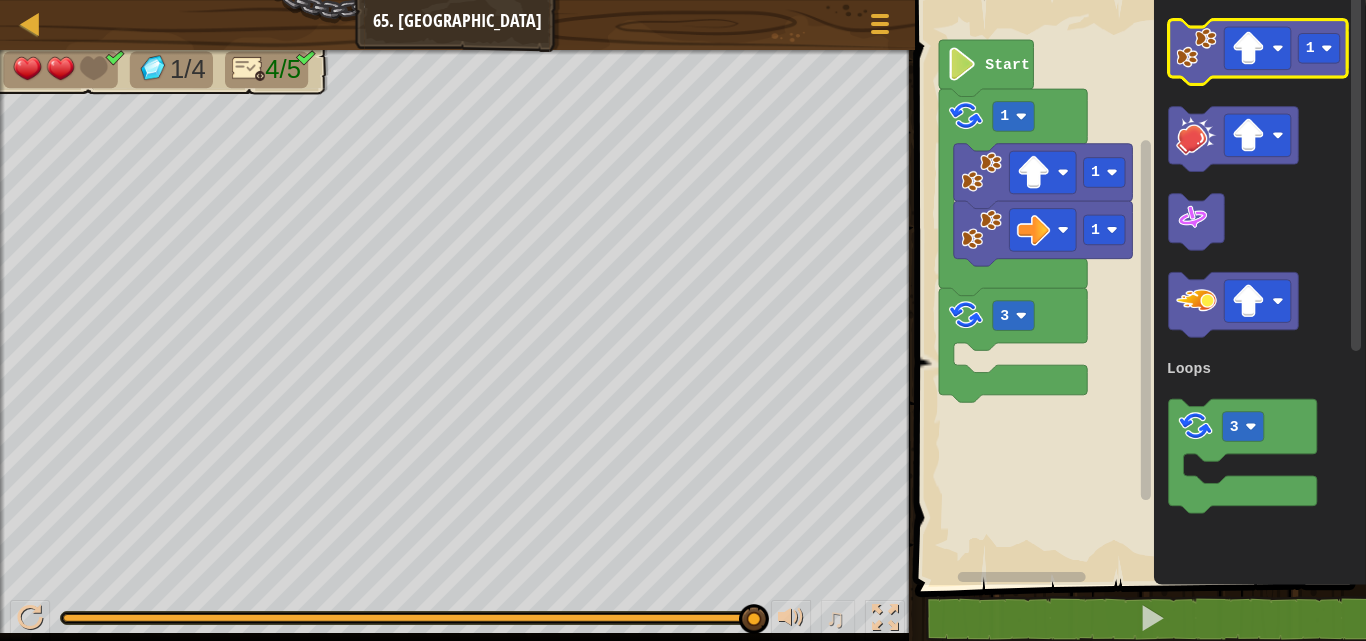 click 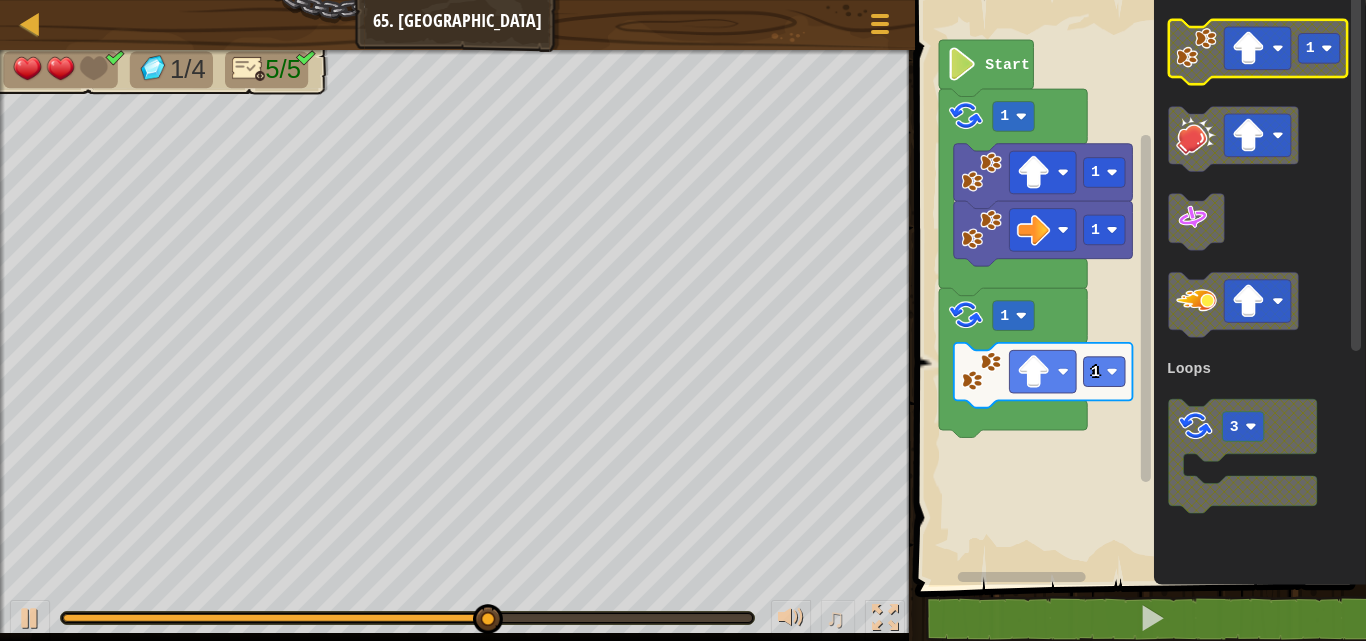 click 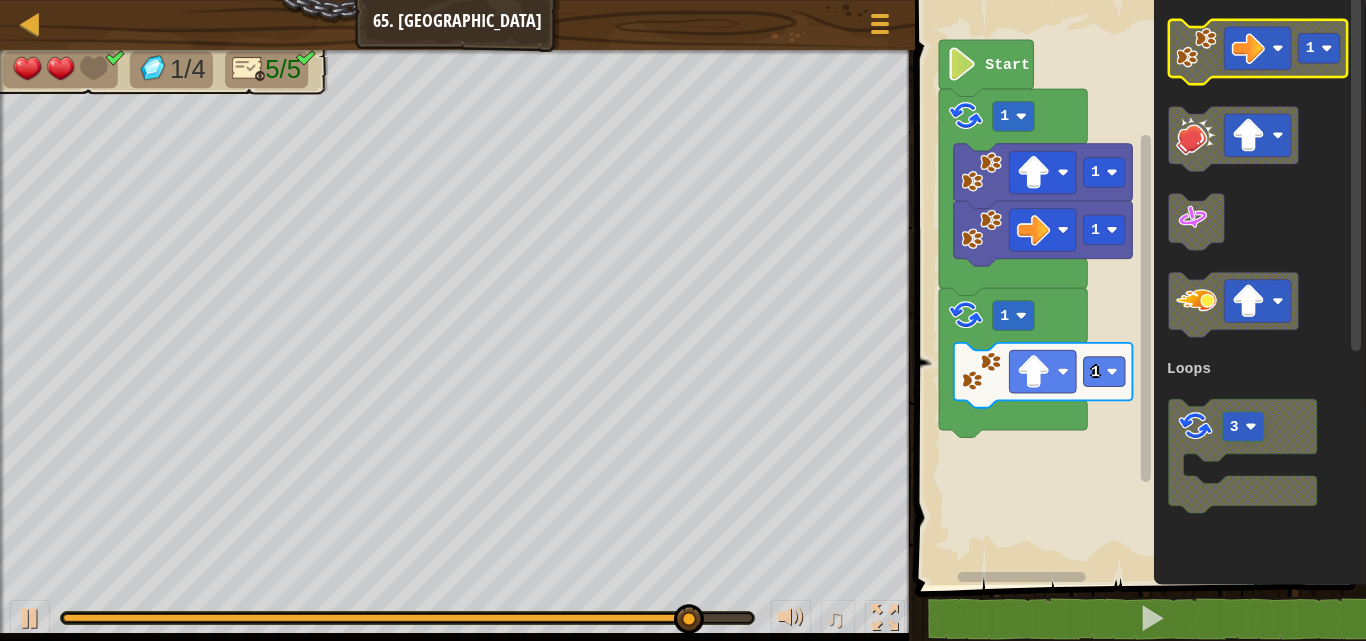 click 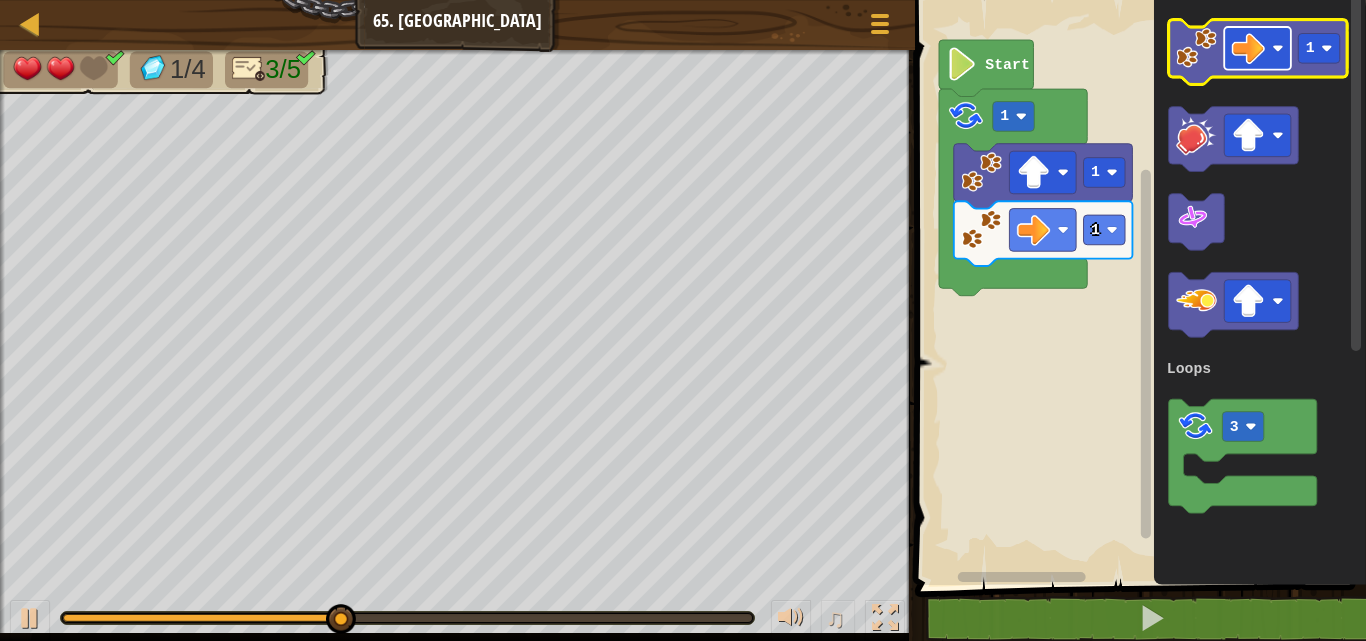 click 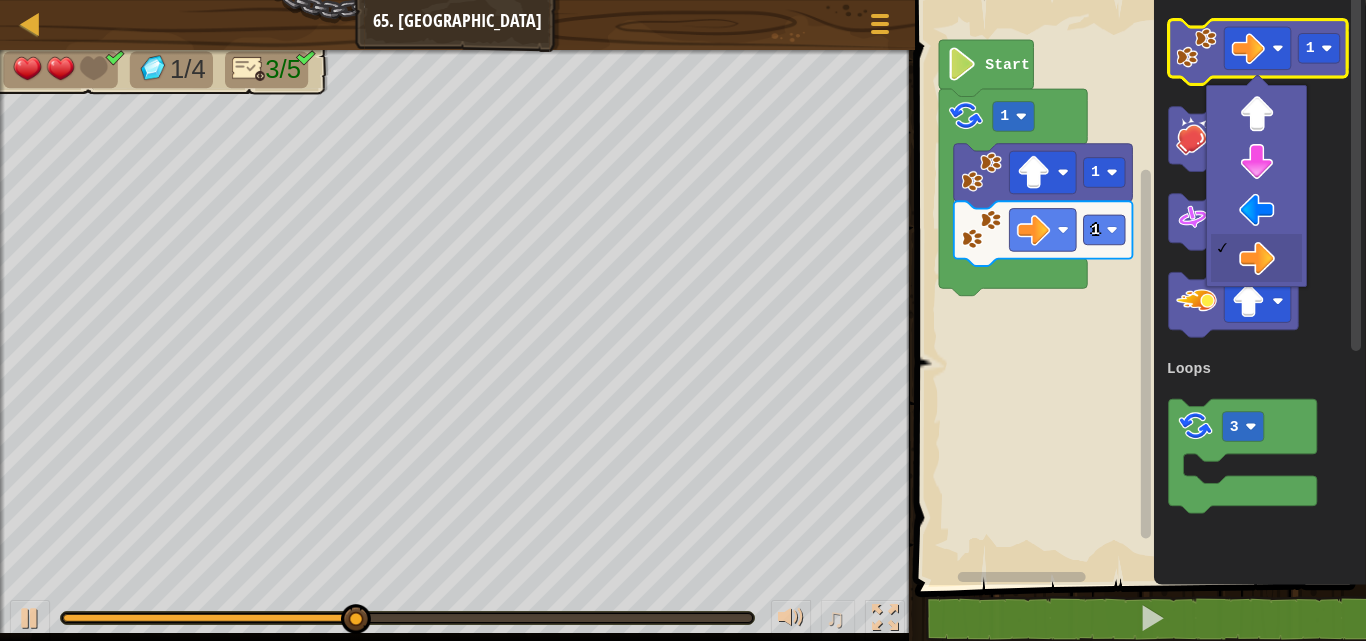 click on "Map Junior 65. Loopy Game Menu 1     הההההההההההההההההההההההההההההההההההההההההההההההההההההההההההההההההההההההההההההההההההההההההההההההההההההההההההההההההההההההההההההההההההההההההההההההההההההההההההההההההההההההההההההההההההההההההההההההההההההההההההההההההההההההההההההההההההההההההההההההההההההההההההההההה XXXXXXXXXXXXXXXXXXXXXXXXXXXXXXXXXXXXXXXXXXXXXXXXXXXXXXXXXXXXXXXXXXXXXXXXXXXXXXXXXXXXXXXXXXXXXXXXXXXXXXXXXXXXXXXXXXXXXXXXXXXXXXXXXXXXXXXXXXXXXXXXXXXXXXXXXXXXXXXXXXXXXXXXXXXXXXXXXXXXXXXXXXXXXXXXXXXXXXXXXXXXXXXXXXXXXXXXXXXXXXXXXXXXXXXXXXXXXXXXXXXXXXXXXXXXXXXX Solution × Blocks 1 2 3 4 for   i   in   range ( 0 ,   2 ) :      go ( 'up' ,   1 )      go ( 'right' ,   1 )     Loops Start 1 1 1 1 3 Loops Code Saved Programming language : Python Statement   /  Call   /  go 1" at bounding box center [683, 0] 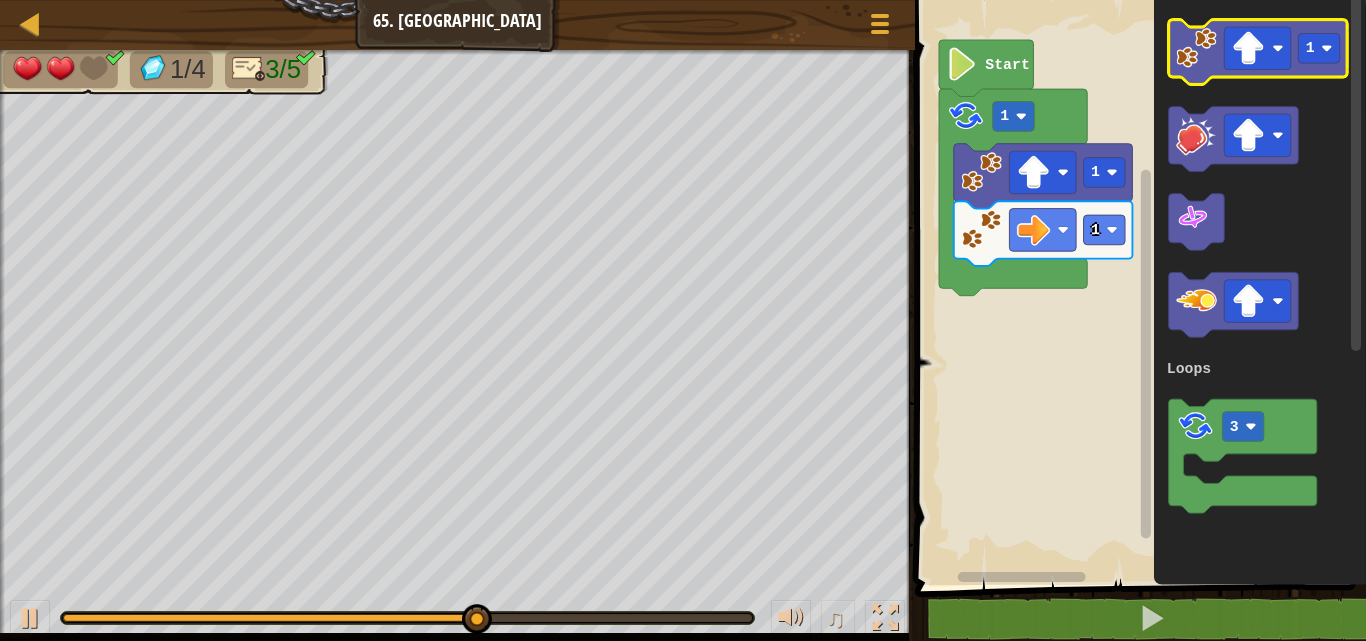 click 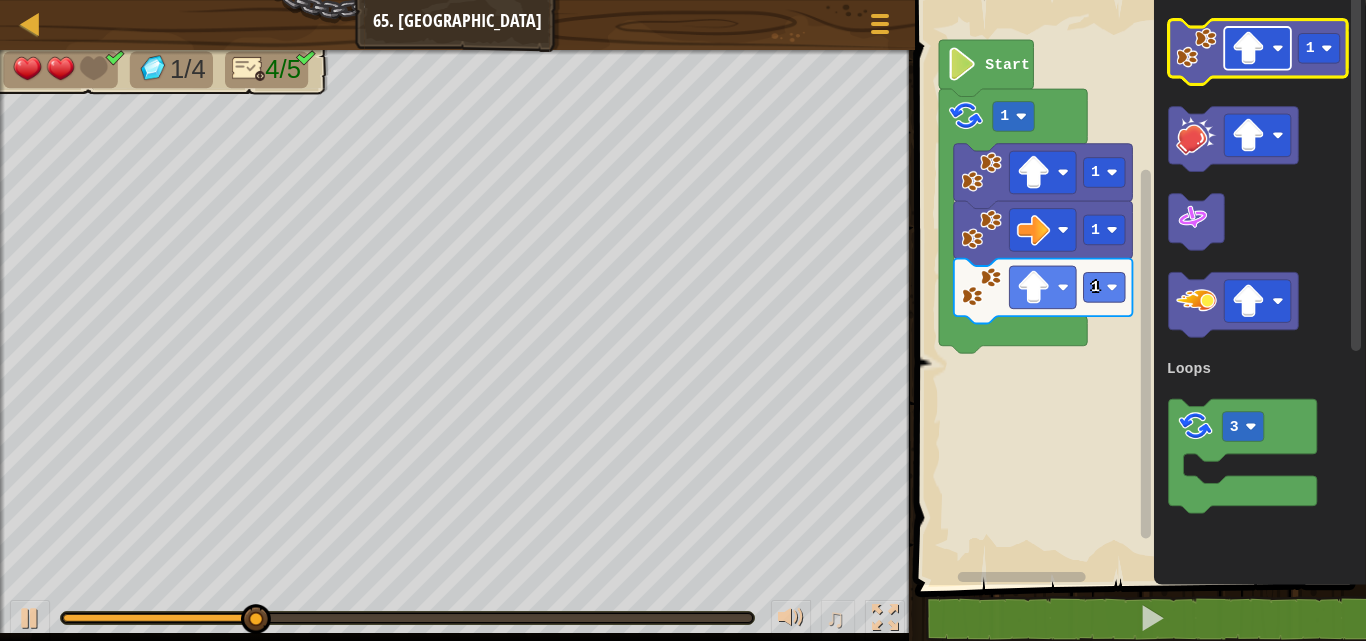 click 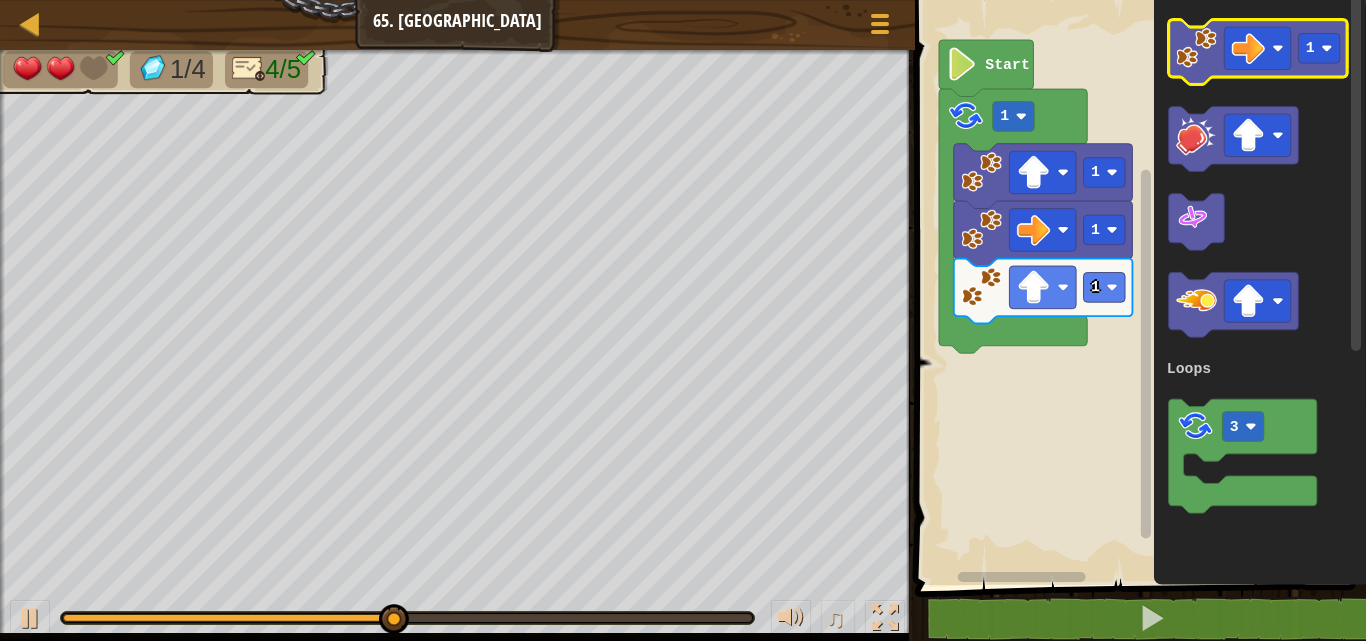 click 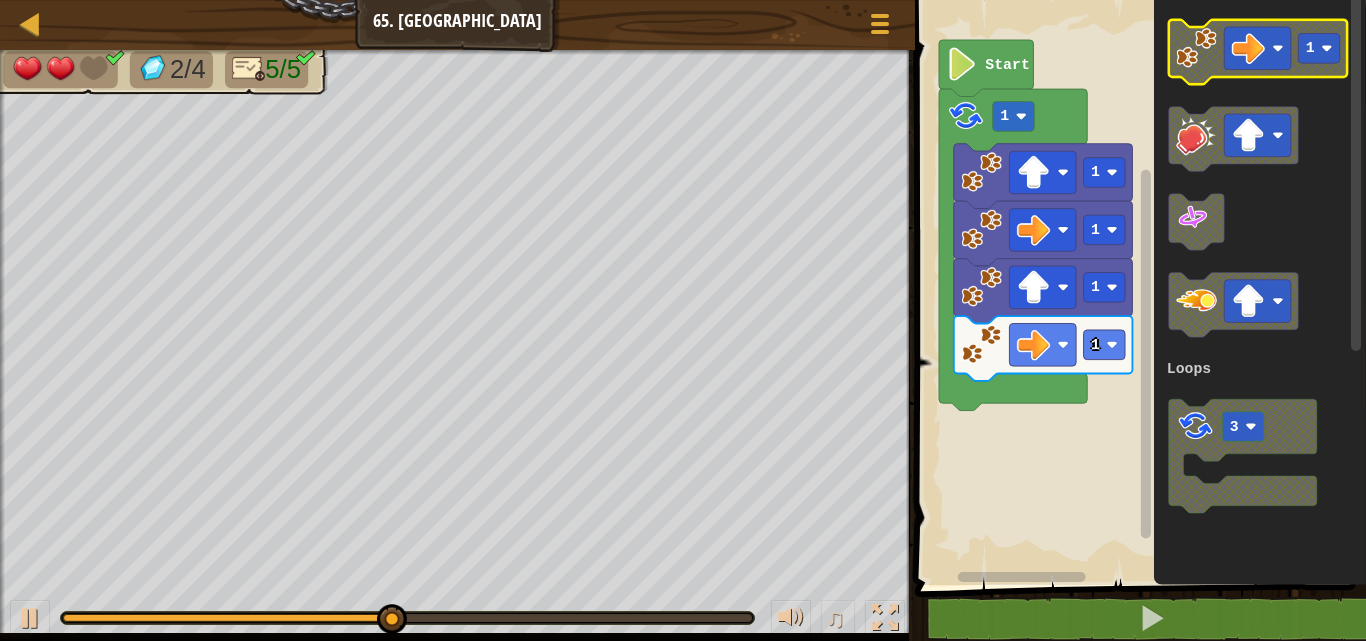 click 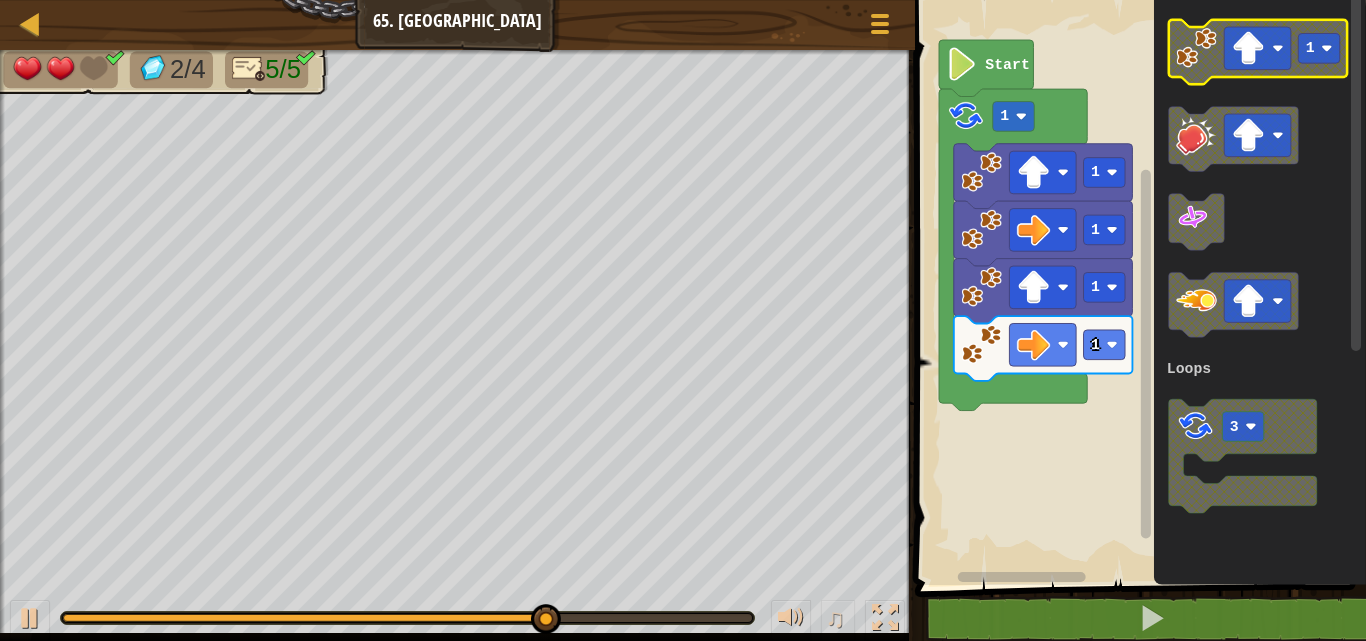 click 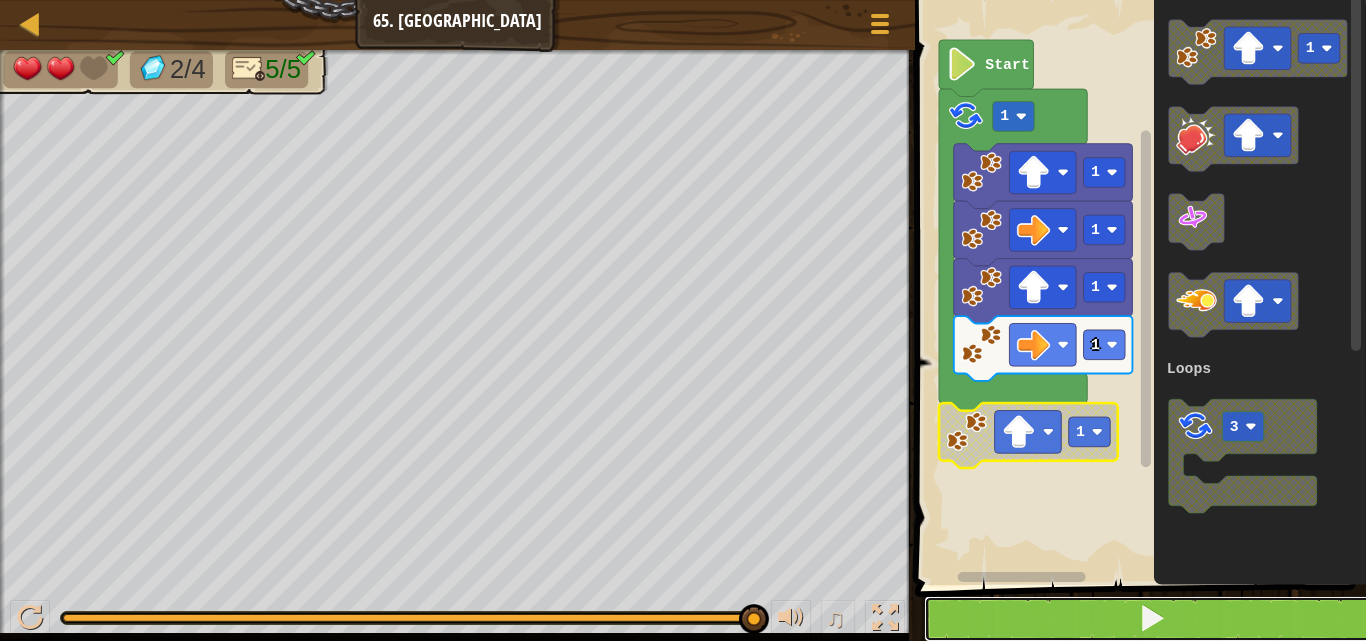 click at bounding box center [1152, 619] 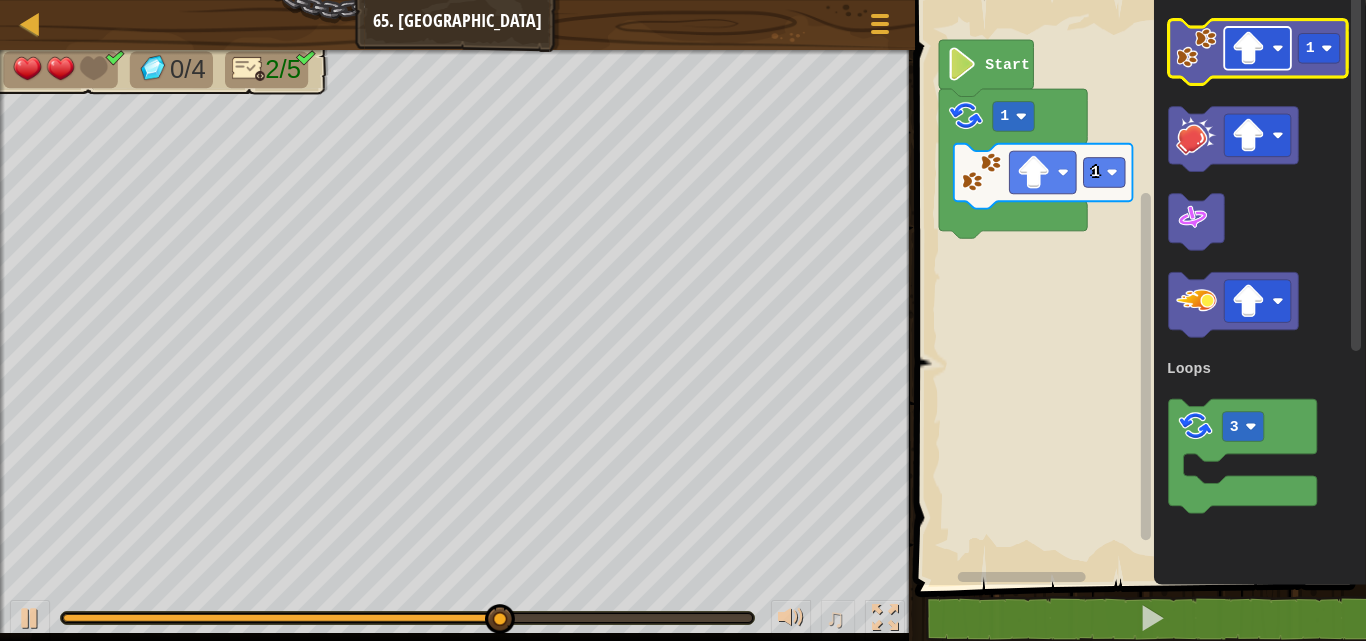 click 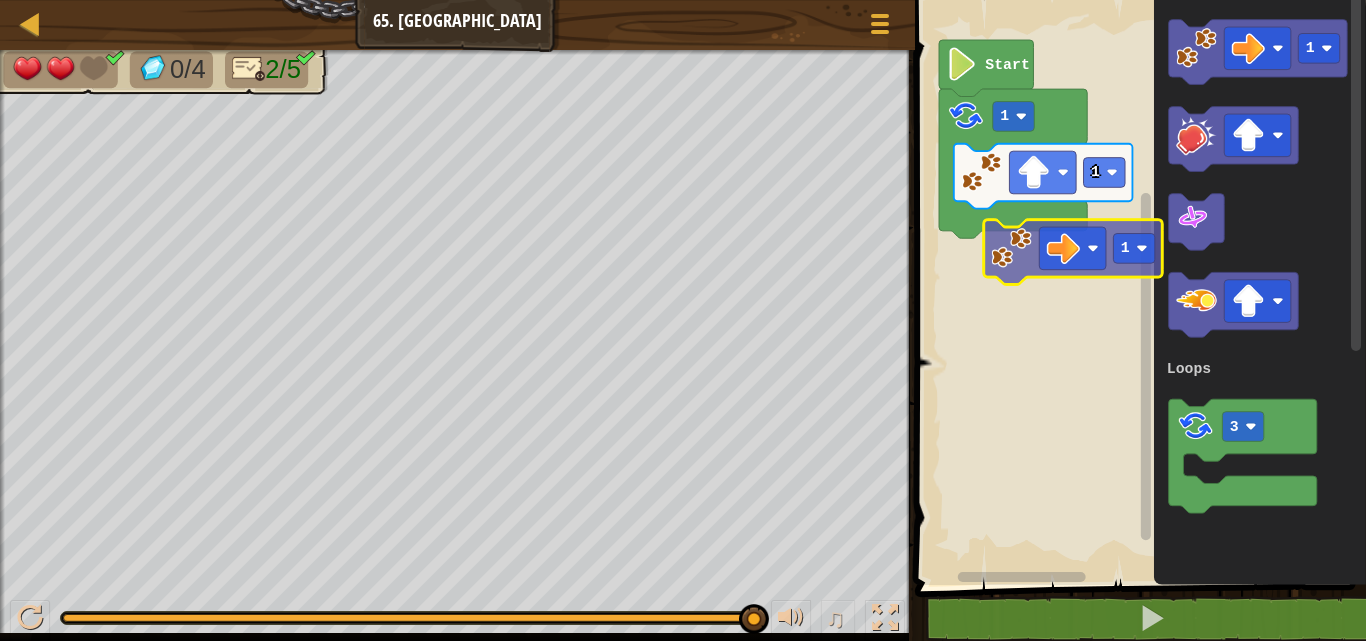click on "Loops Start 1 1 1 3 Loops 1" at bounding box center (1137, 287) 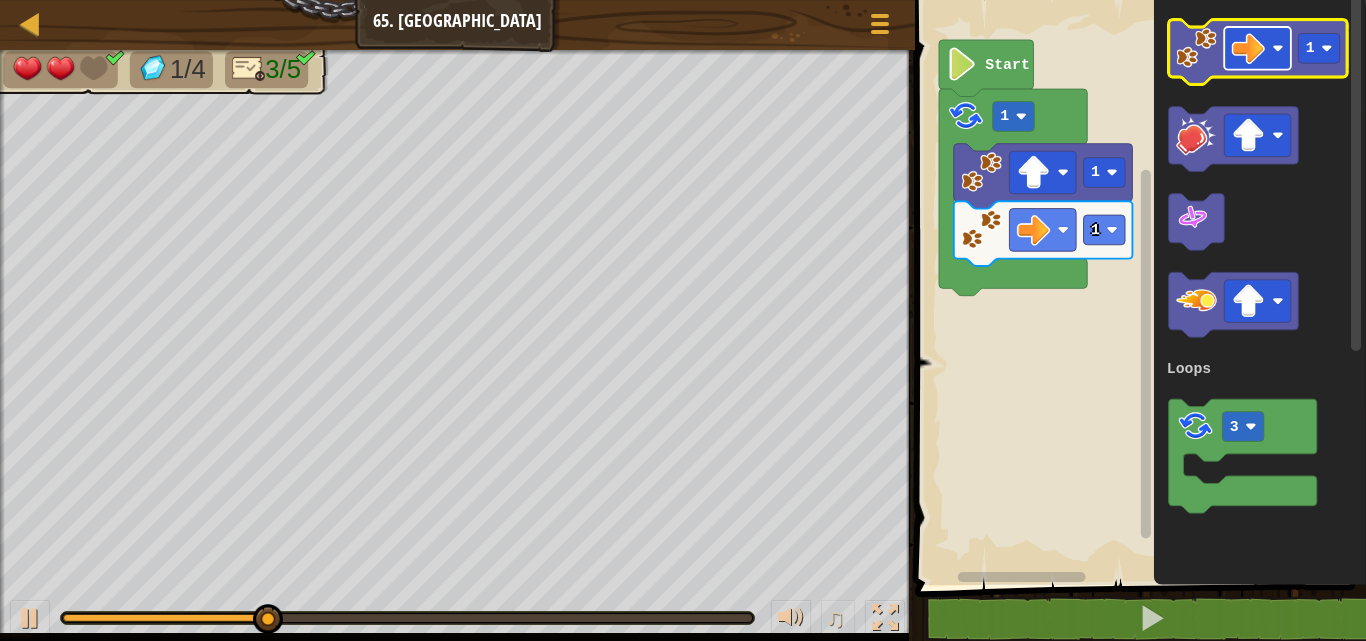 click 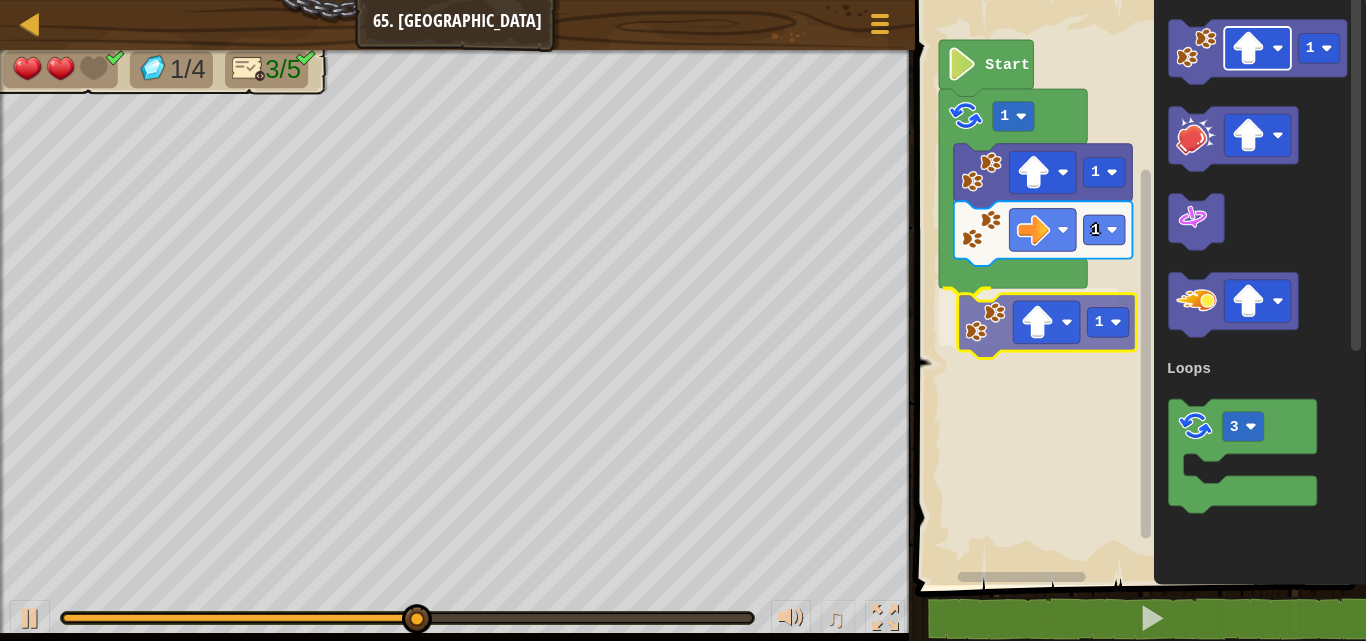 click on "Loops Start 1 1 1 1 1 3 Loops 1" at bounding box center [1137, 287] 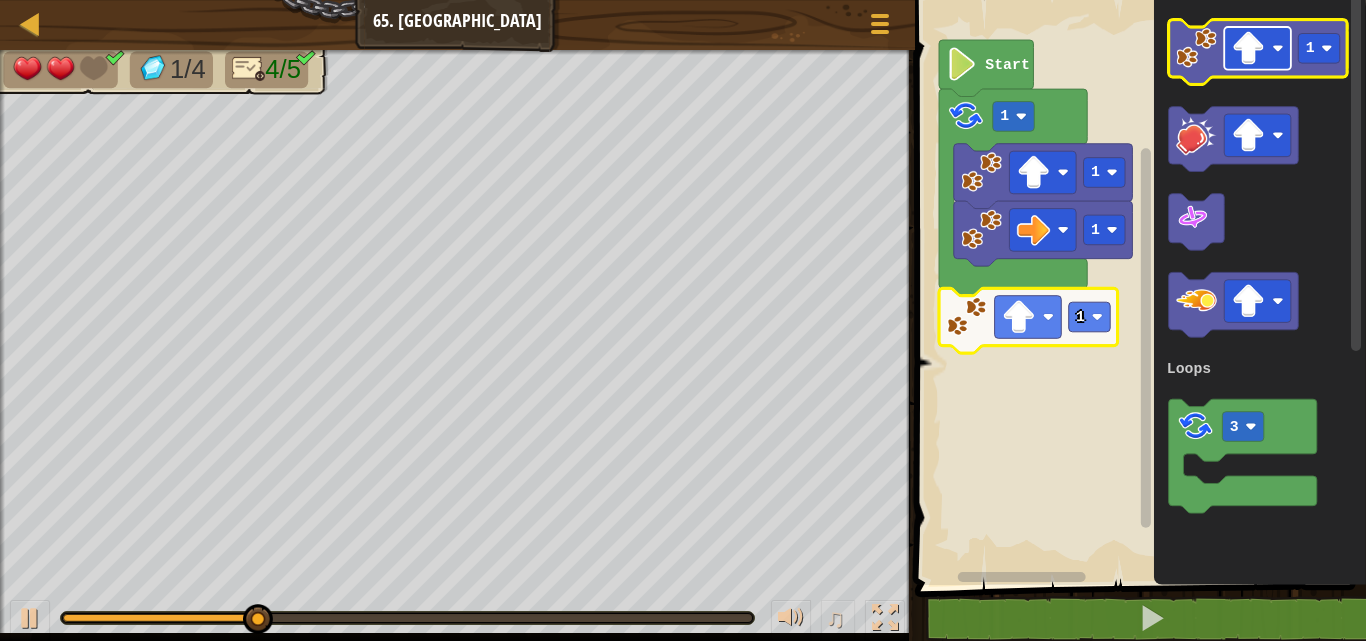 click 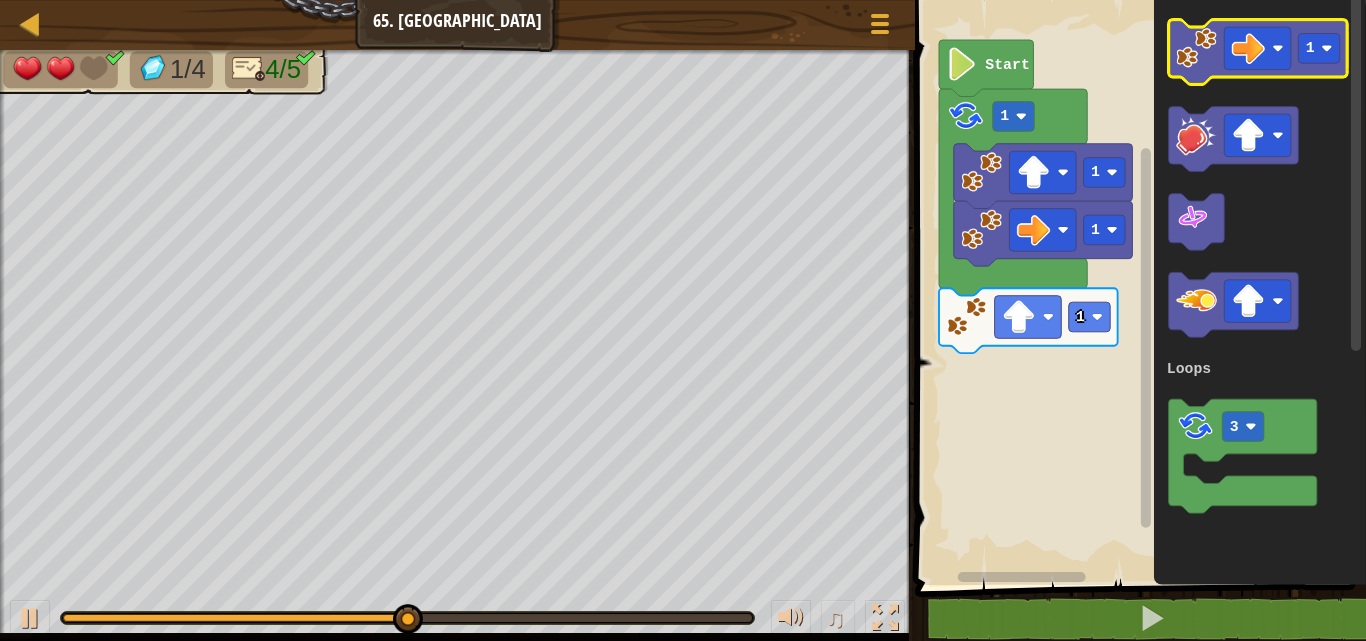click 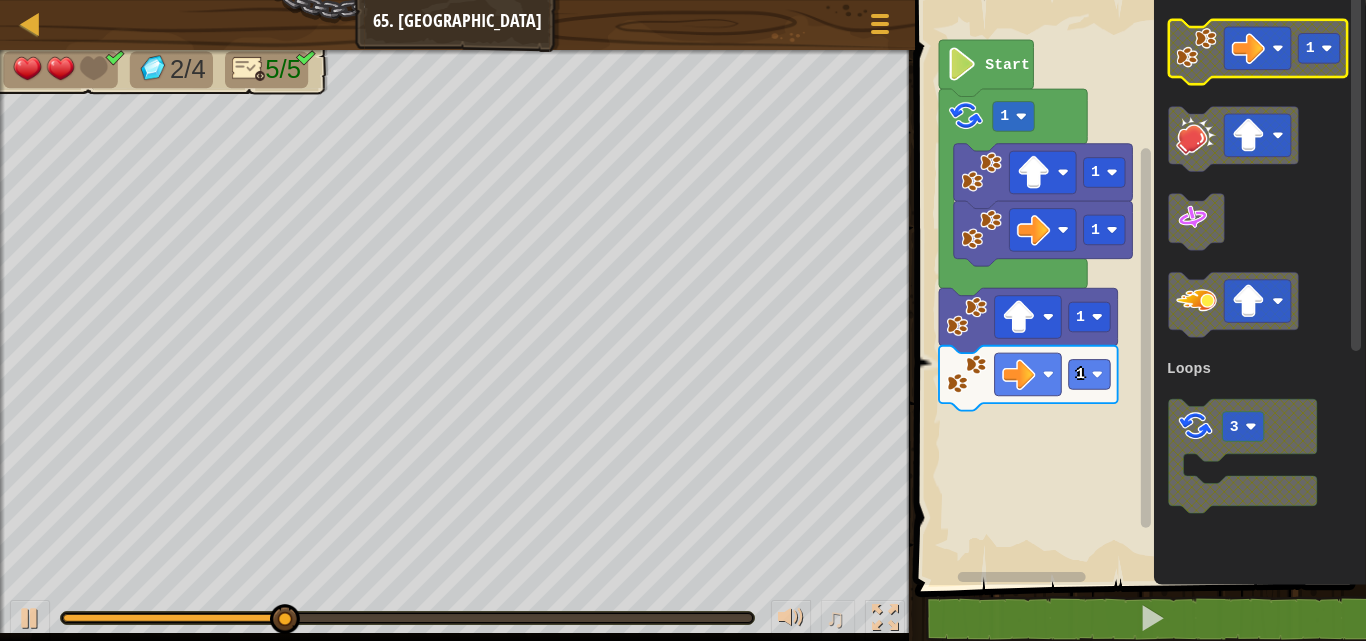 click 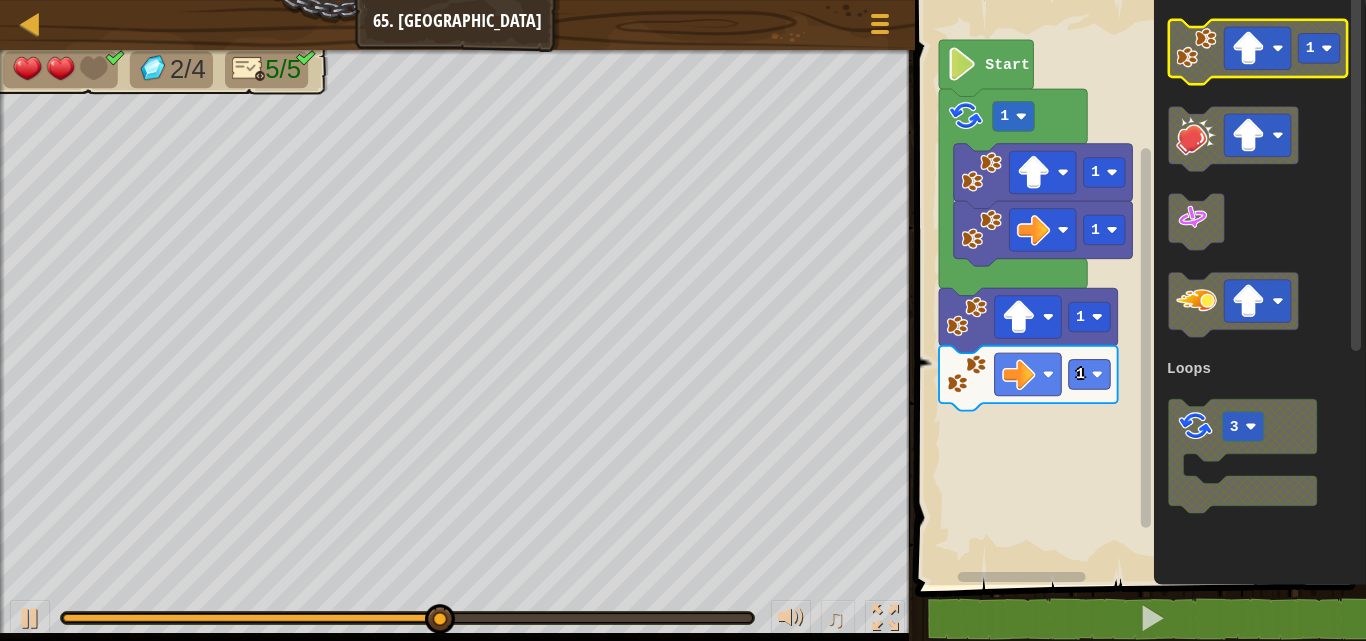 click 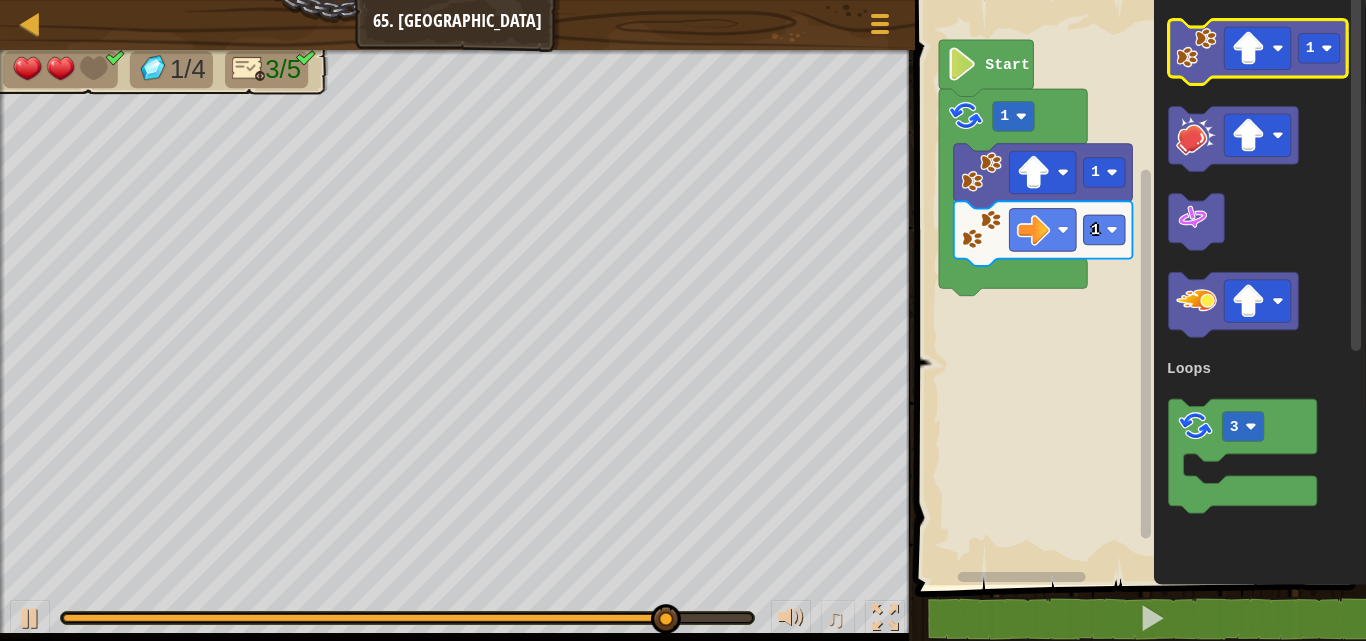 click 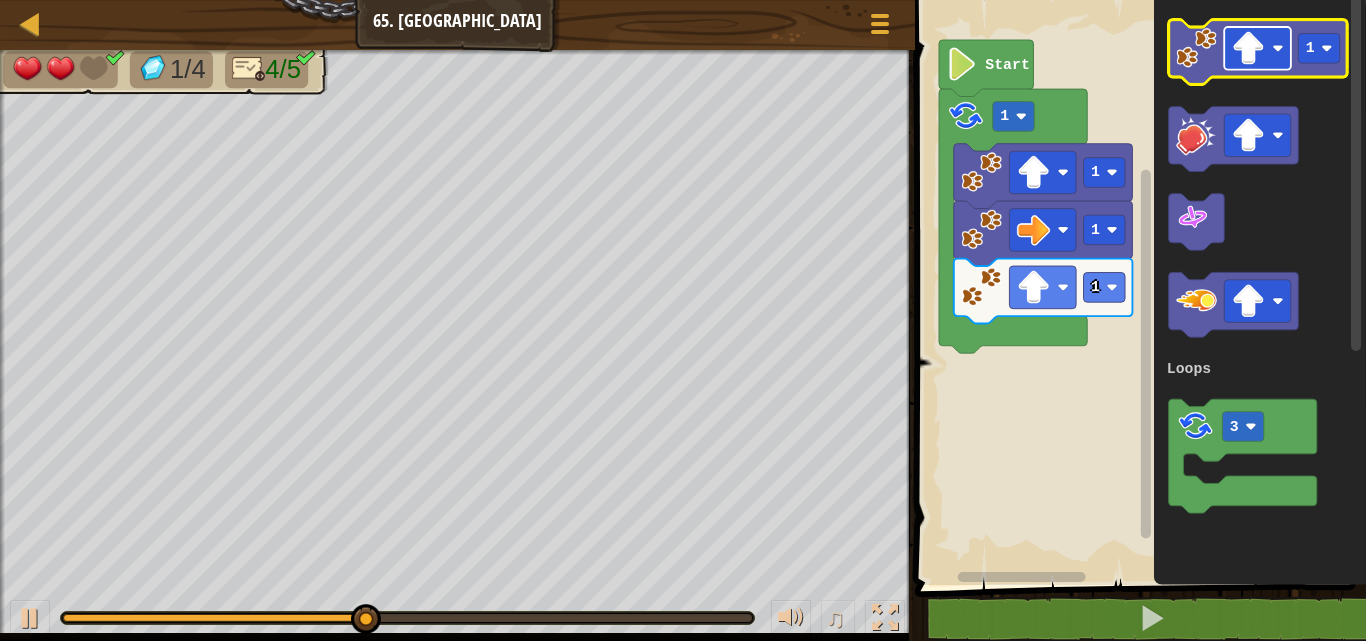 click 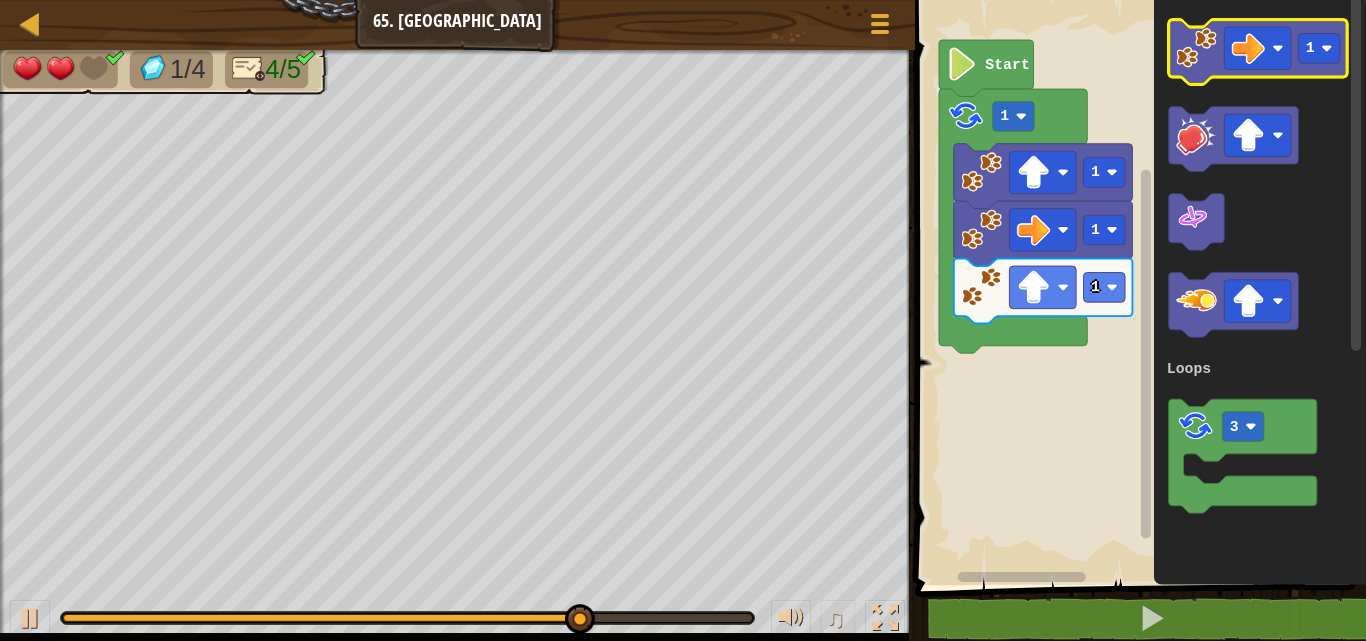 click 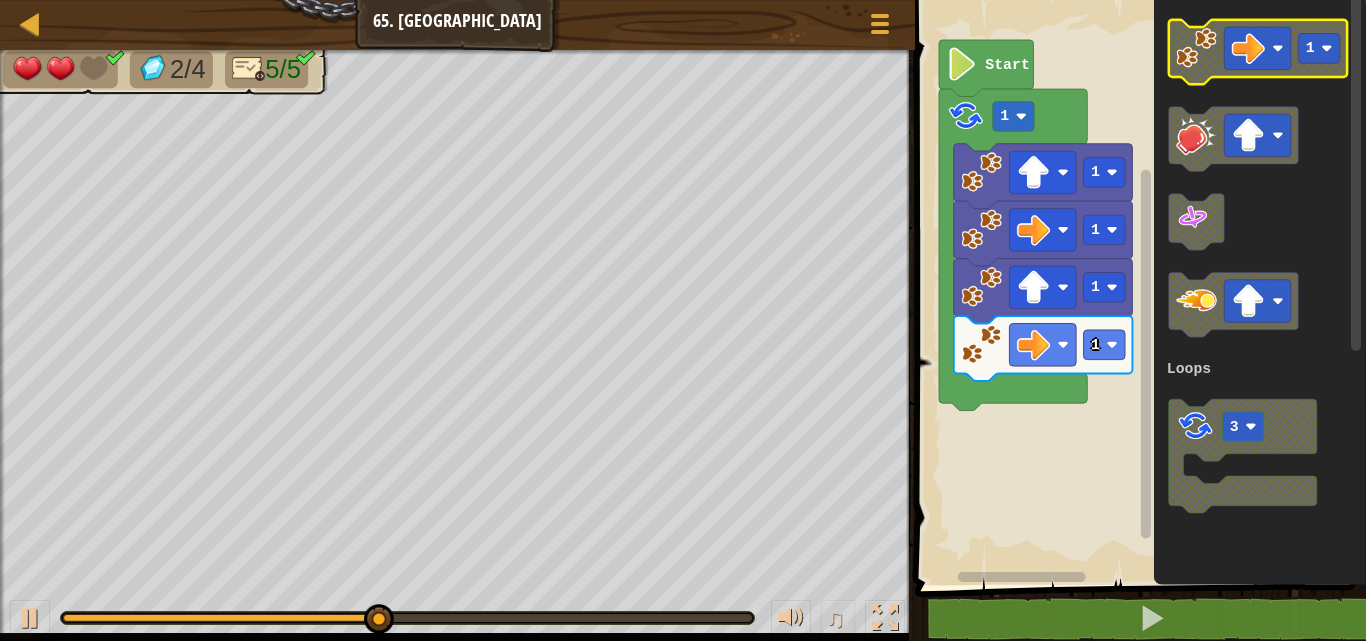 click 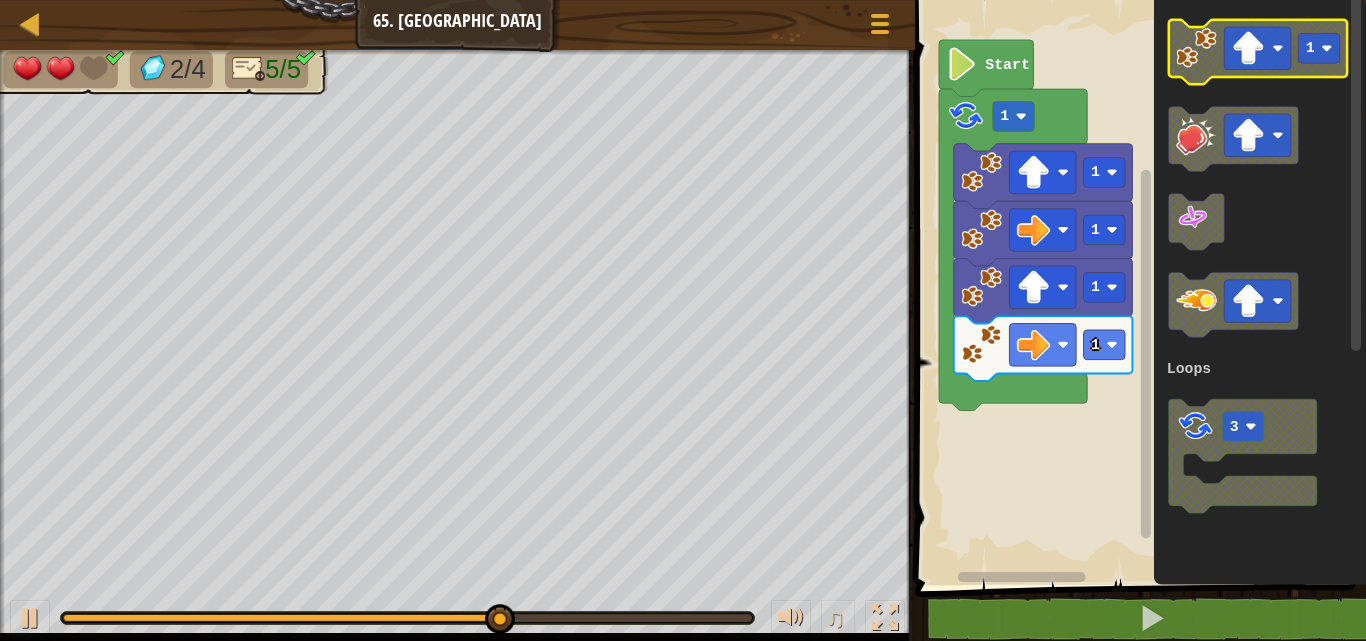 click 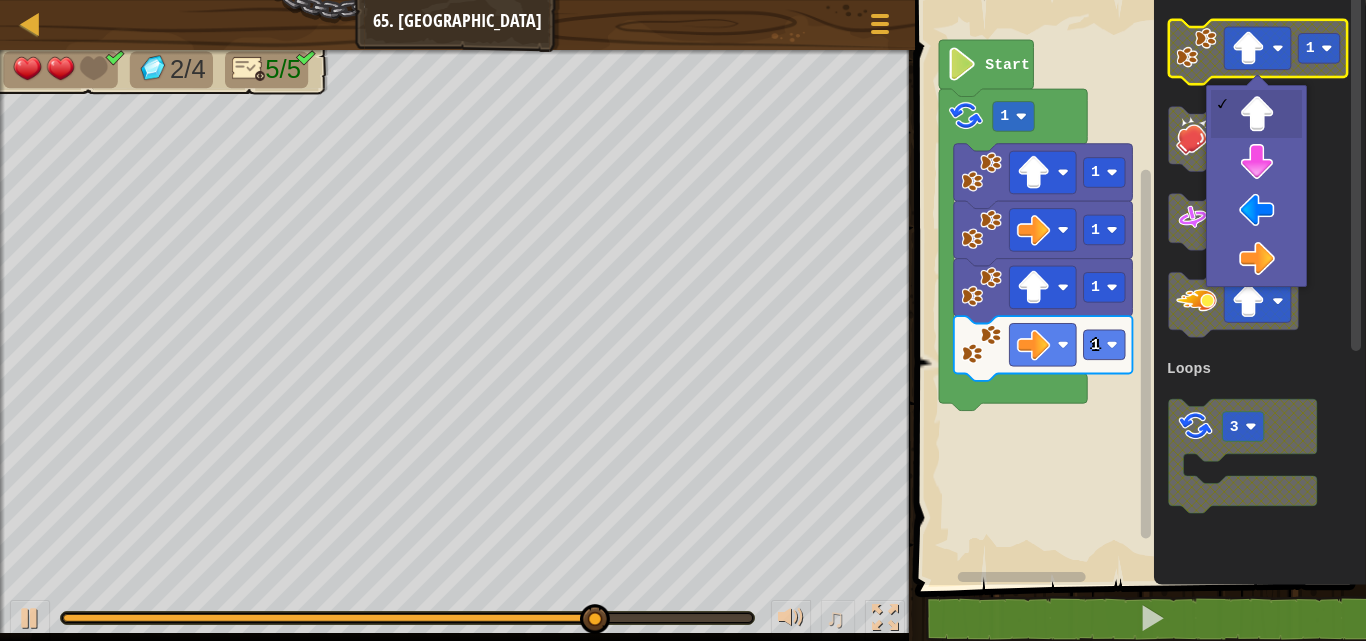 click 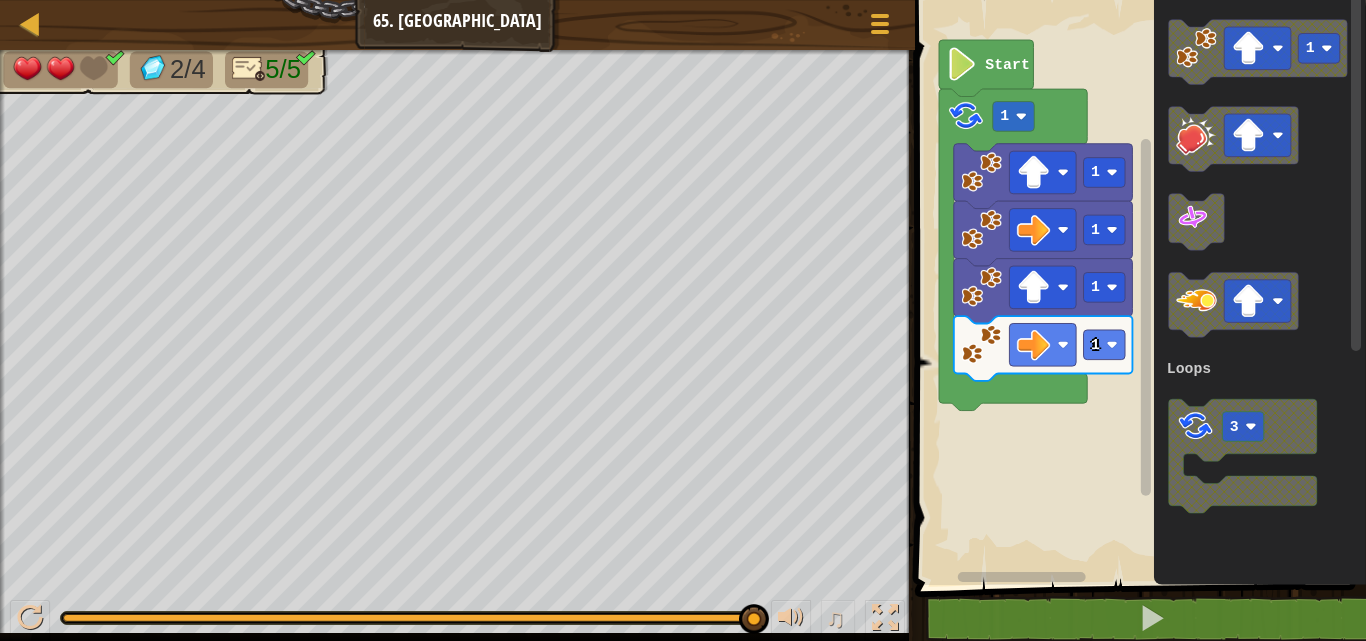 click on "Loops Start 1 1 1 1 1 1 3 Loops" at bounding box center [1137, 287] 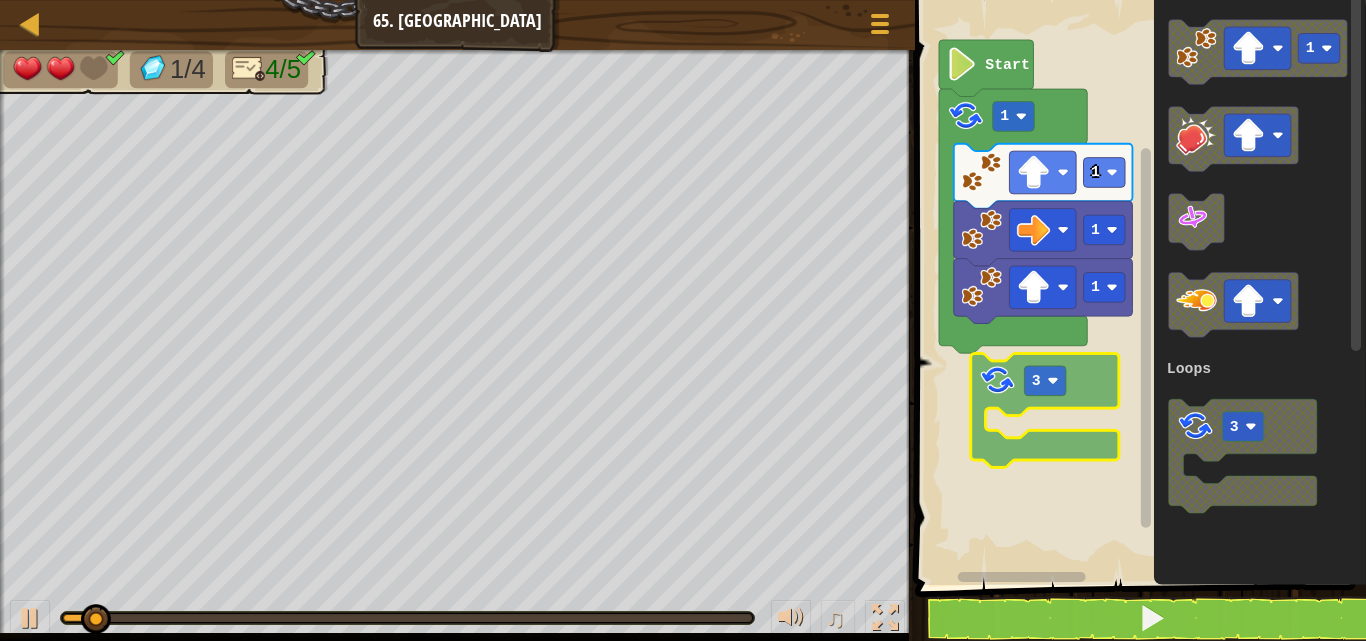 click on "Loops Start 1 1 1 1 1 3 Loops 3" at bounding box center (1137, 287) 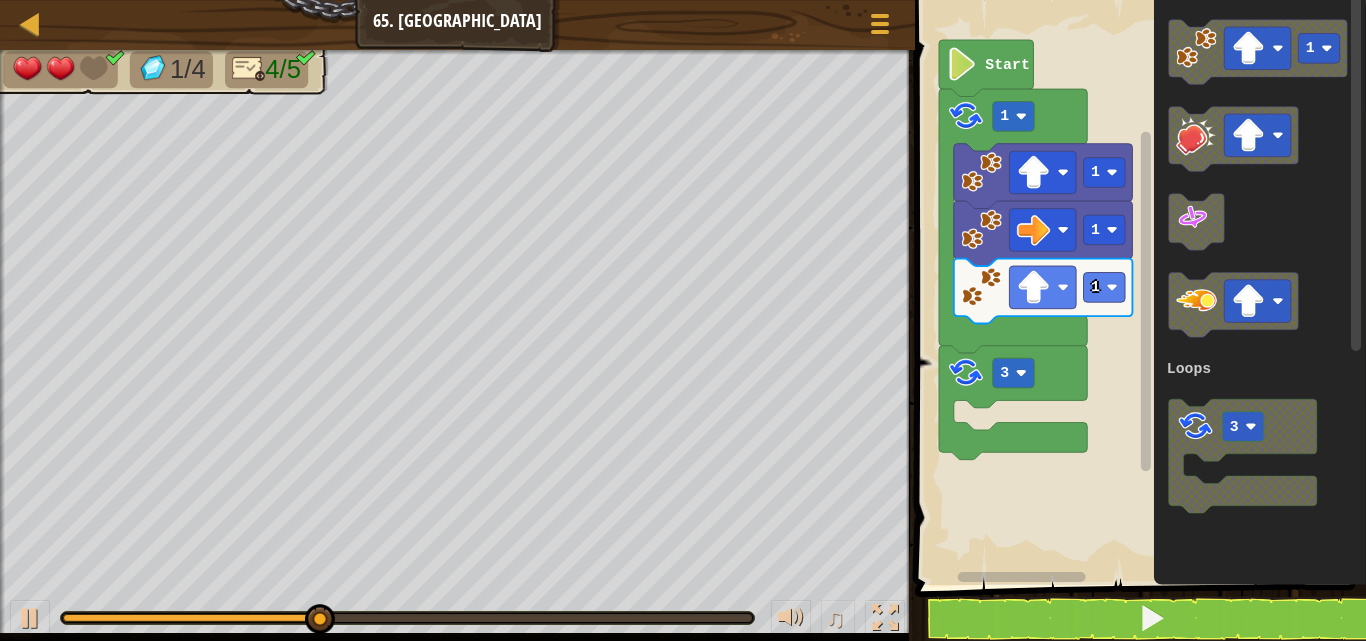 click on "Loops Start 1 1 1 1 3 1 3 Loops" at bounding box center [1137, 287] 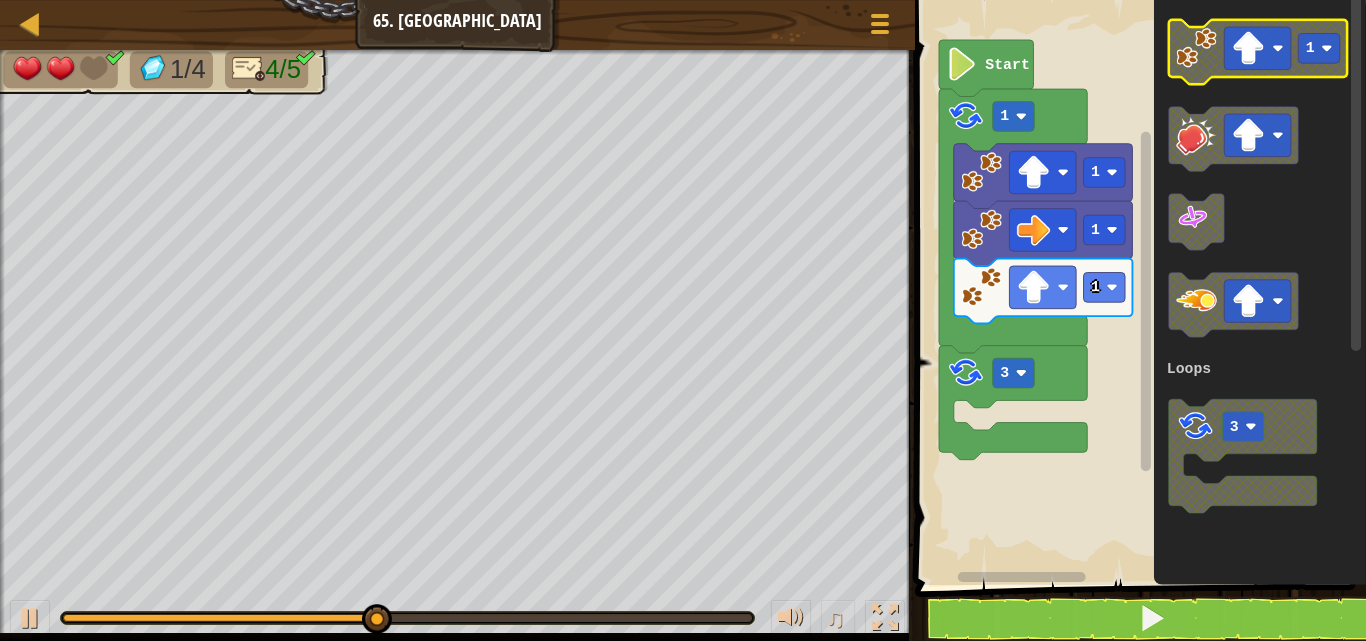 click 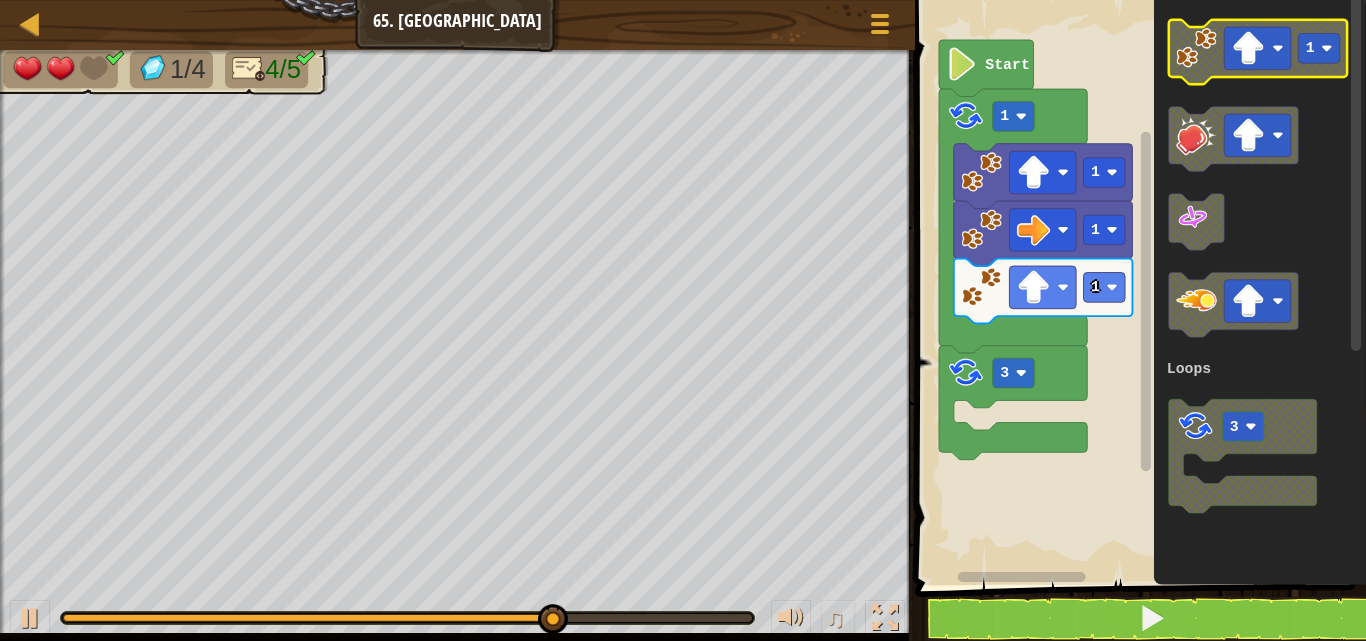 click 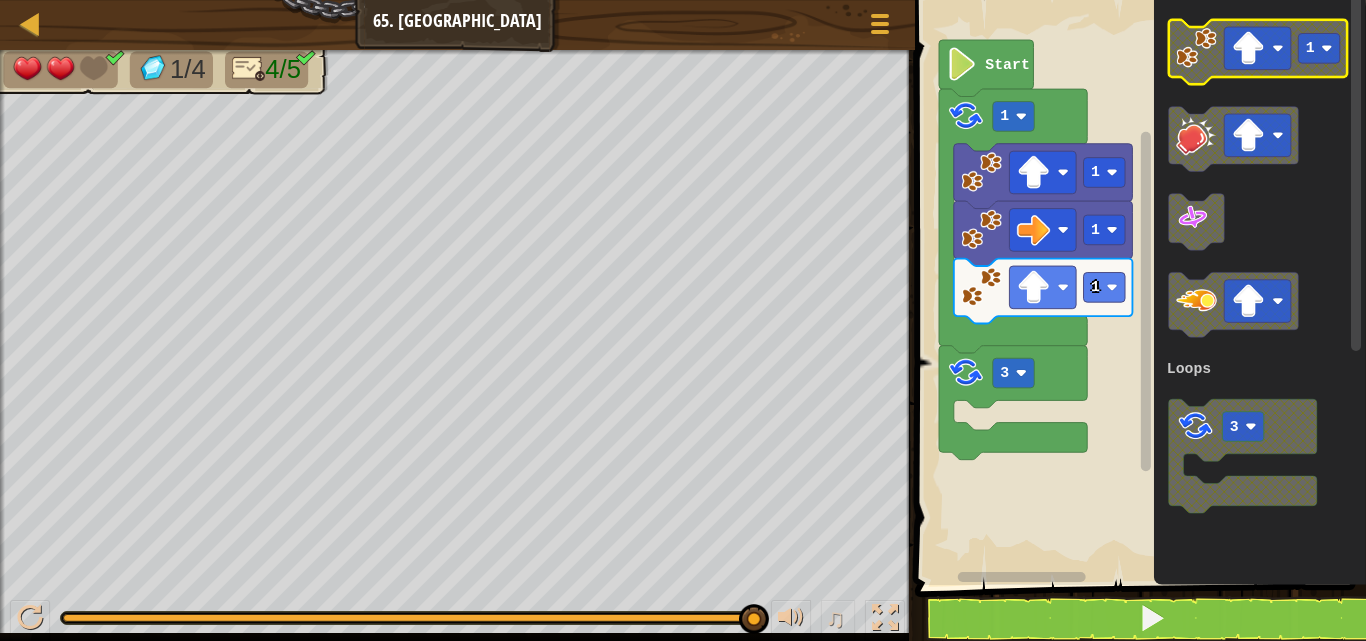 click 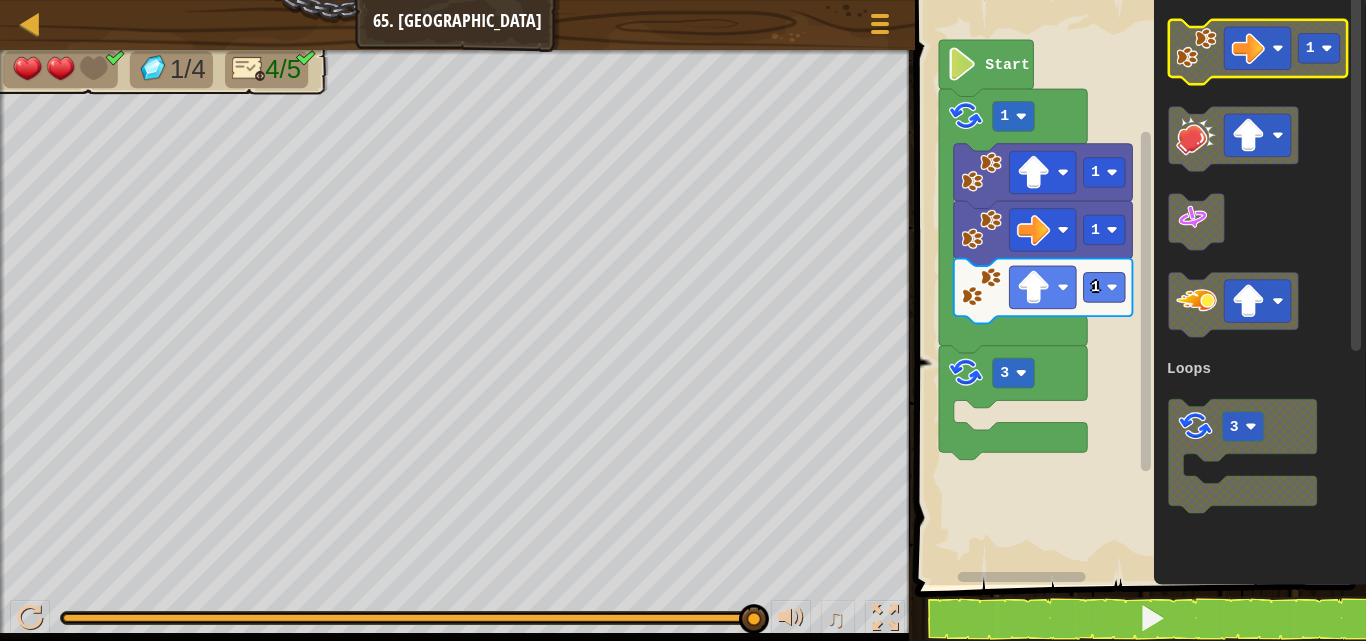 click 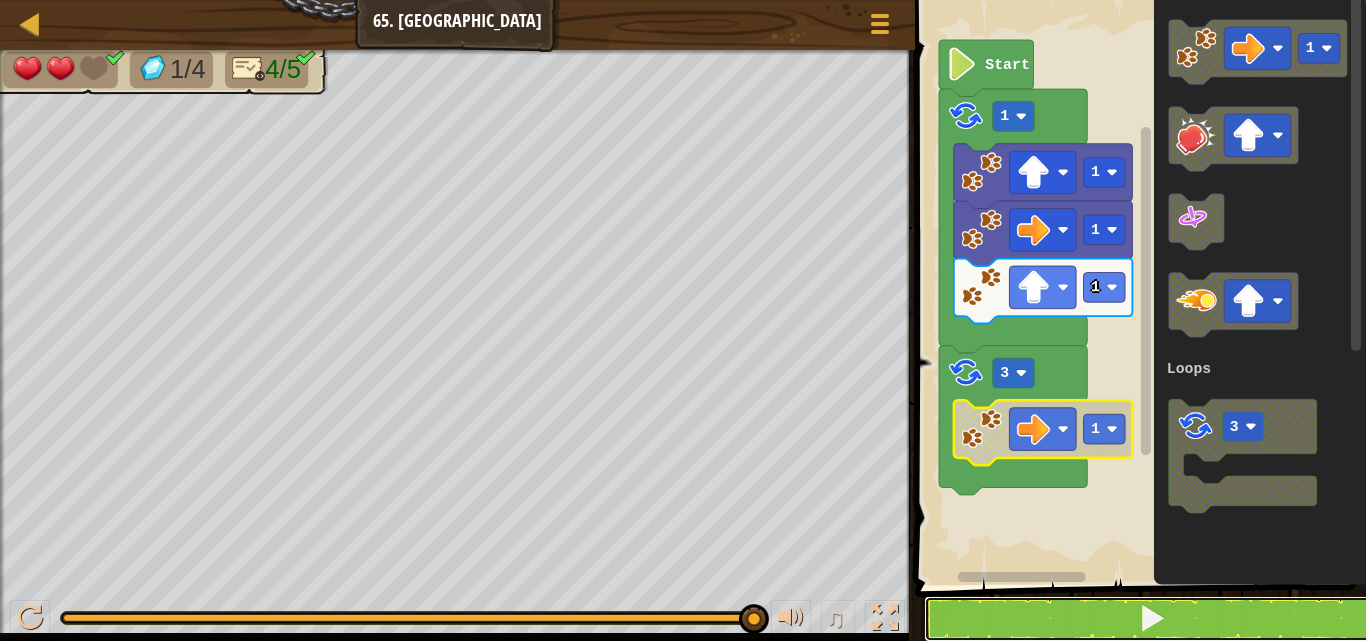 click at bounding box center (1152, 619) 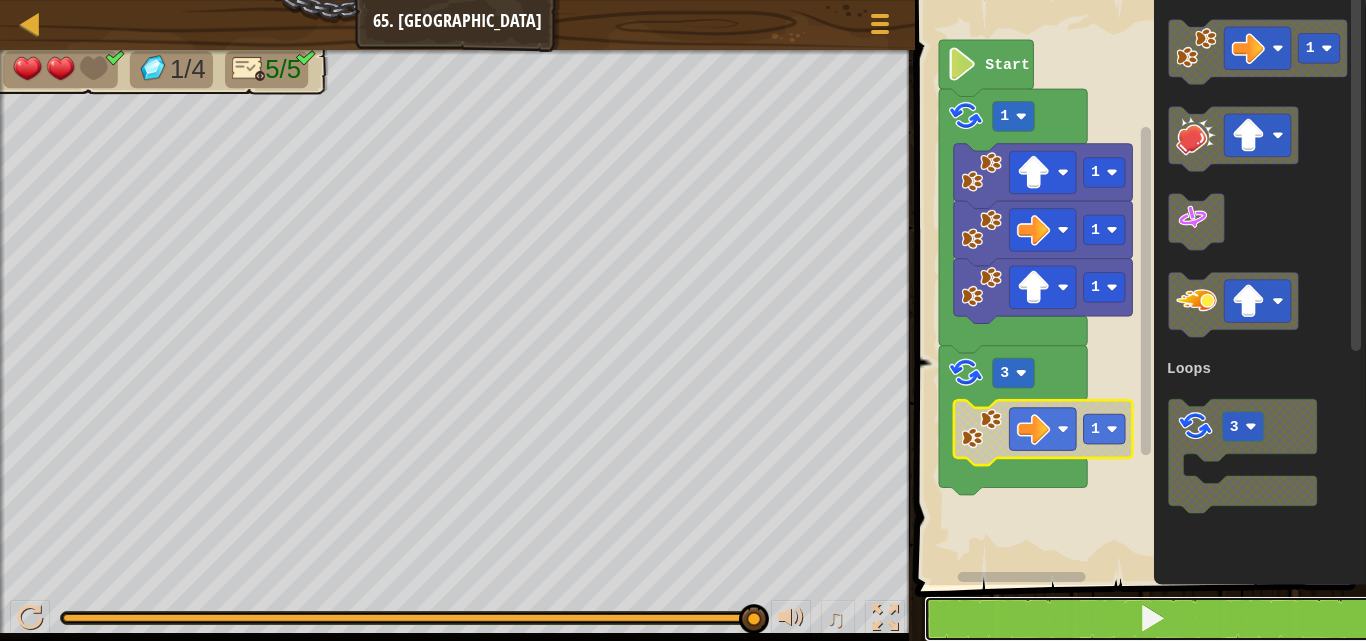 click at bounding box center (1152, 619) 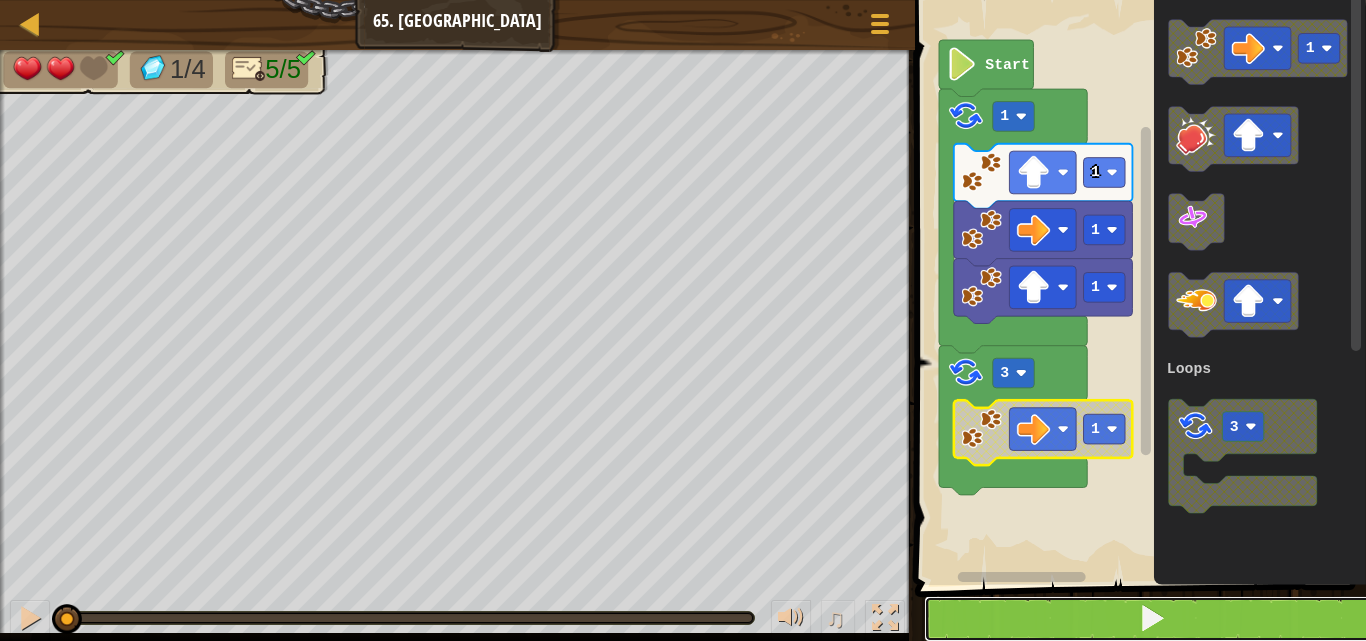 click at bounding box center (1152, 619) 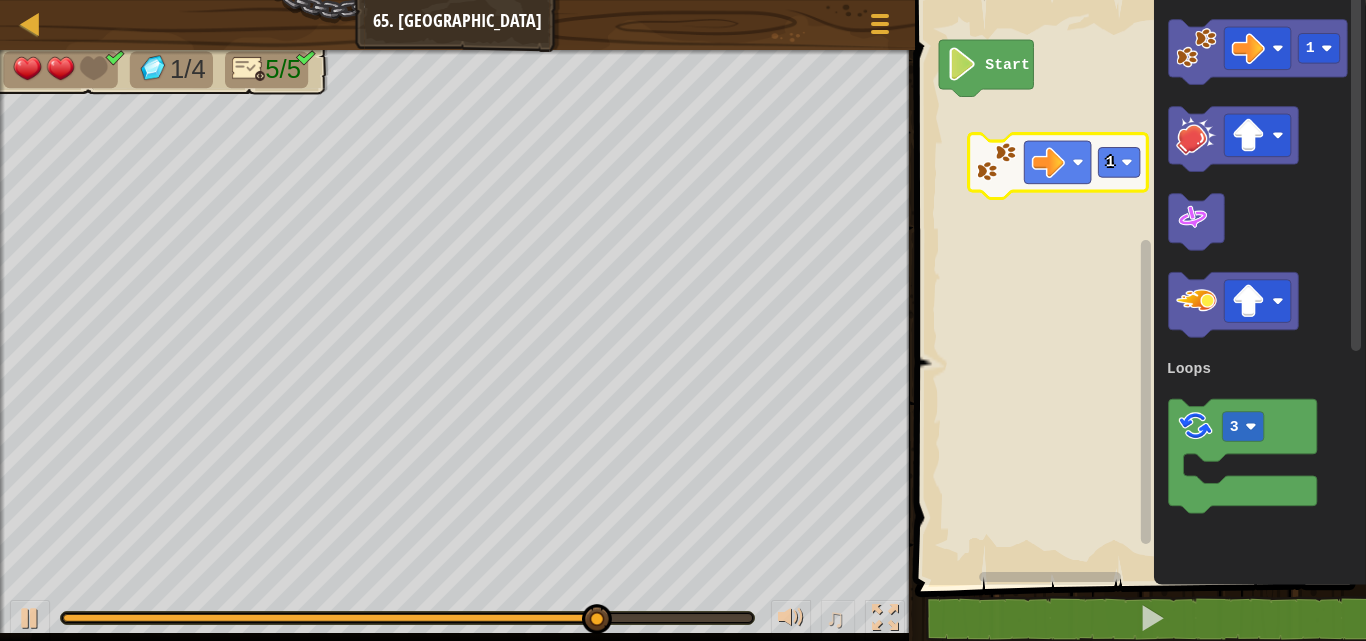 click on "Loops Start 1 3 Loops 1" at bounding box center (1137, 287) 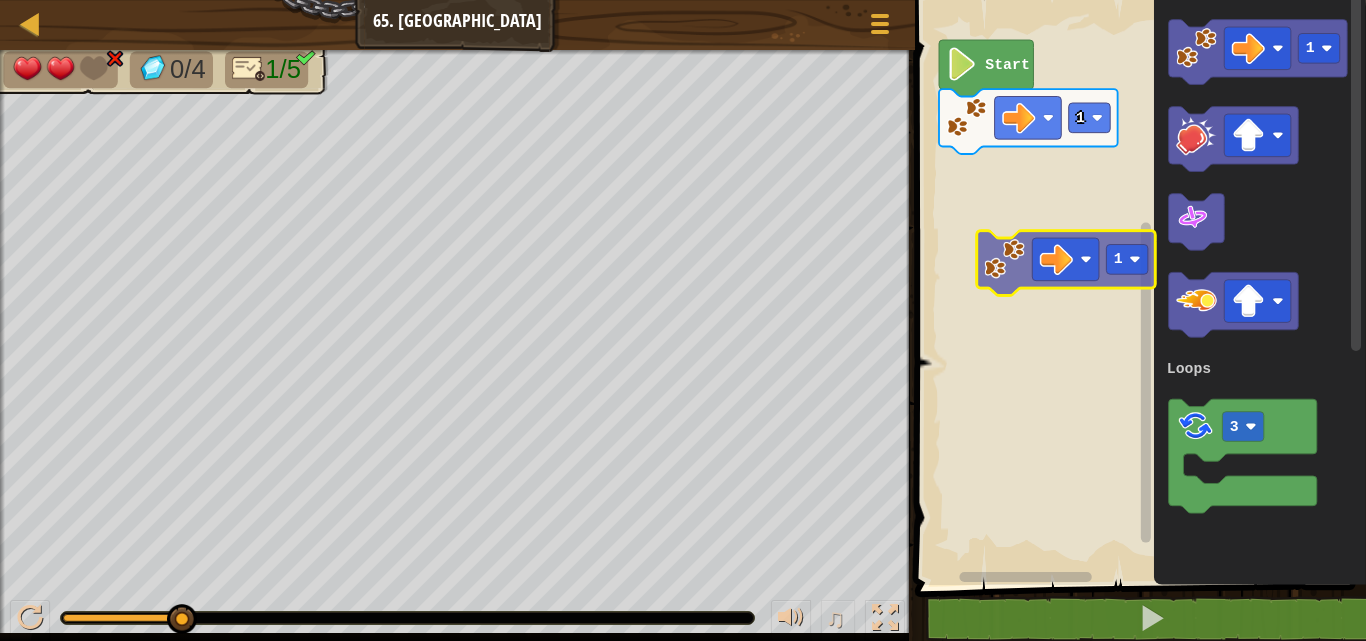 click on "Loops 1 Start 1 3 Loops 1" at bounding box center [1137, 287] 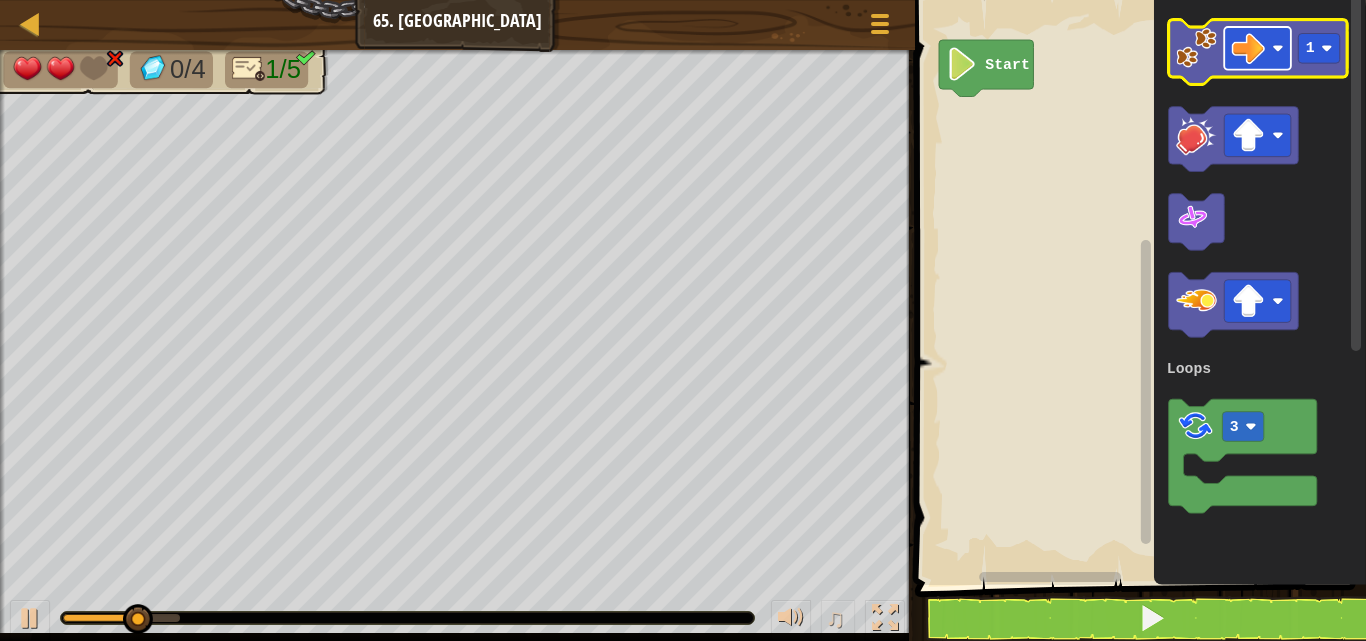 click 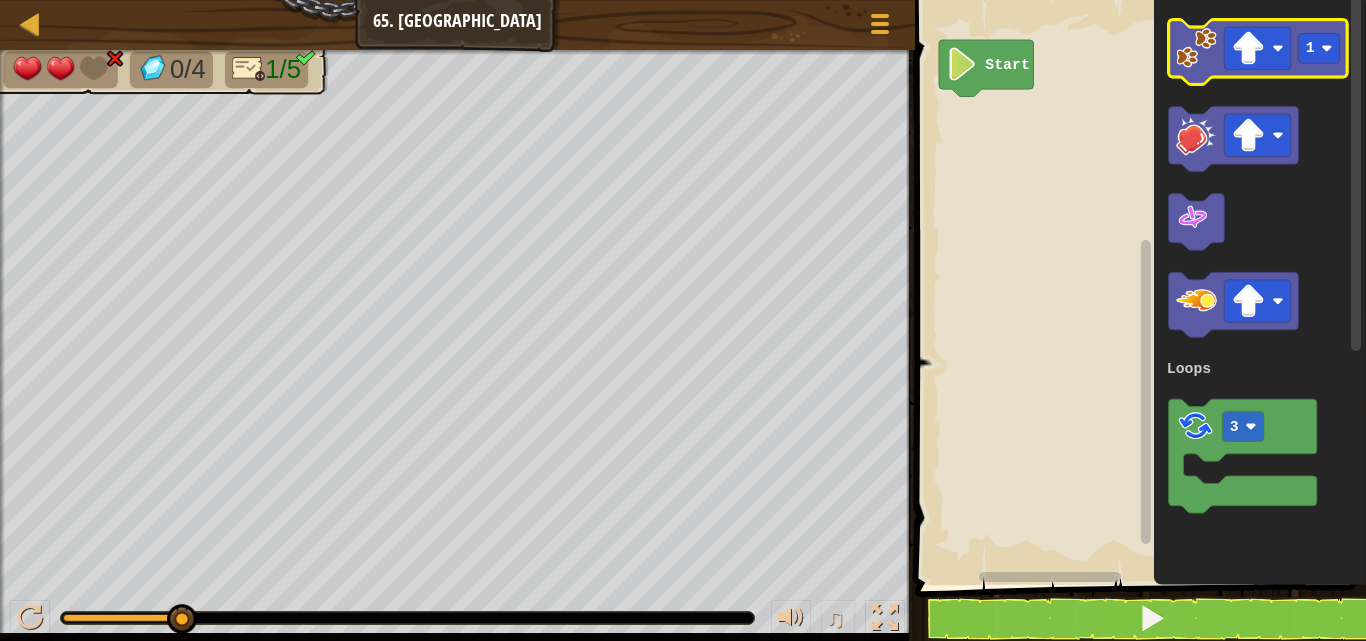 click 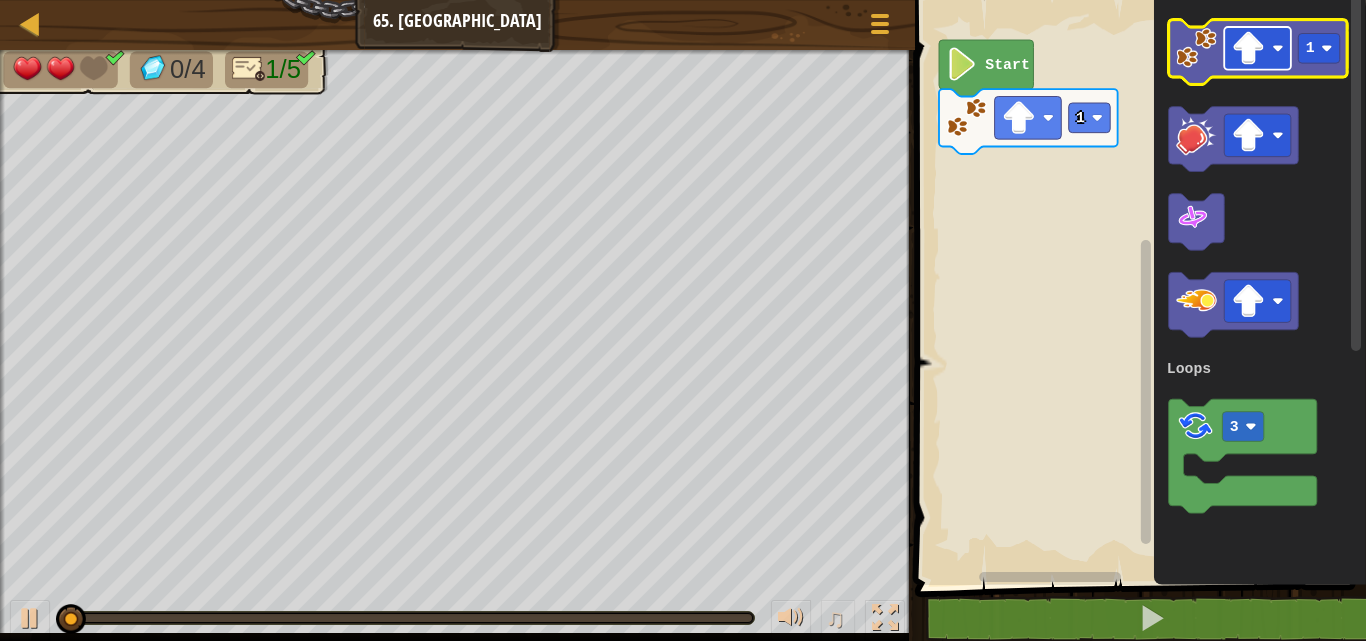 click 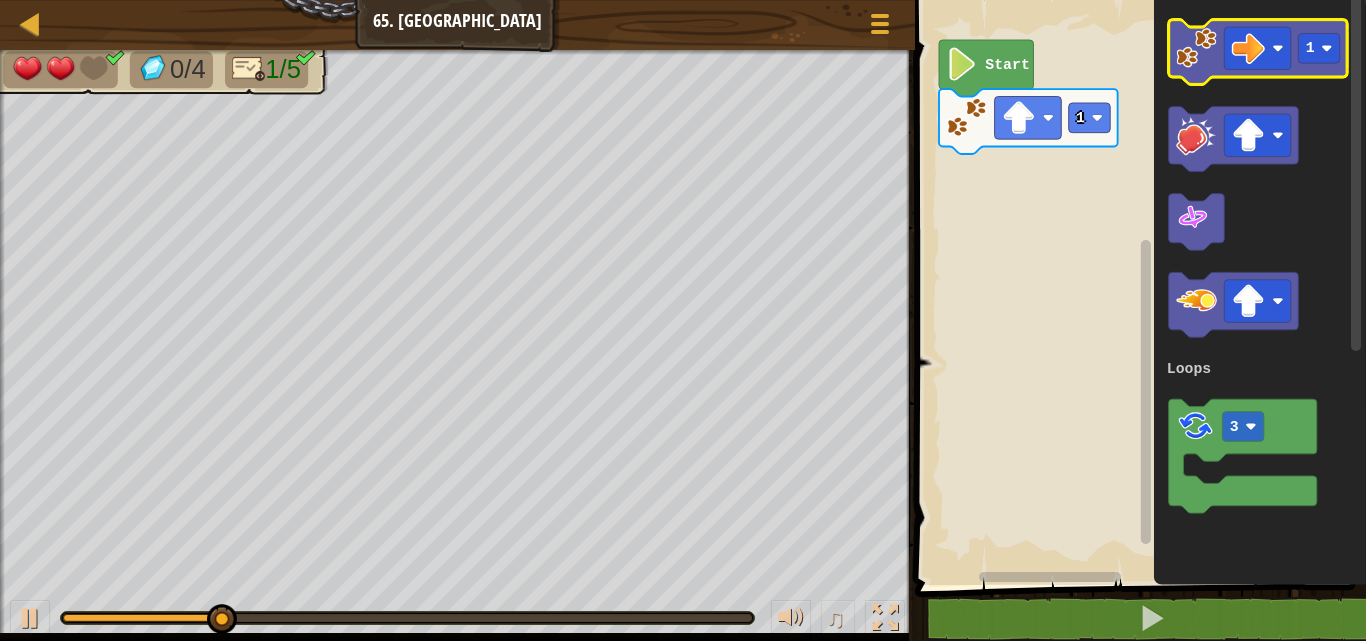 click 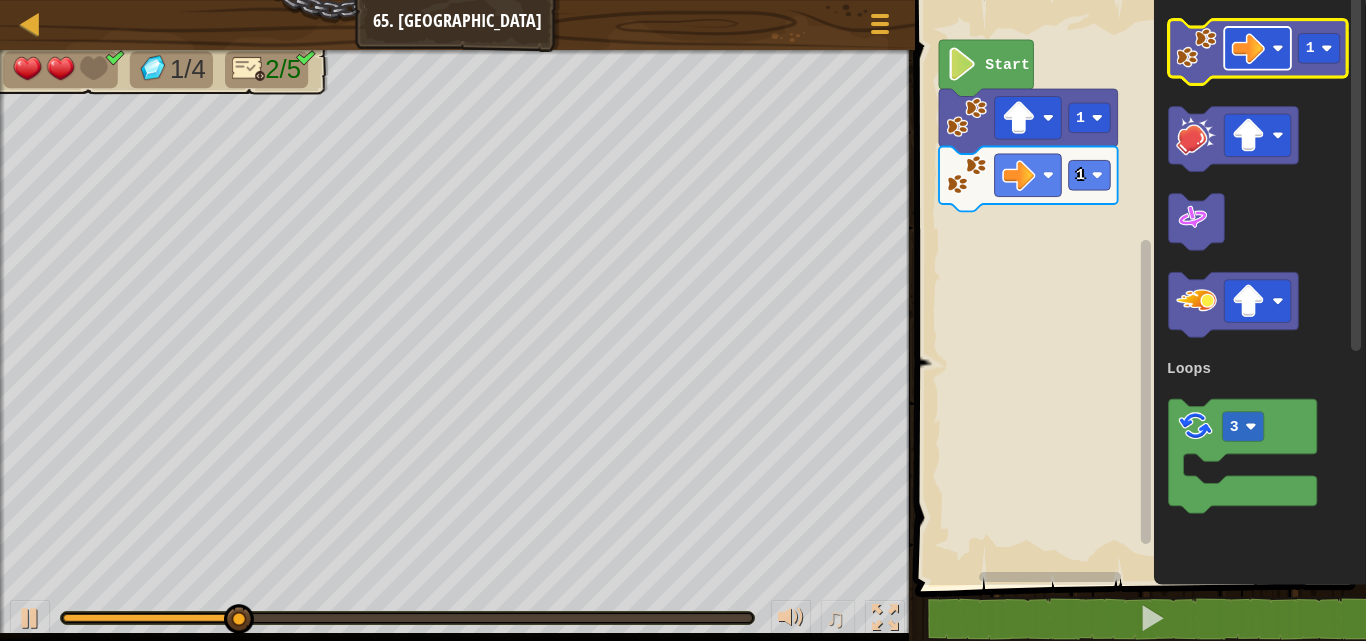 click 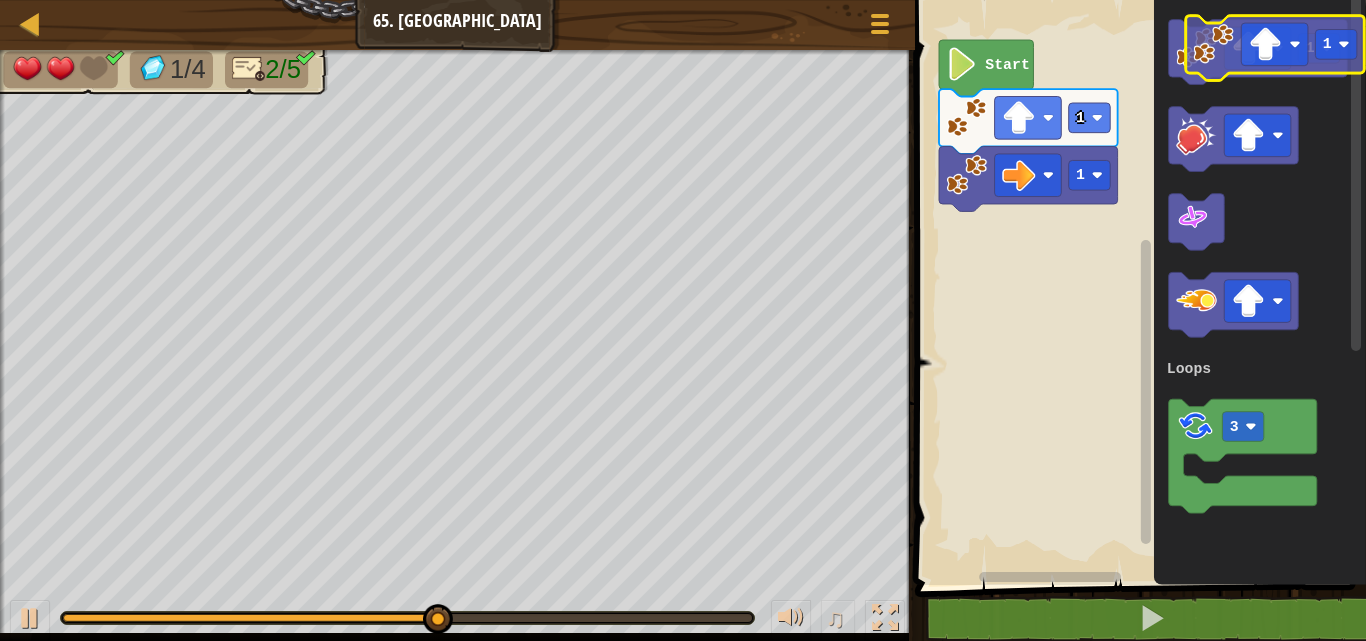 click 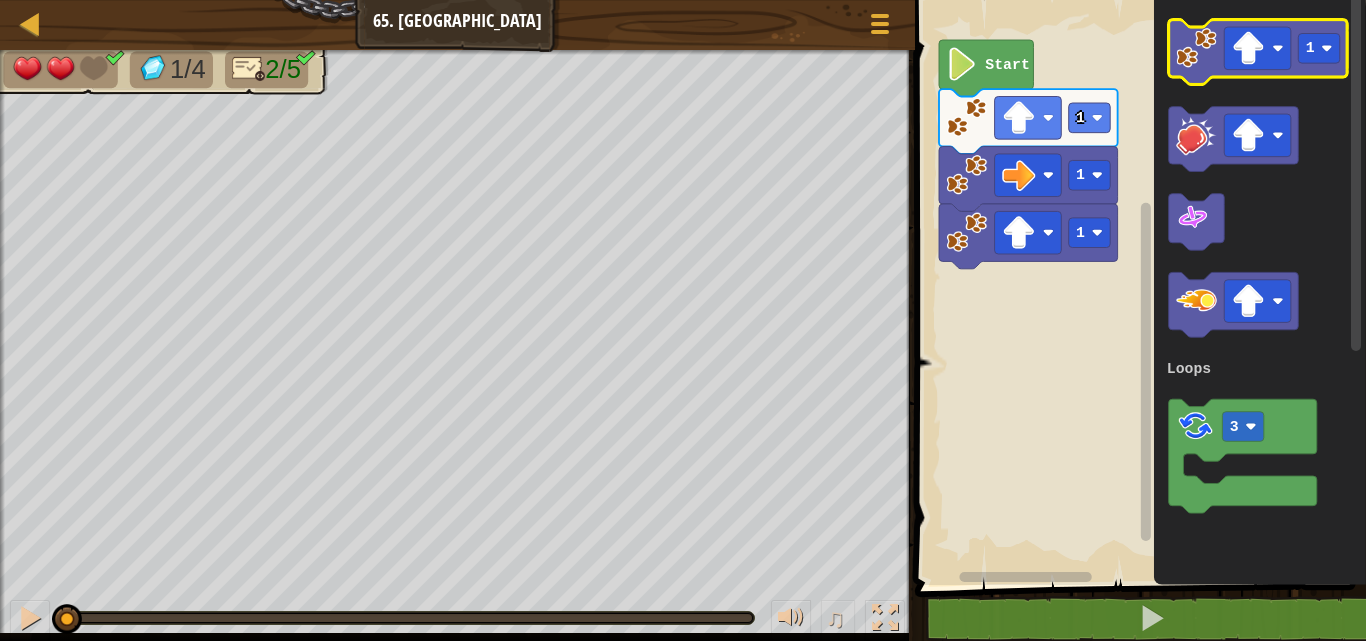 click 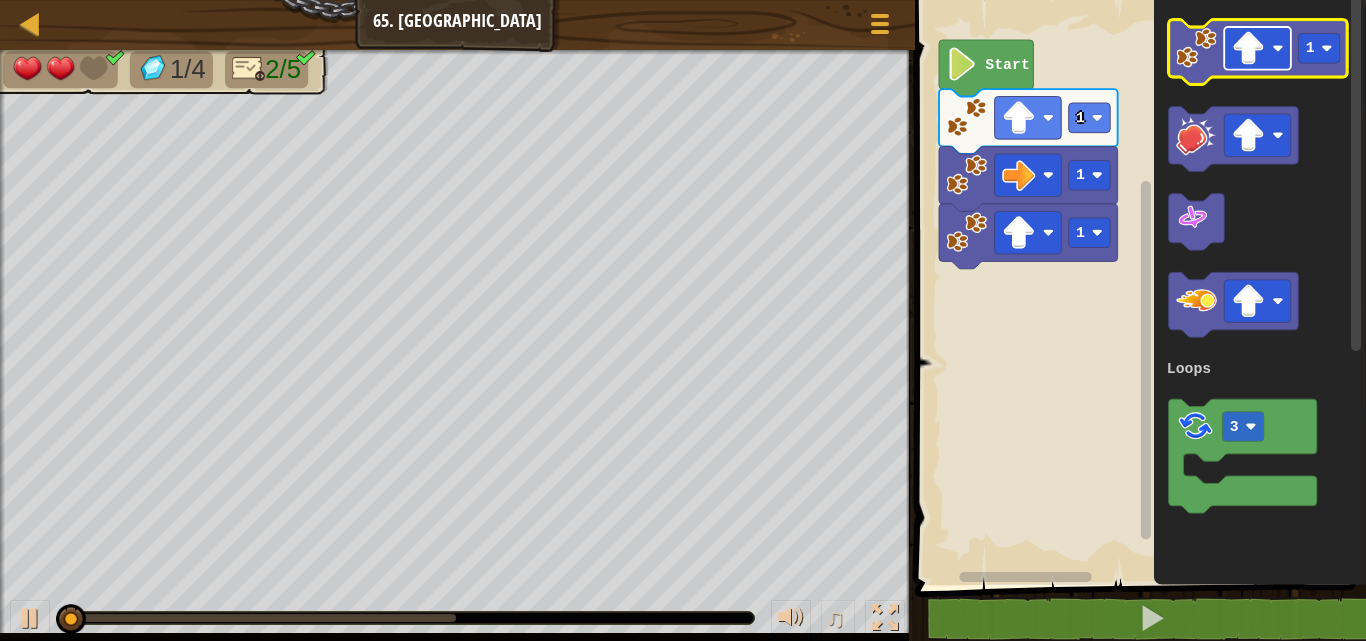 click 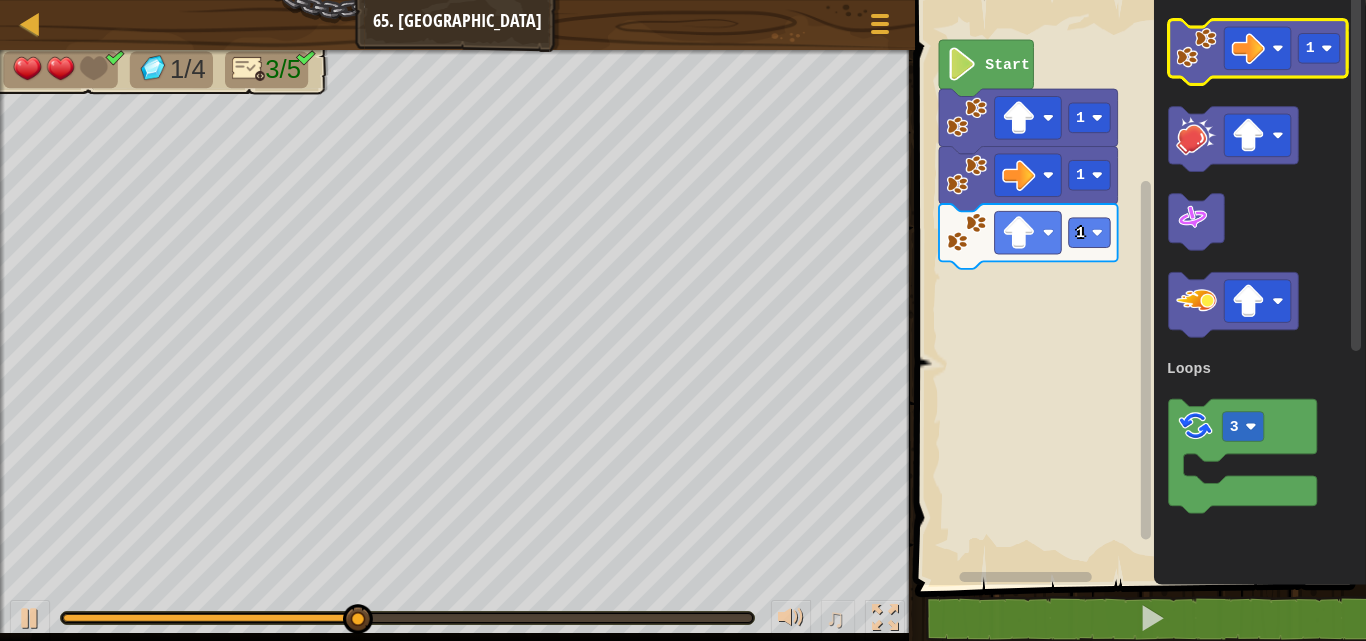 click 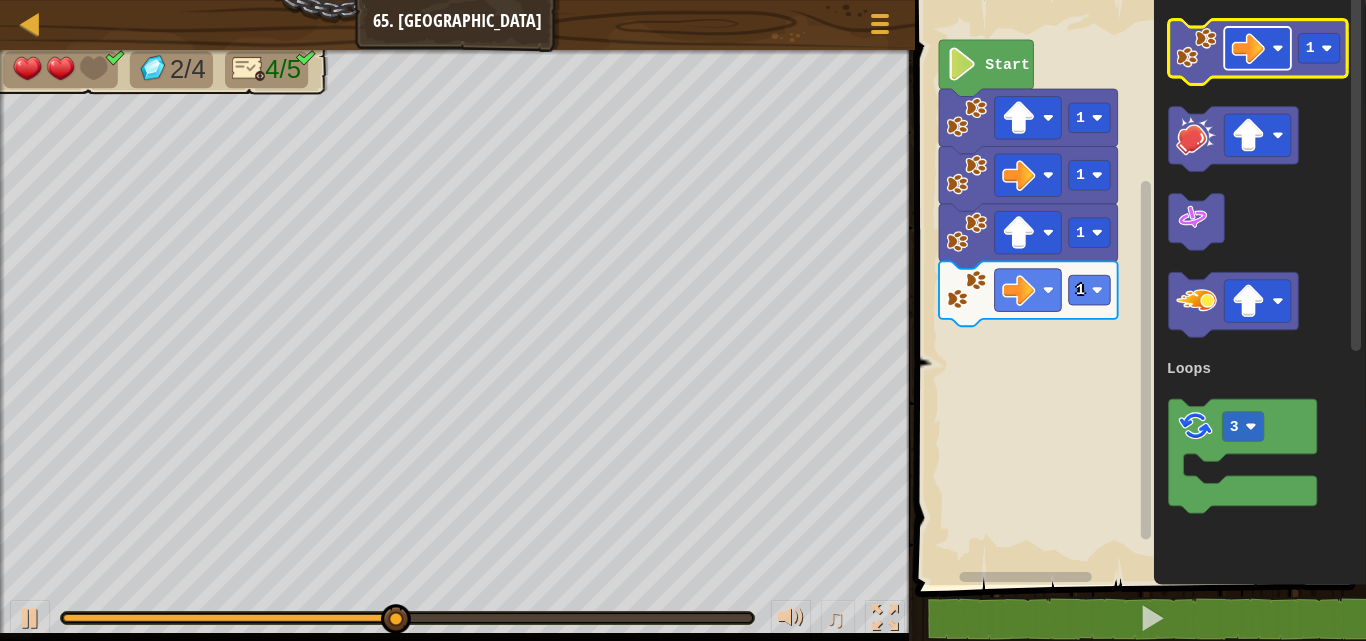 click 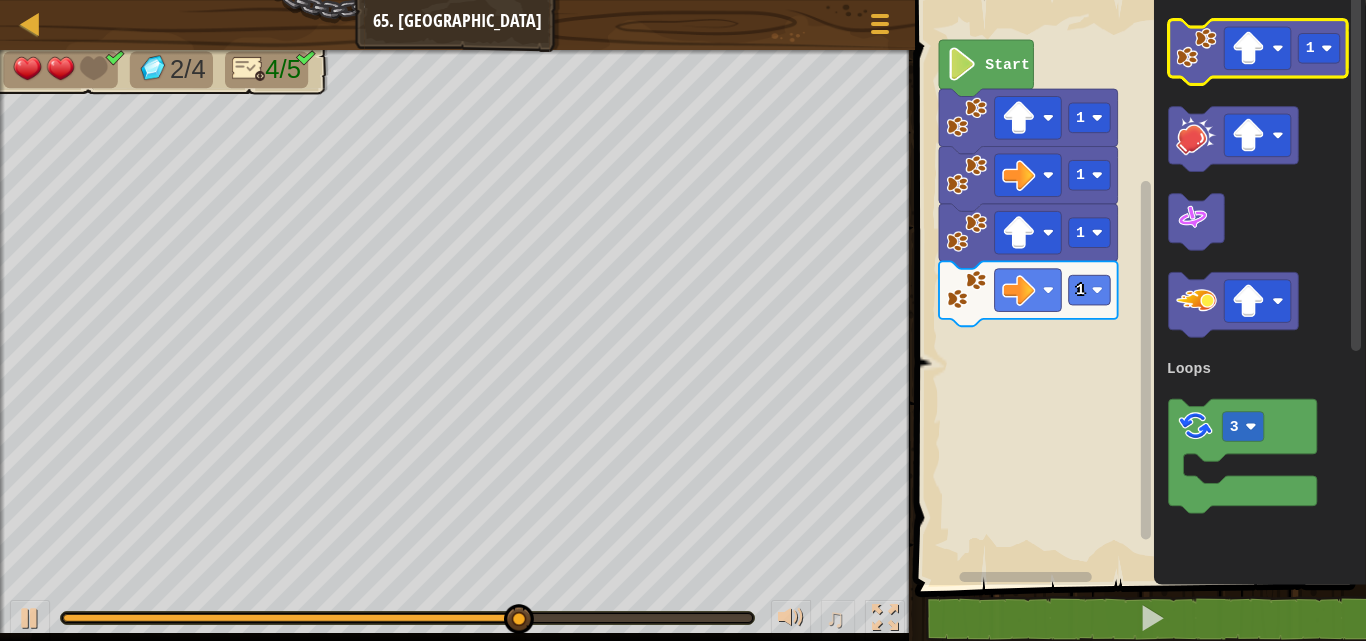 click 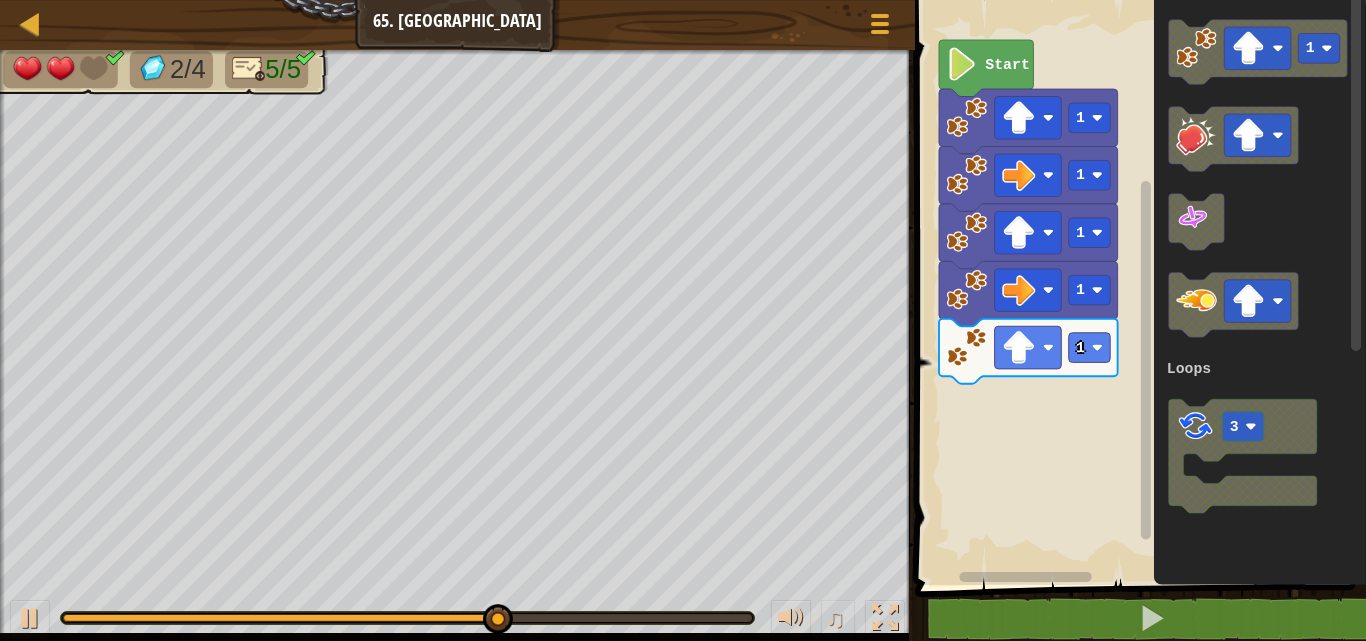 click on "Loops Start 1 1 1 1 1 1 3 Loops" at bounding box center [1137, 287] 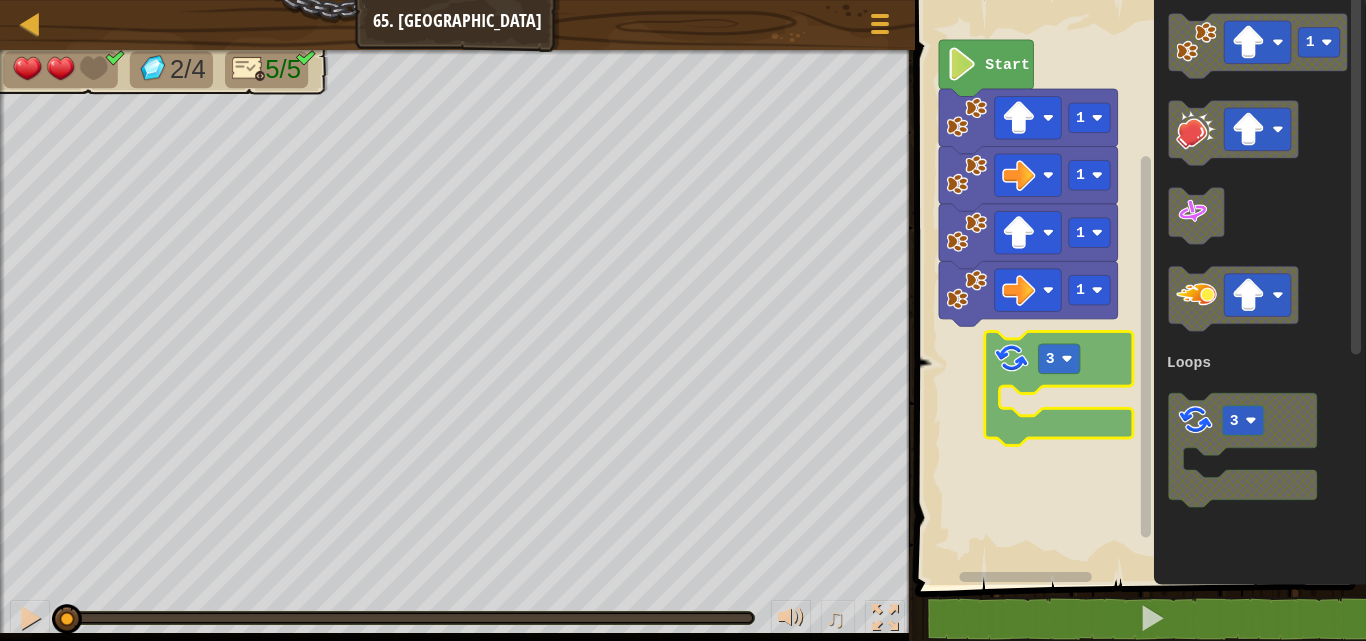 click on "Loops Start 1 1 1 1 1 3 Loops 3" at bounding box center (1137, 287) 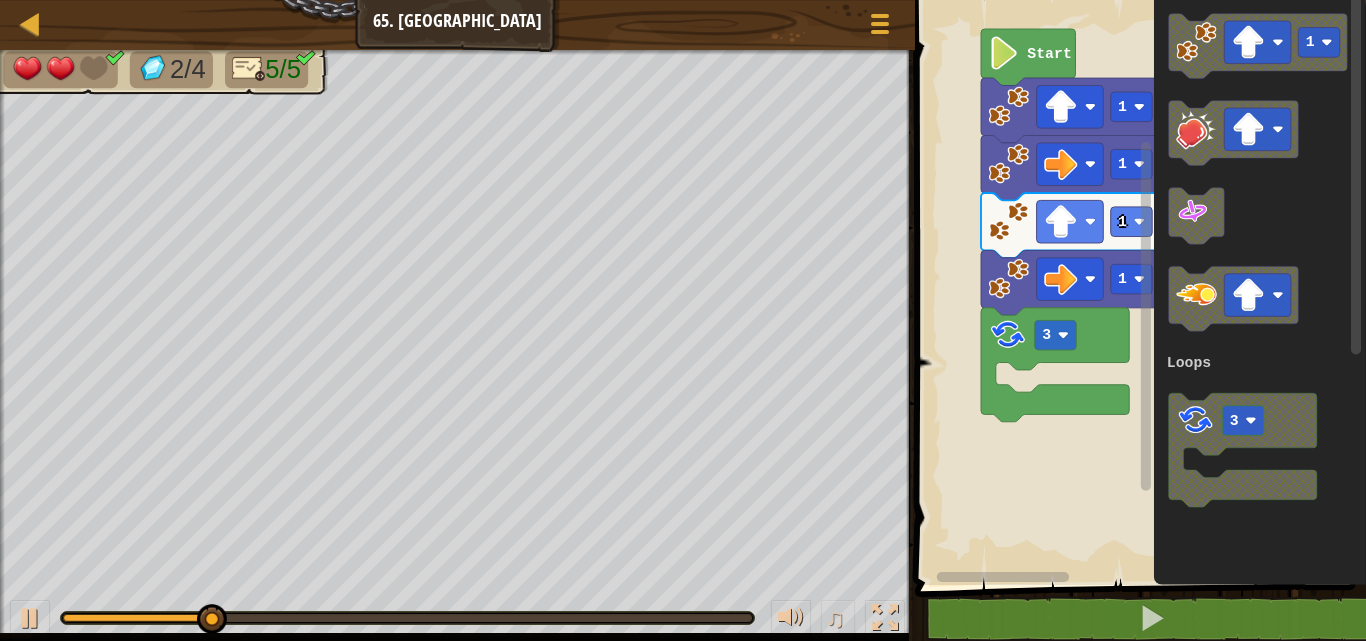 click on "Loops 3 1 1 1 1 Start 1 3 Loops" at bounding box center [1137, 287] 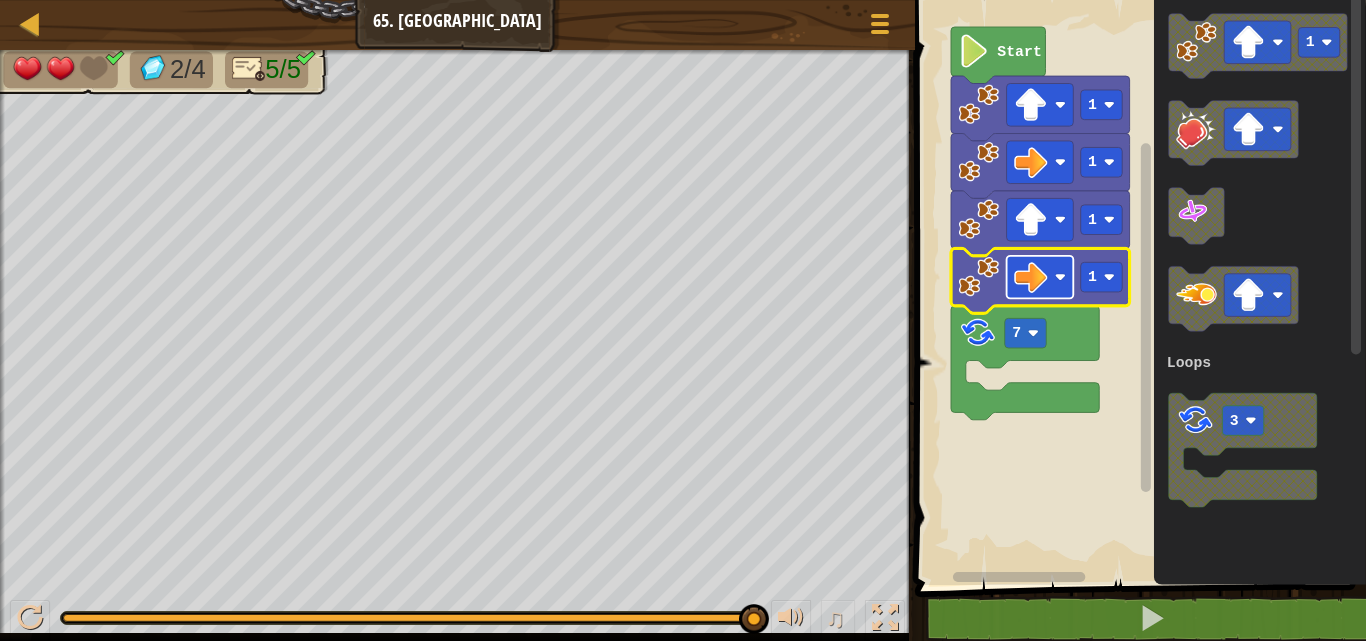 click 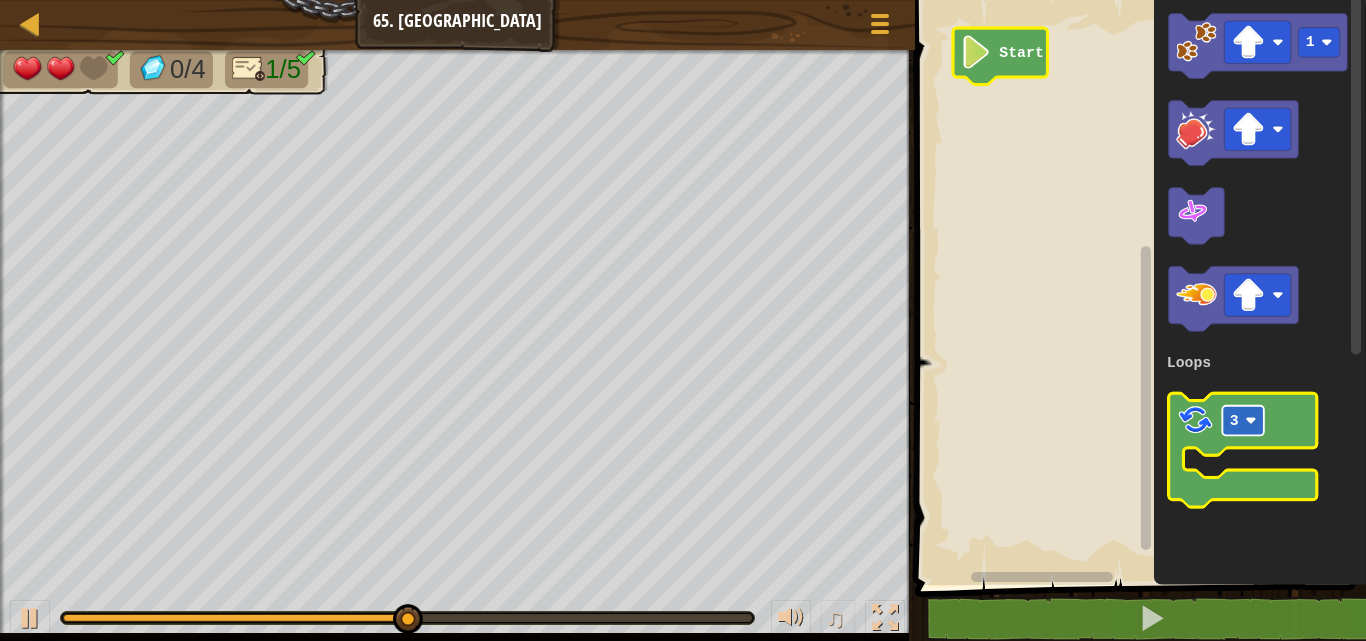 click 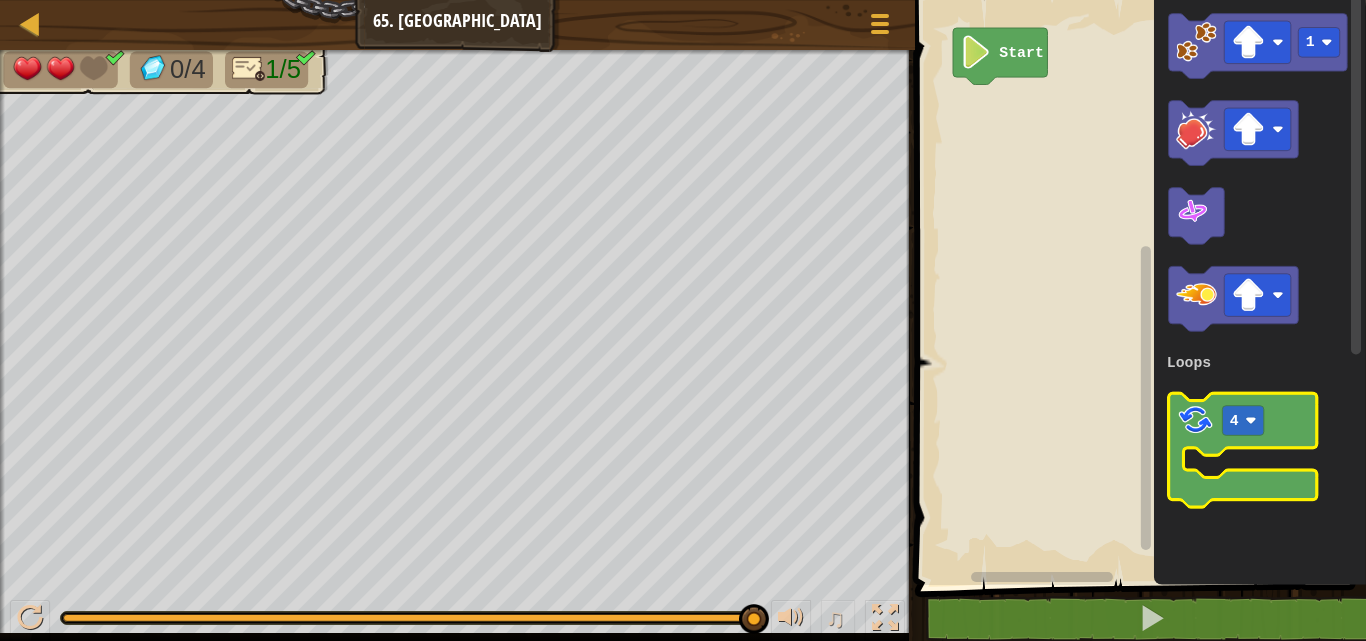 click 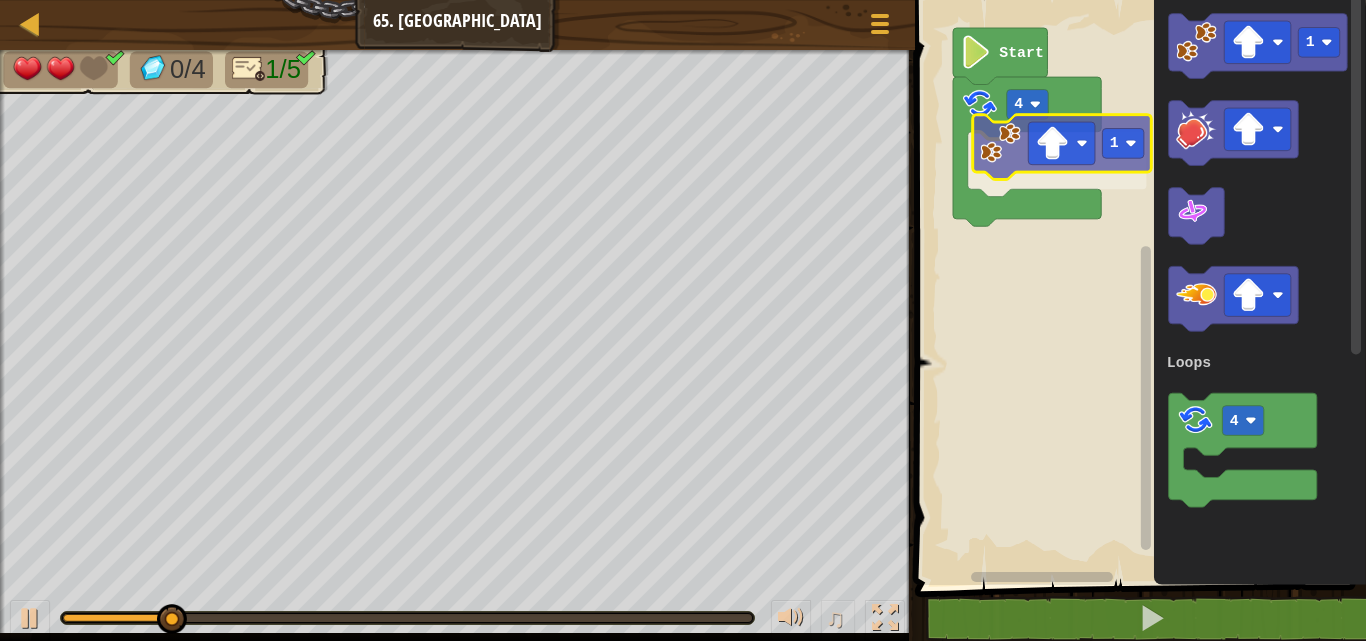 click on "Loops Start 4 1 1 4 Loops 1" at bounding box center (1137, 287) 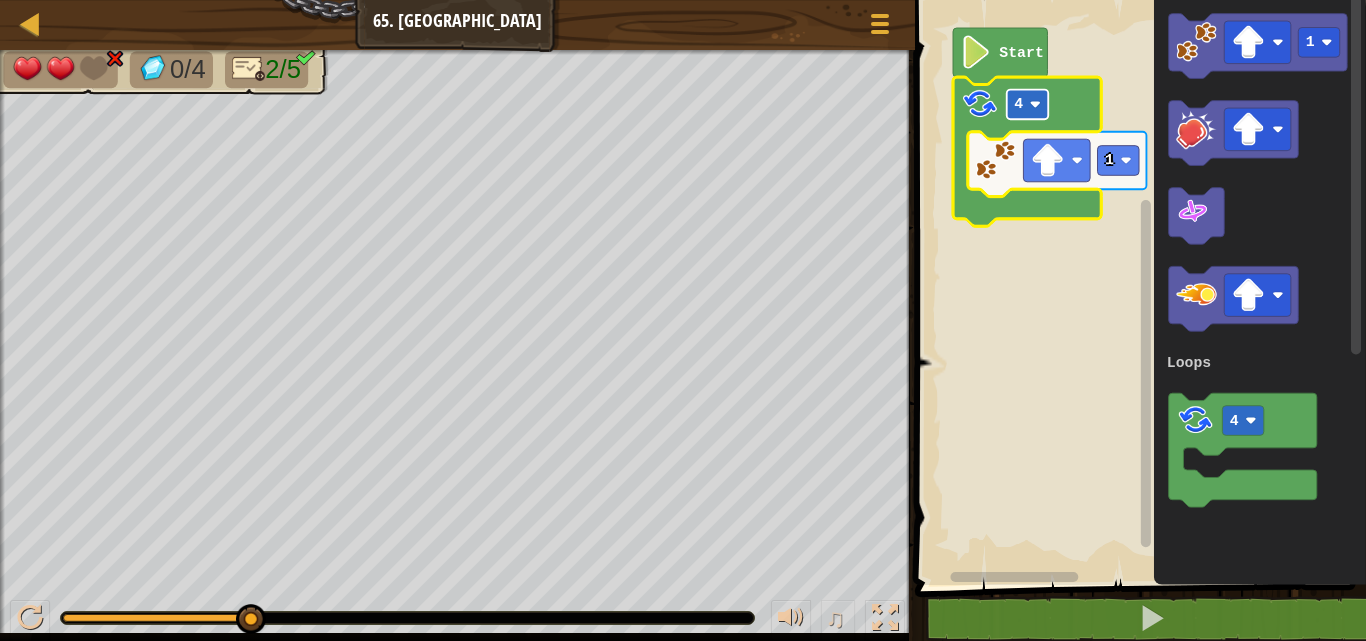 click 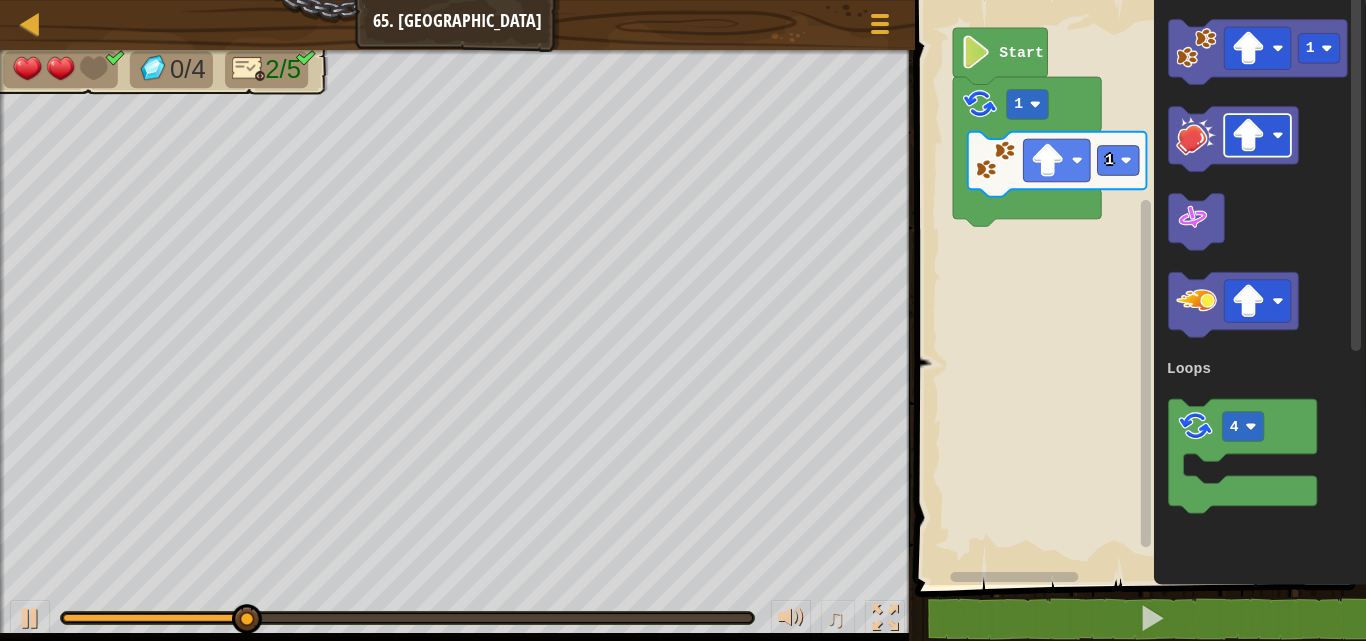 click on "1 4 Loops" 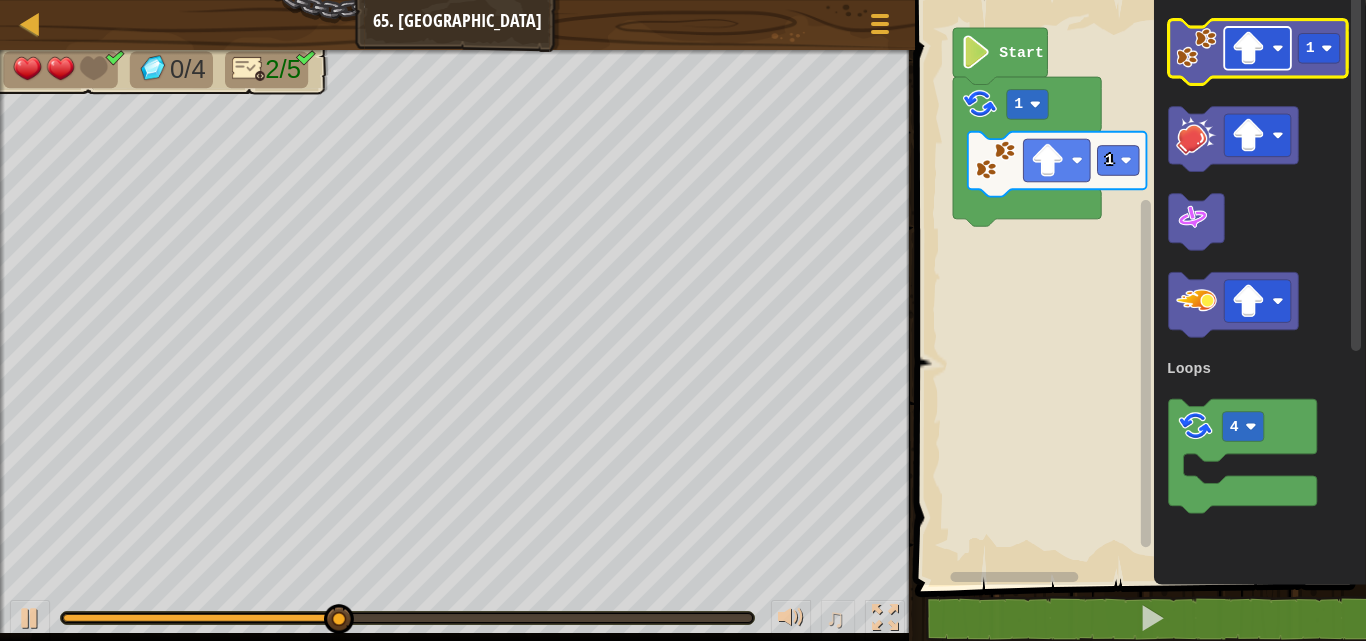 click 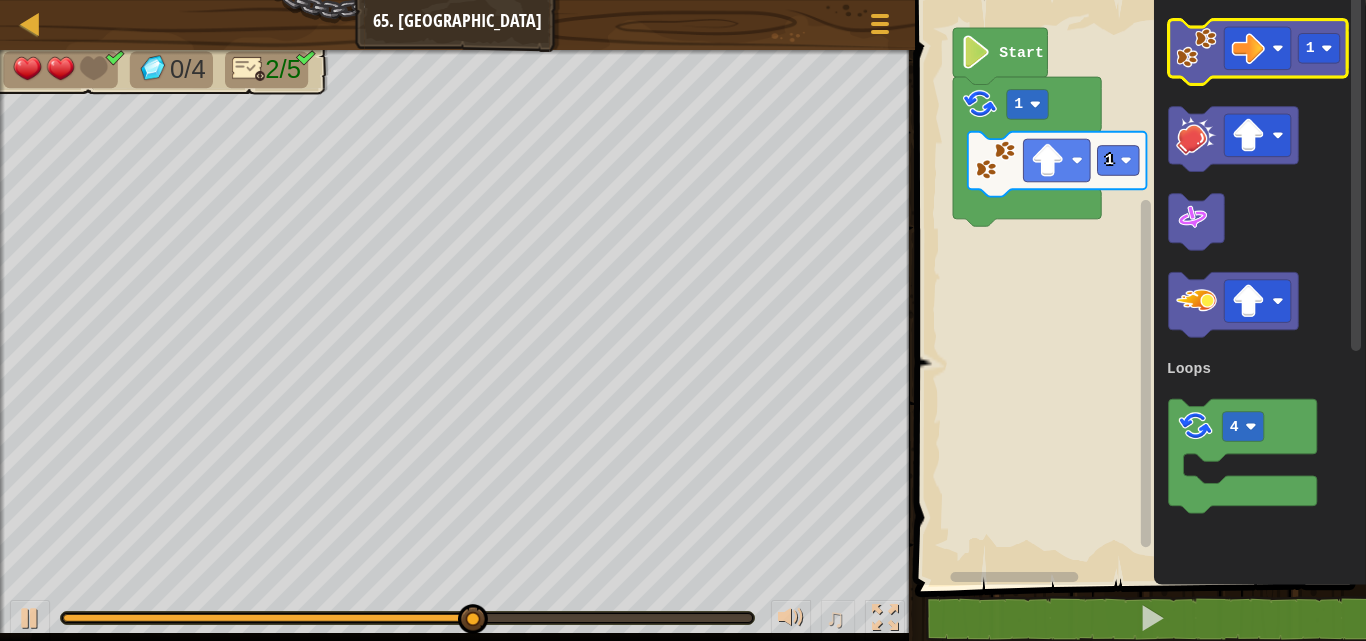 click 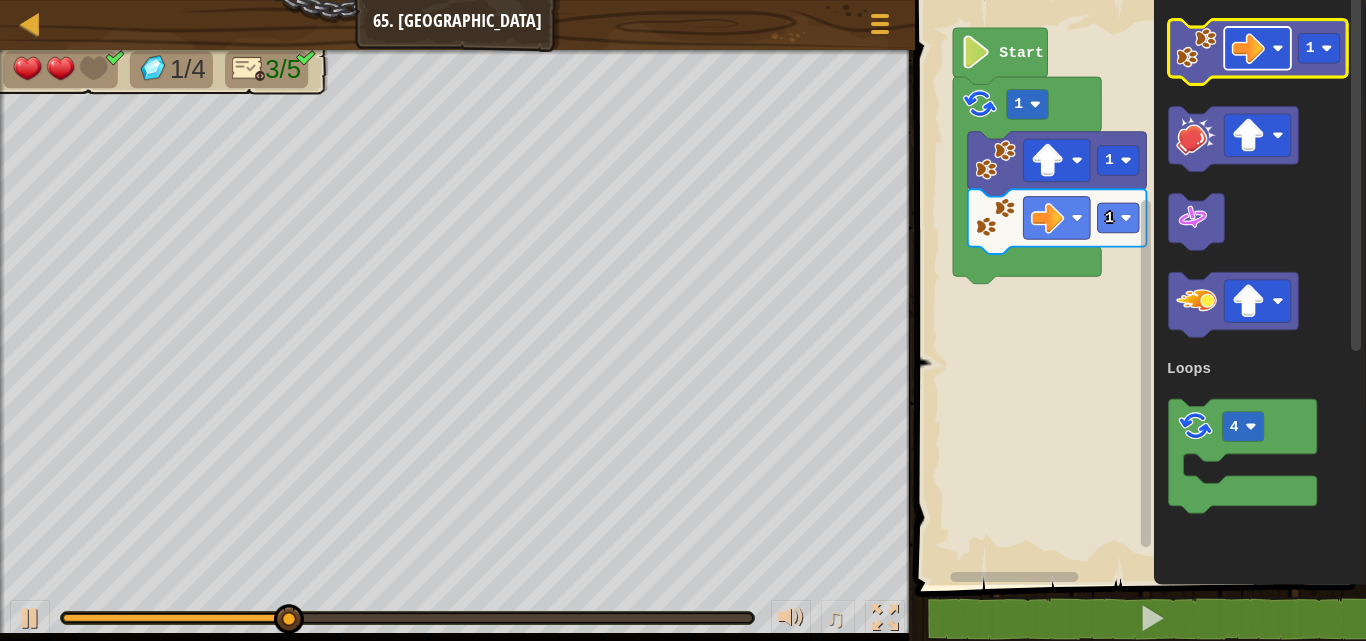 click 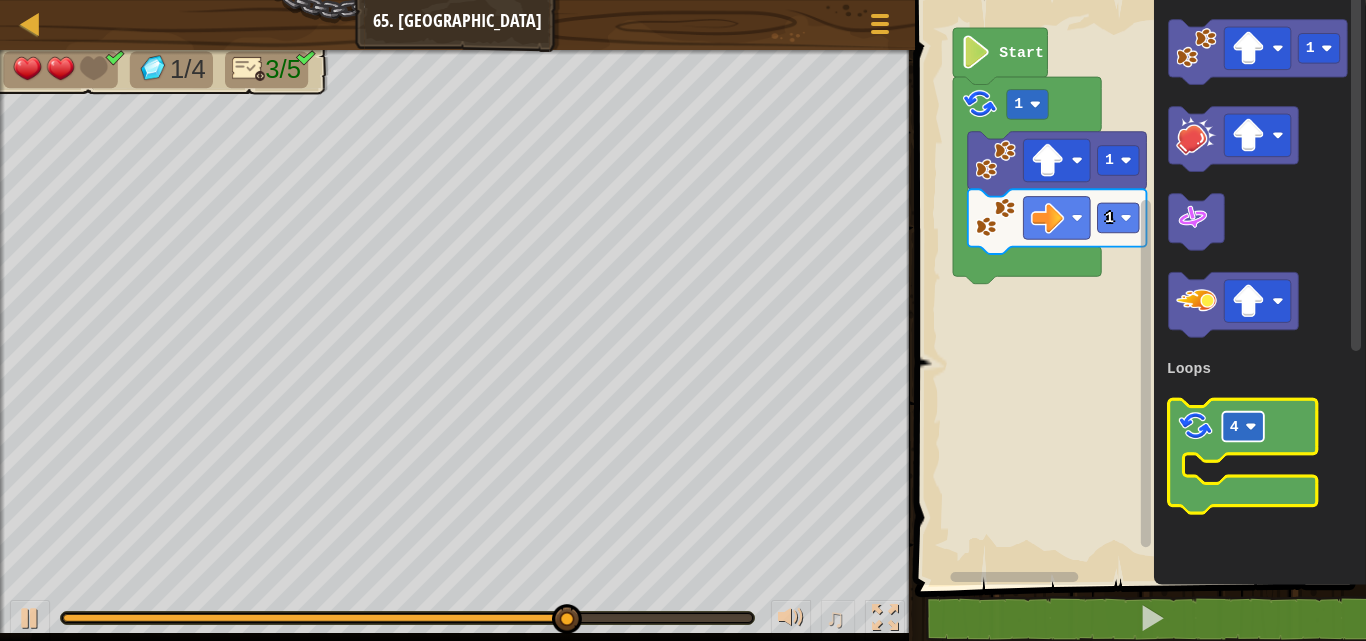 click 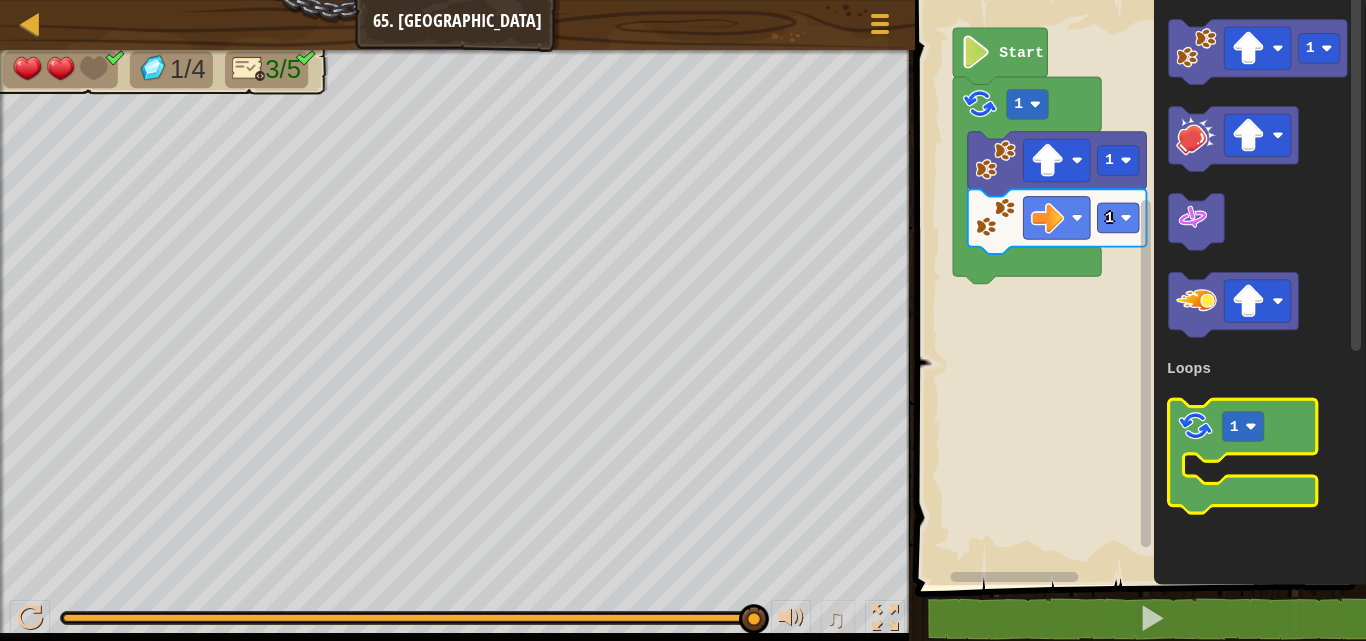 click 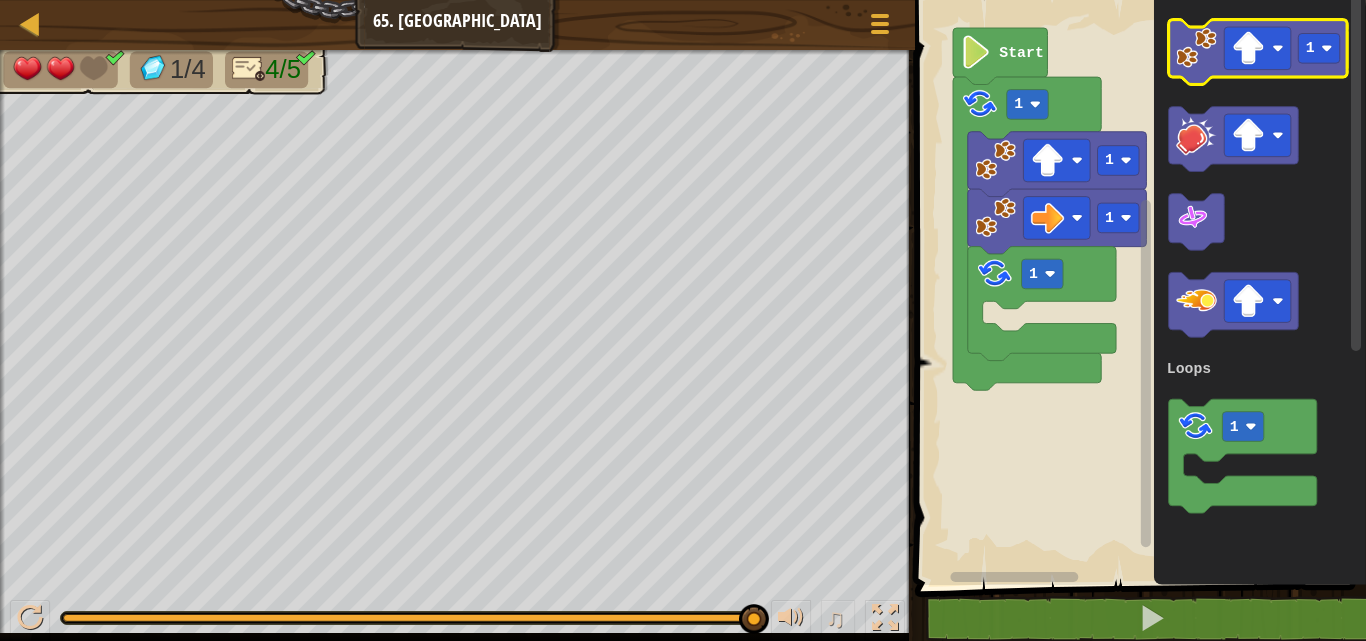 click 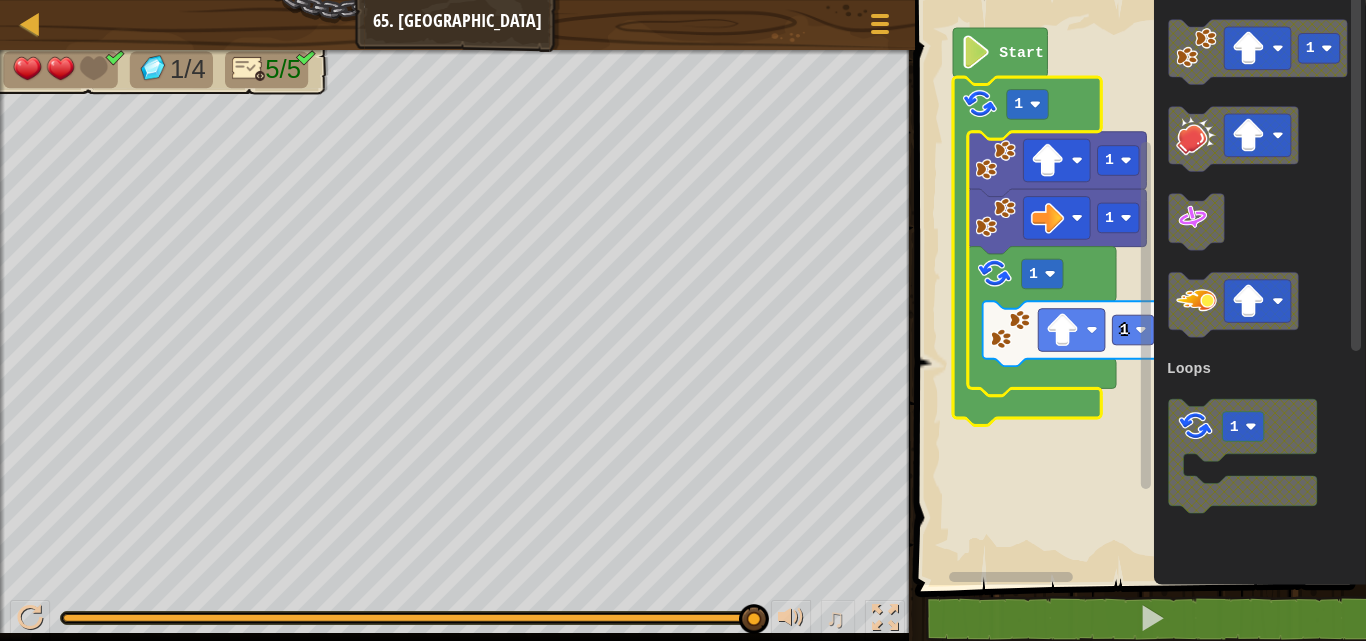 click 